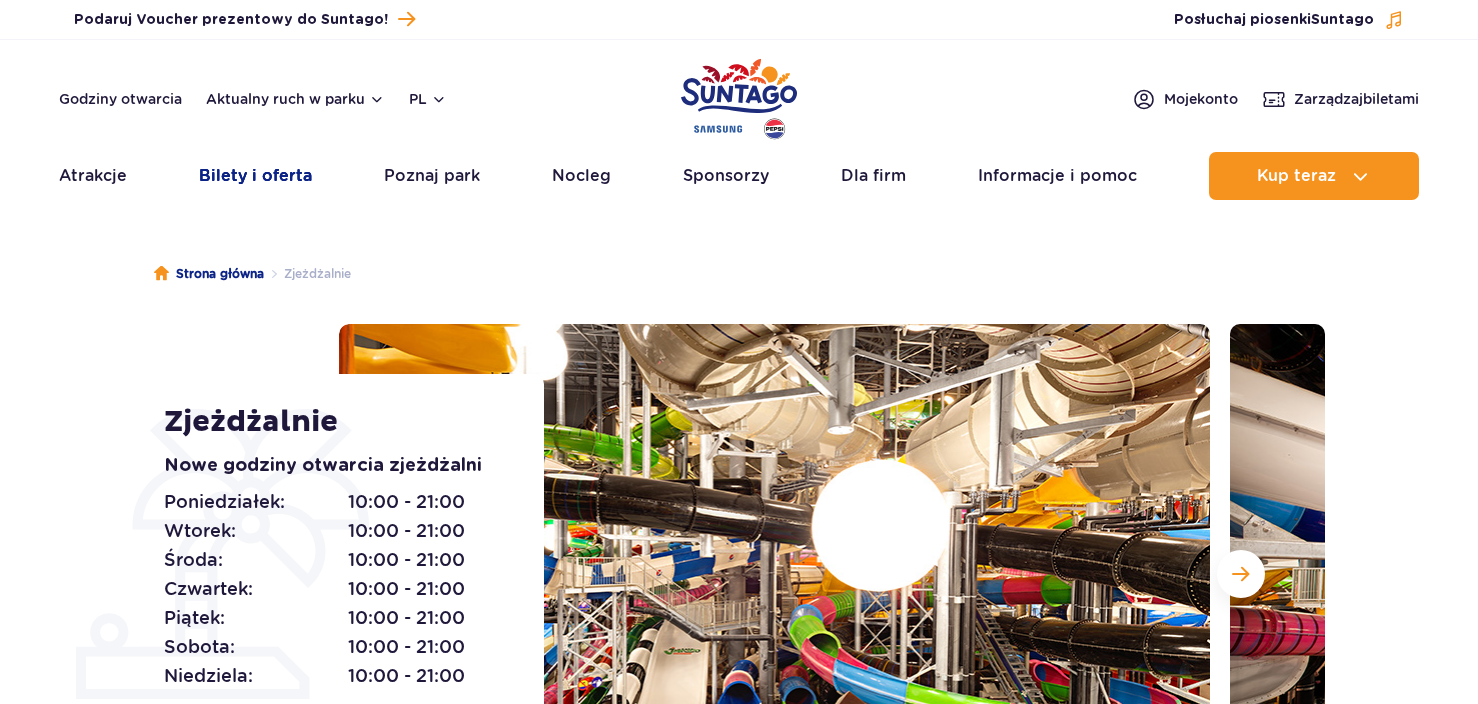 scroll, scrollTop: 0, scrollLeft: 0, axis: both 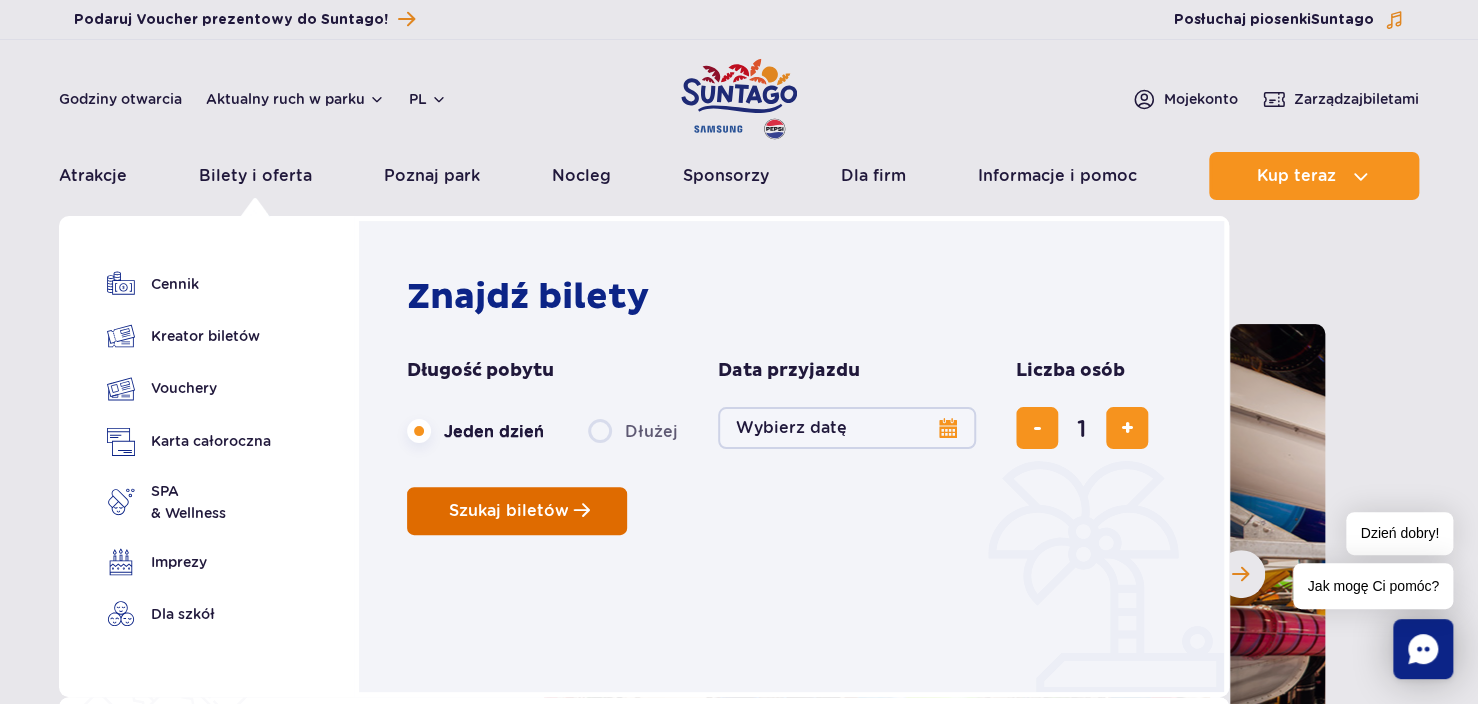 click on "Szukaj biletów" at bounding box center [517, 511] 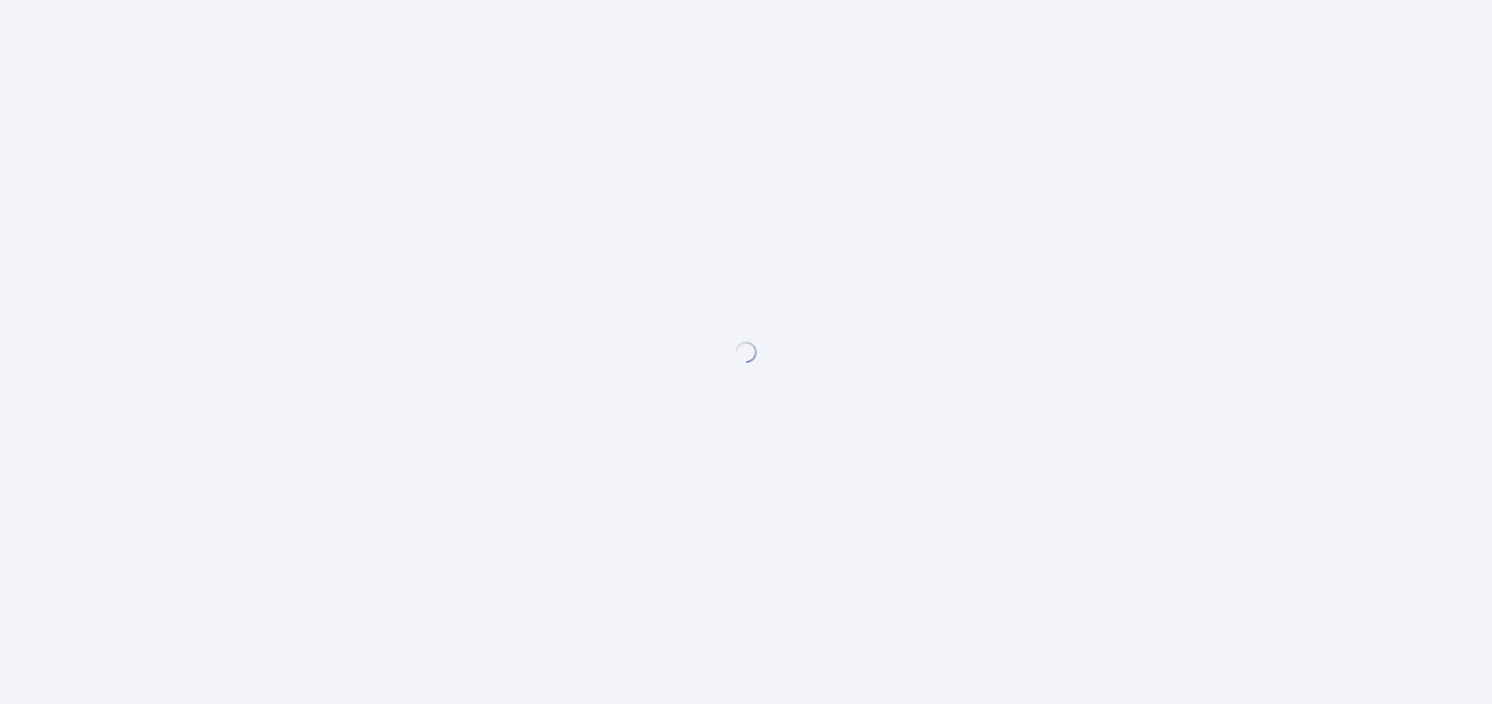 scroll, scrollTop: 0, scrollLeft: 0, axis: both 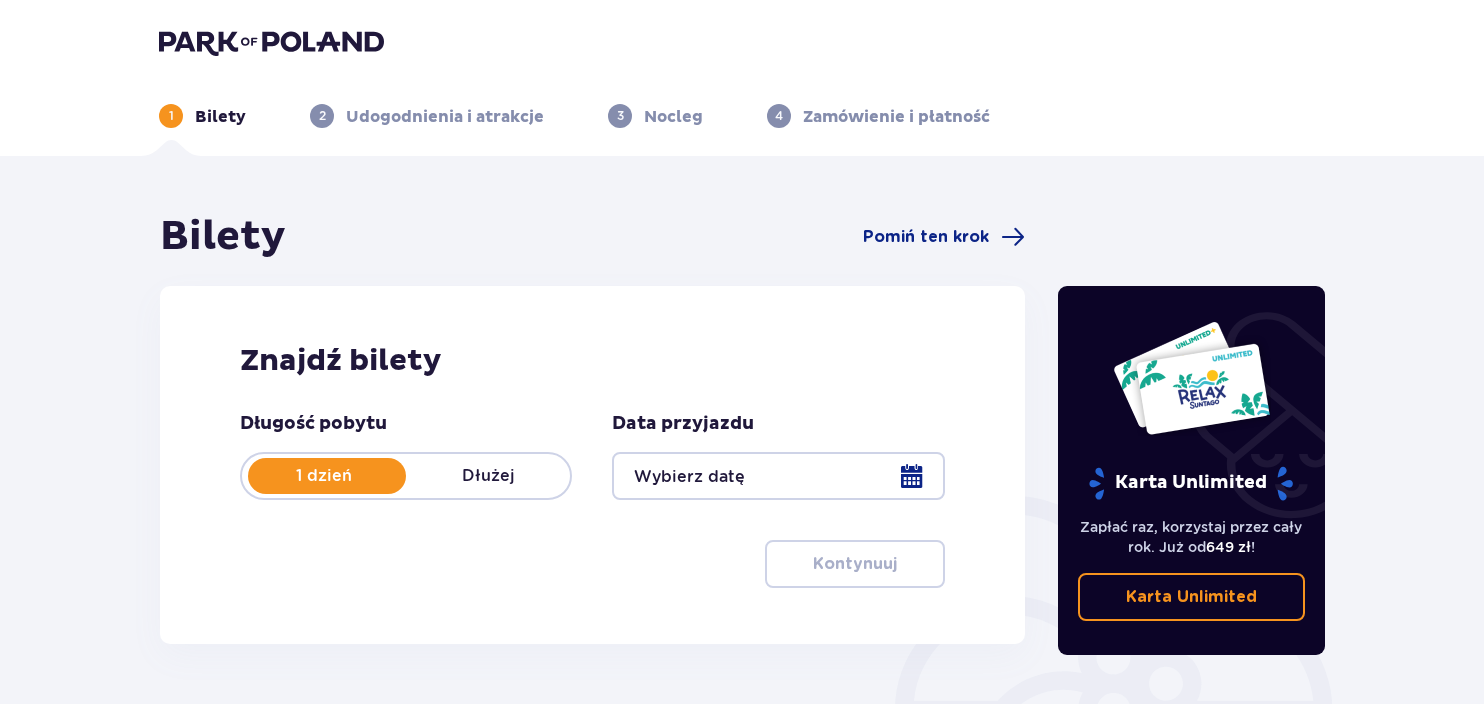click on "Znajdź bilety" at bounding box center [592, 361] 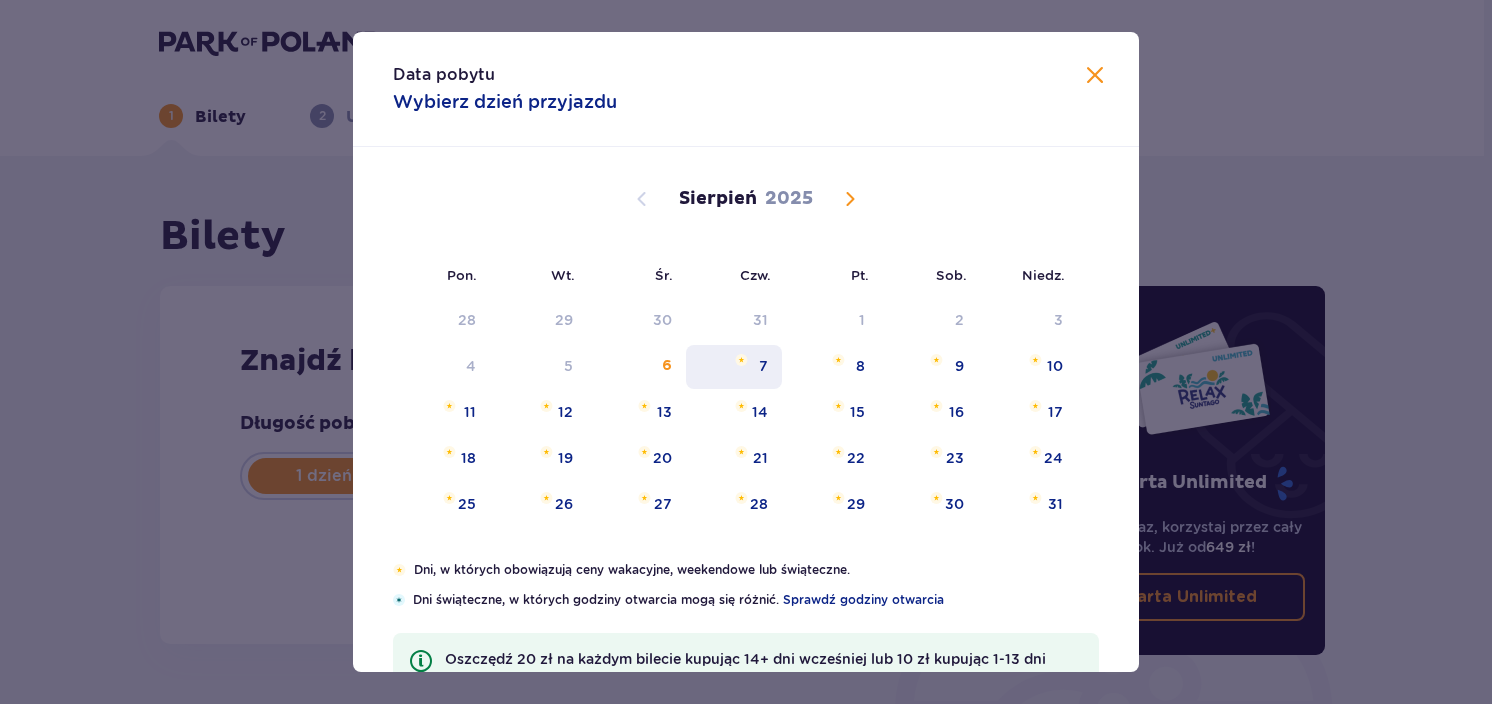 click on "7" at bounding box center [734, 367] 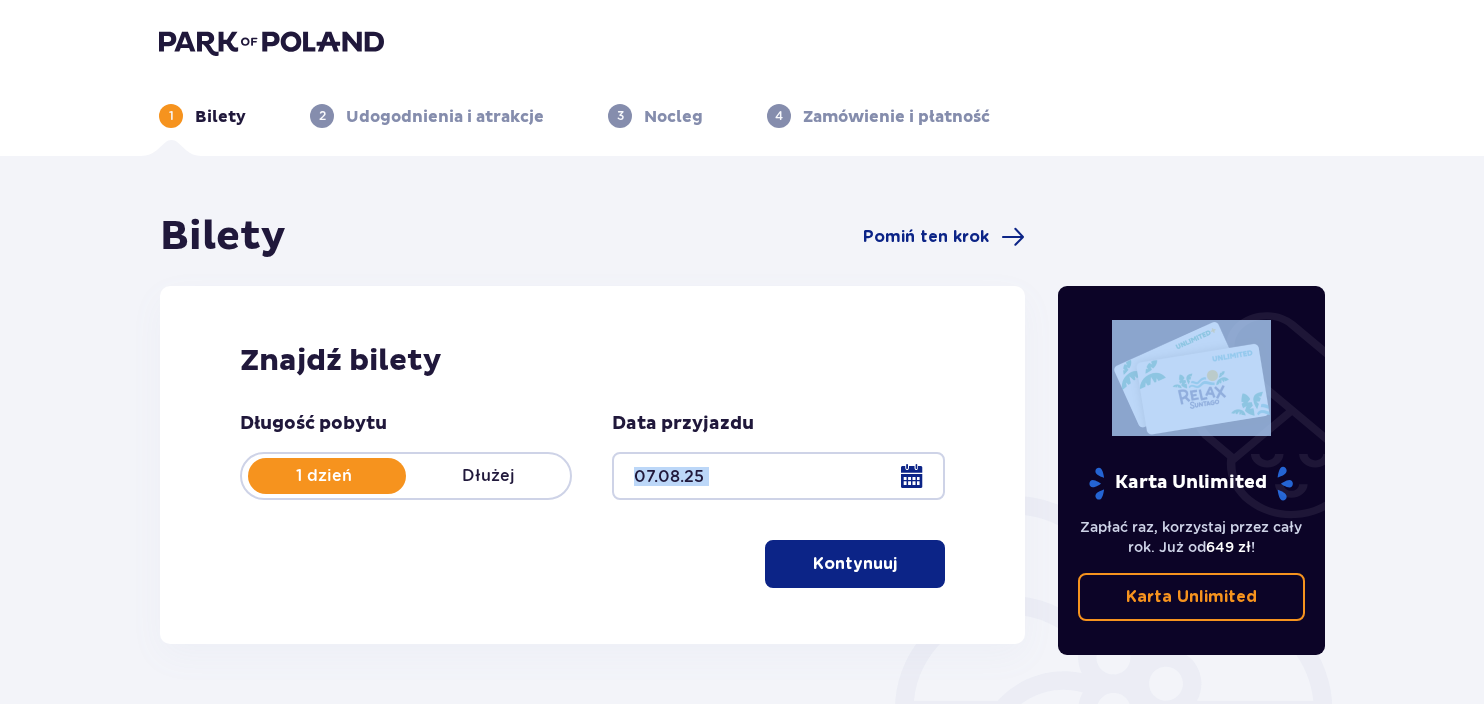 drag, startPoint x: 648, startPoint y: 578, endPoint x: 757, endPoint y: 561, distance: 110.317726 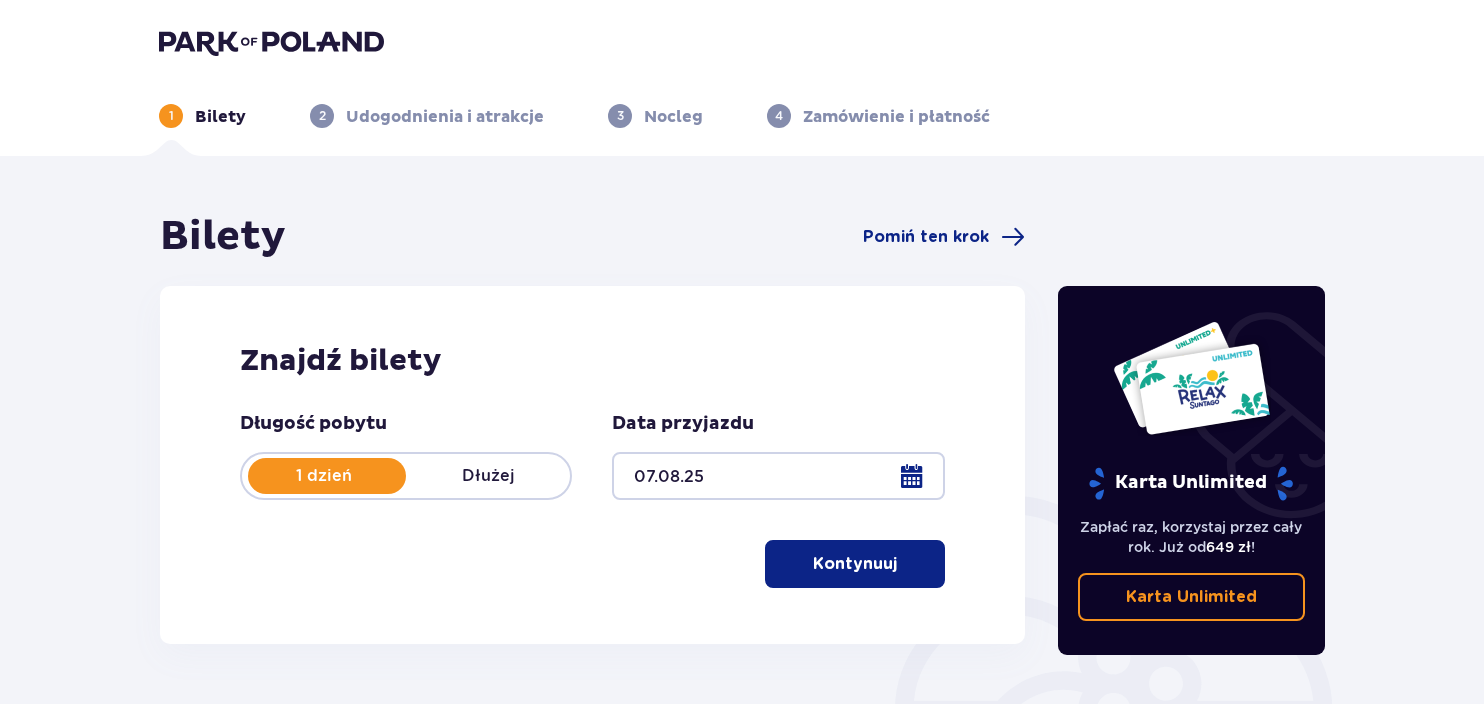 click on "Kontynuuj" at bounding box center (855, 564) 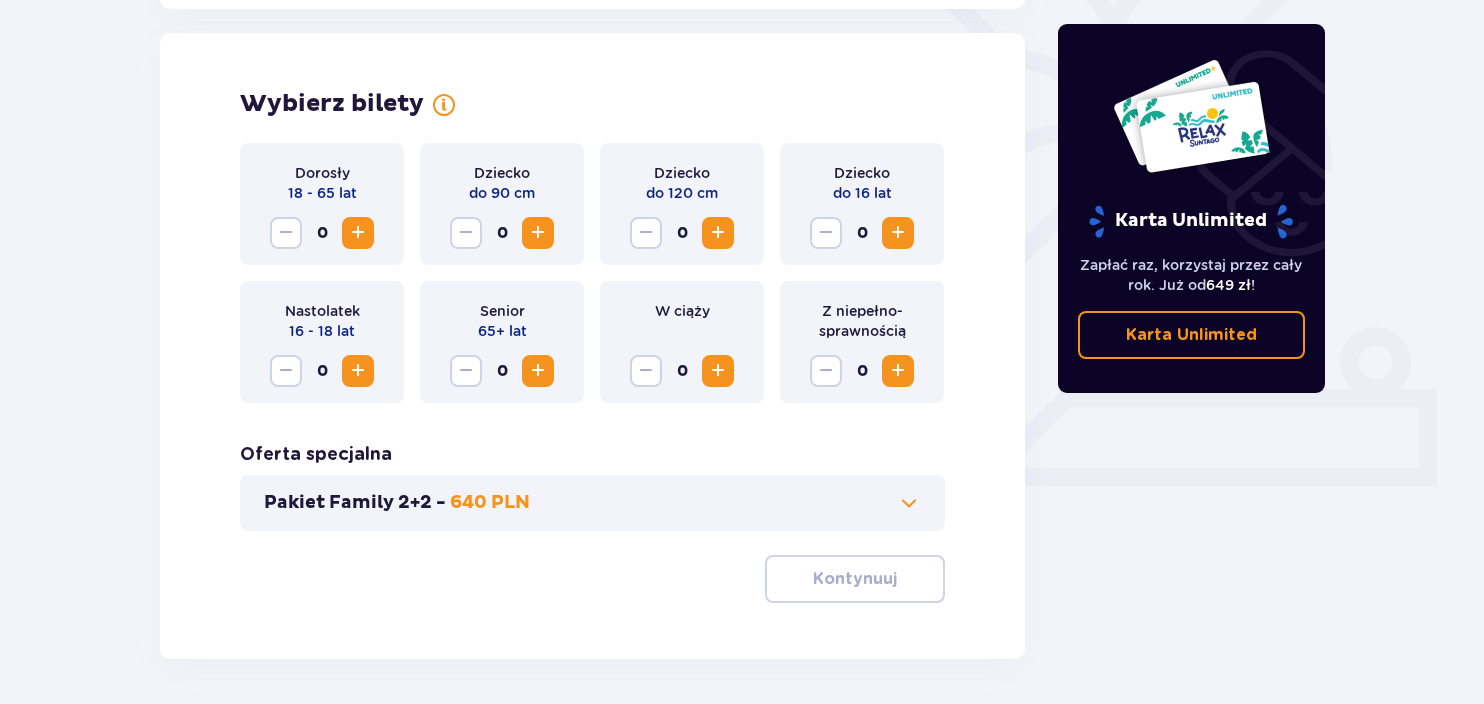 scroll, scrollTop: 556, scrollLeft: 0, axis: vertical 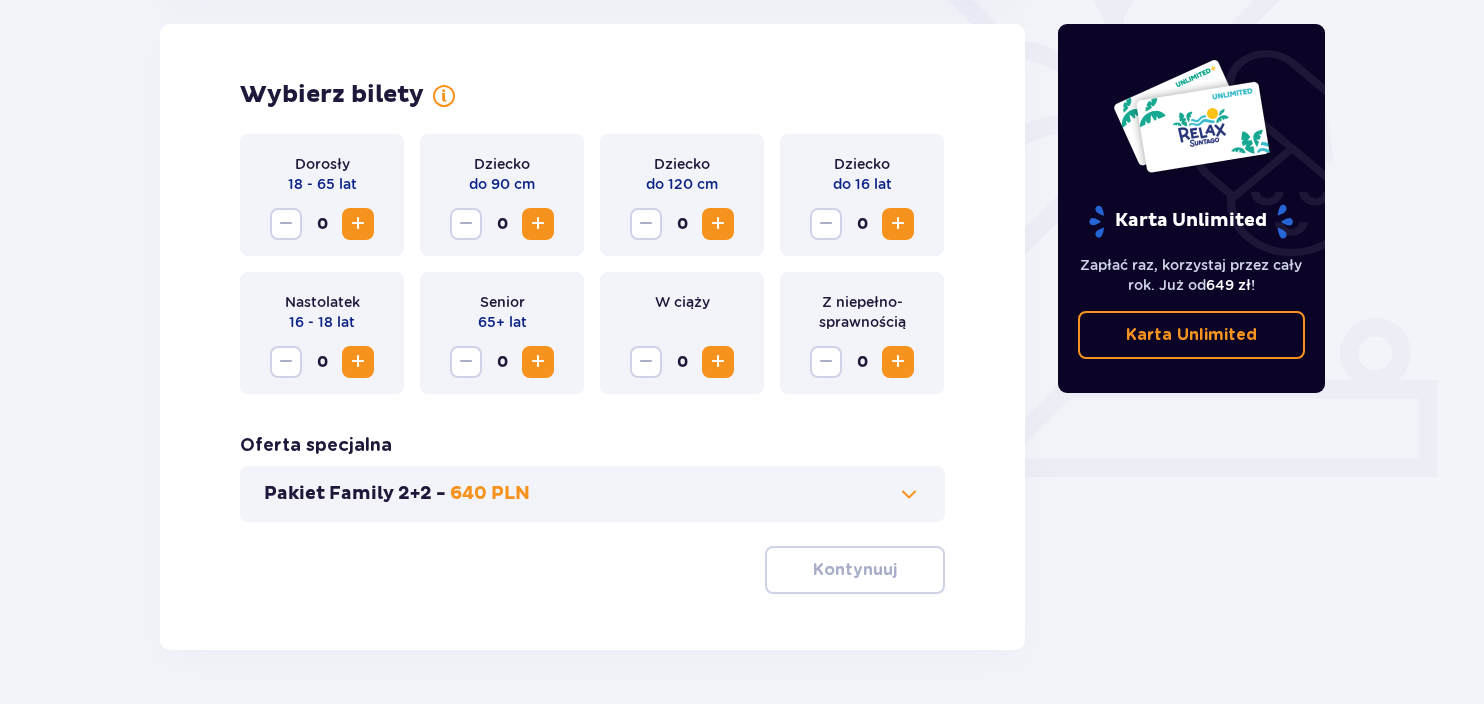 click at bounding box center (538, 224) 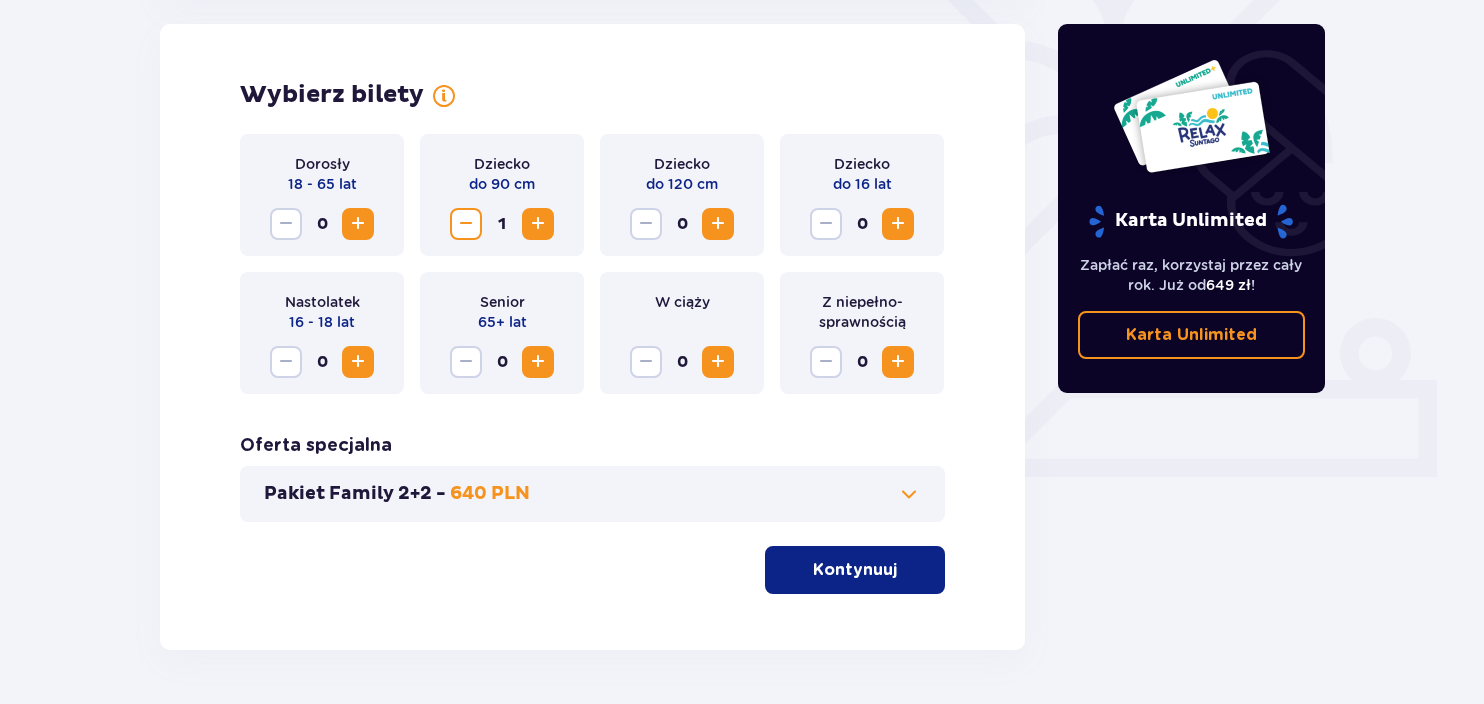 click at bounding box center [718, 224] 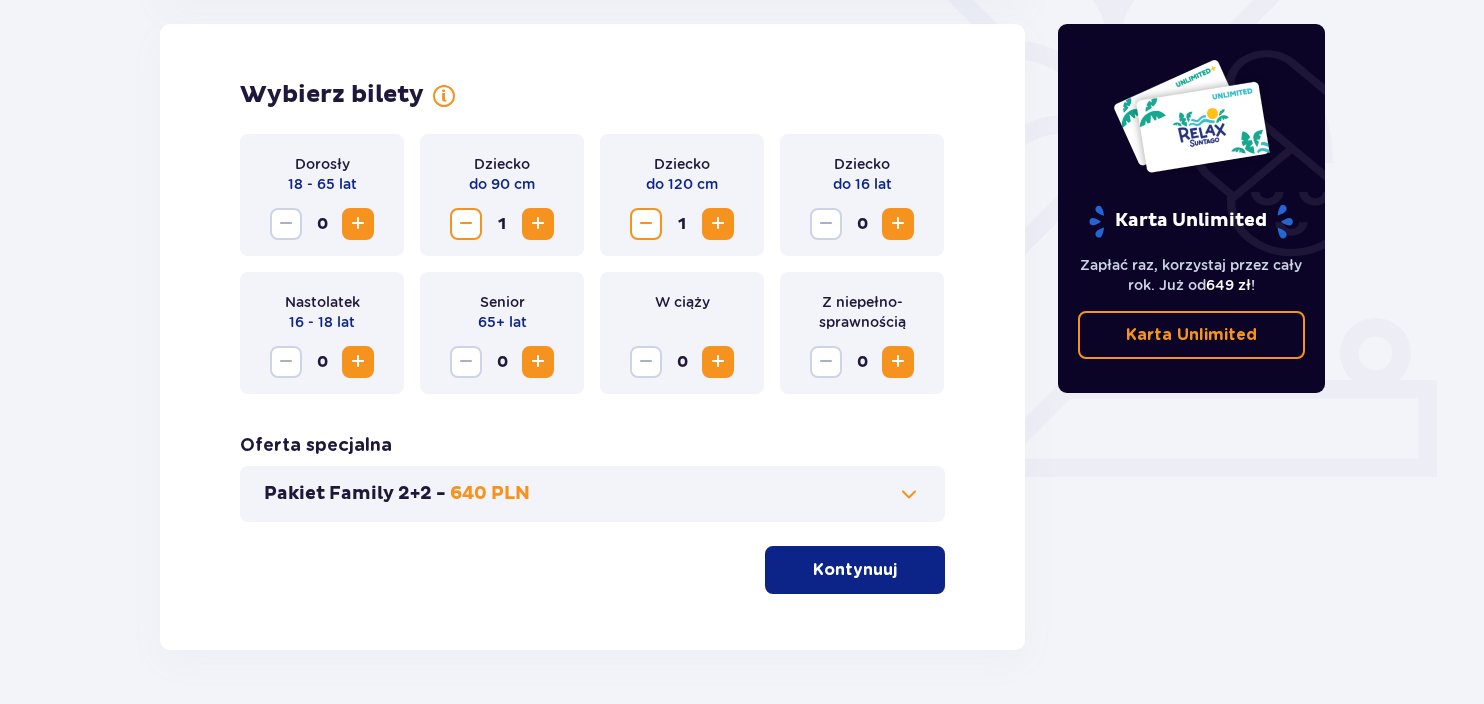 click at bounding box center (358, 224) 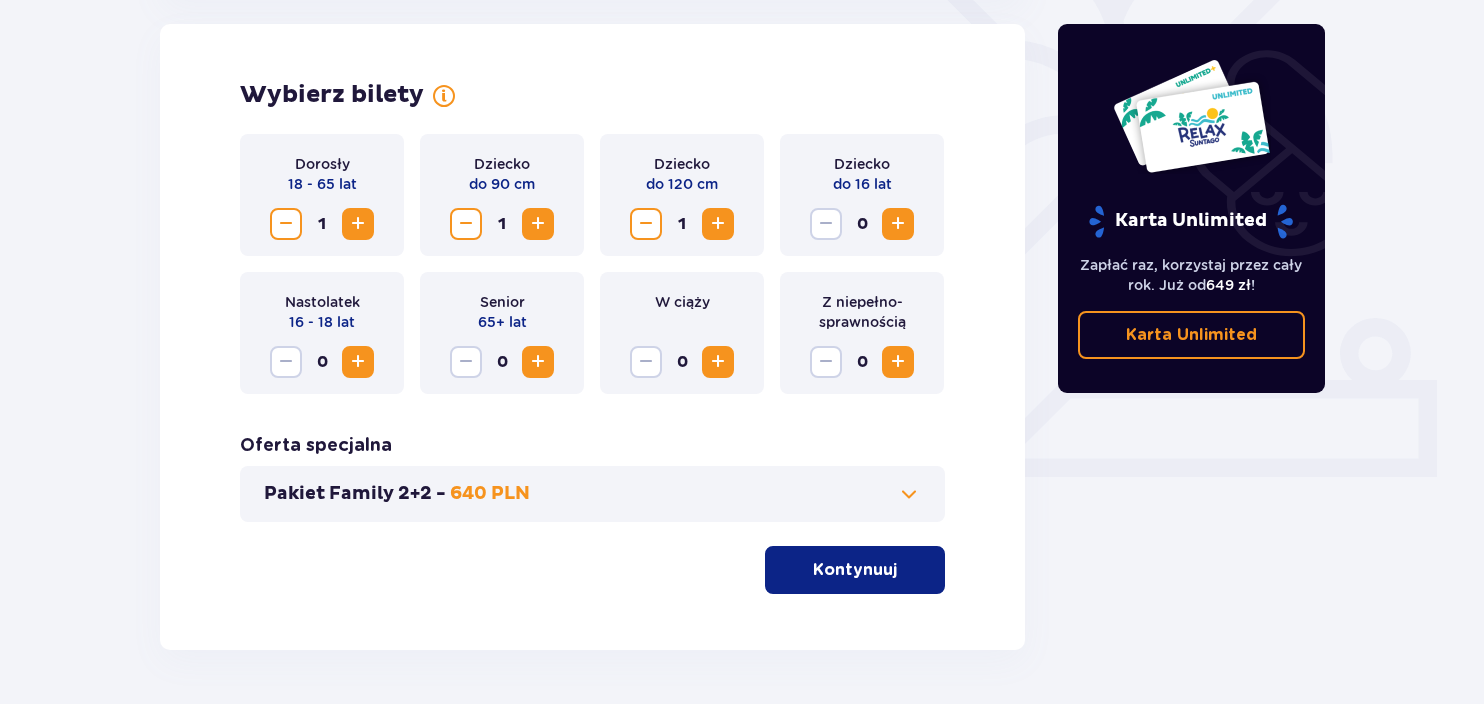 click at bounding box center (358, 224) 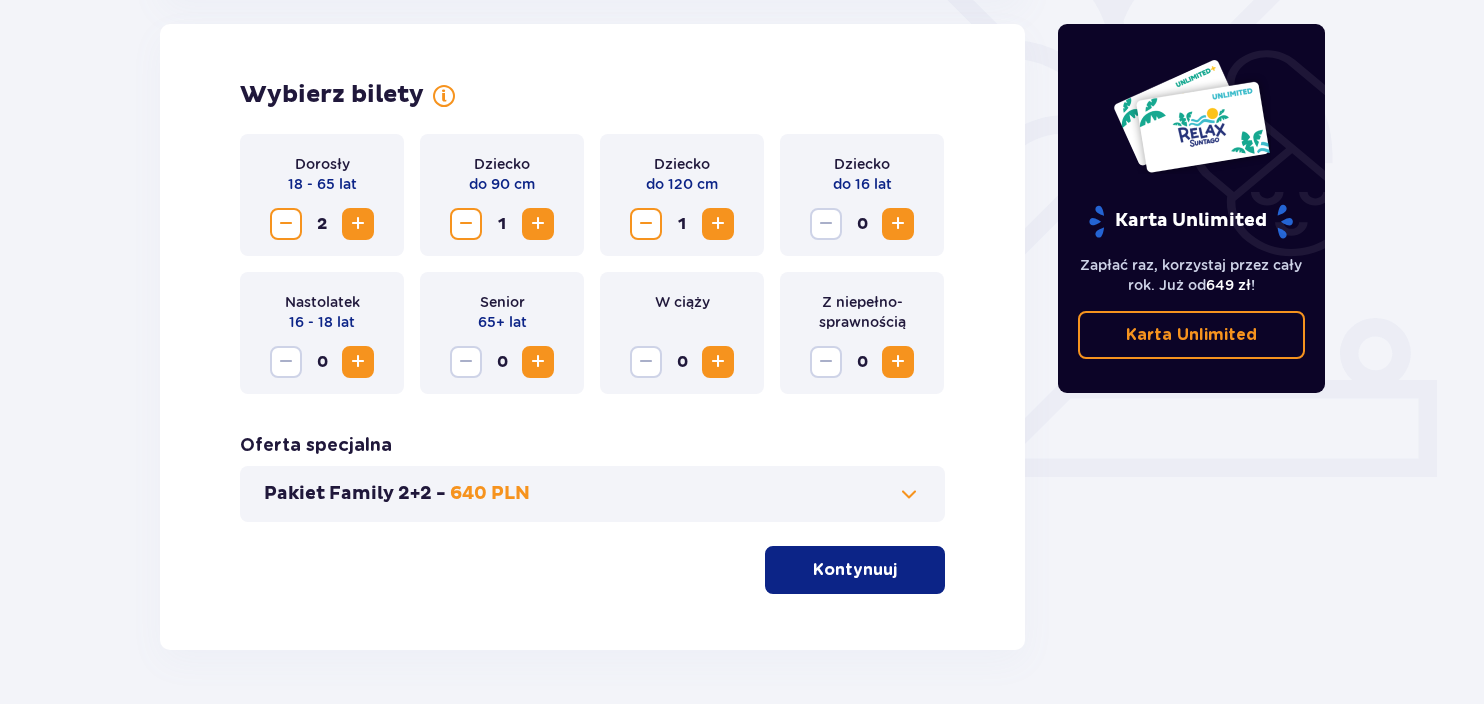 click on "640 PLN" at bounding box center (490, 494) 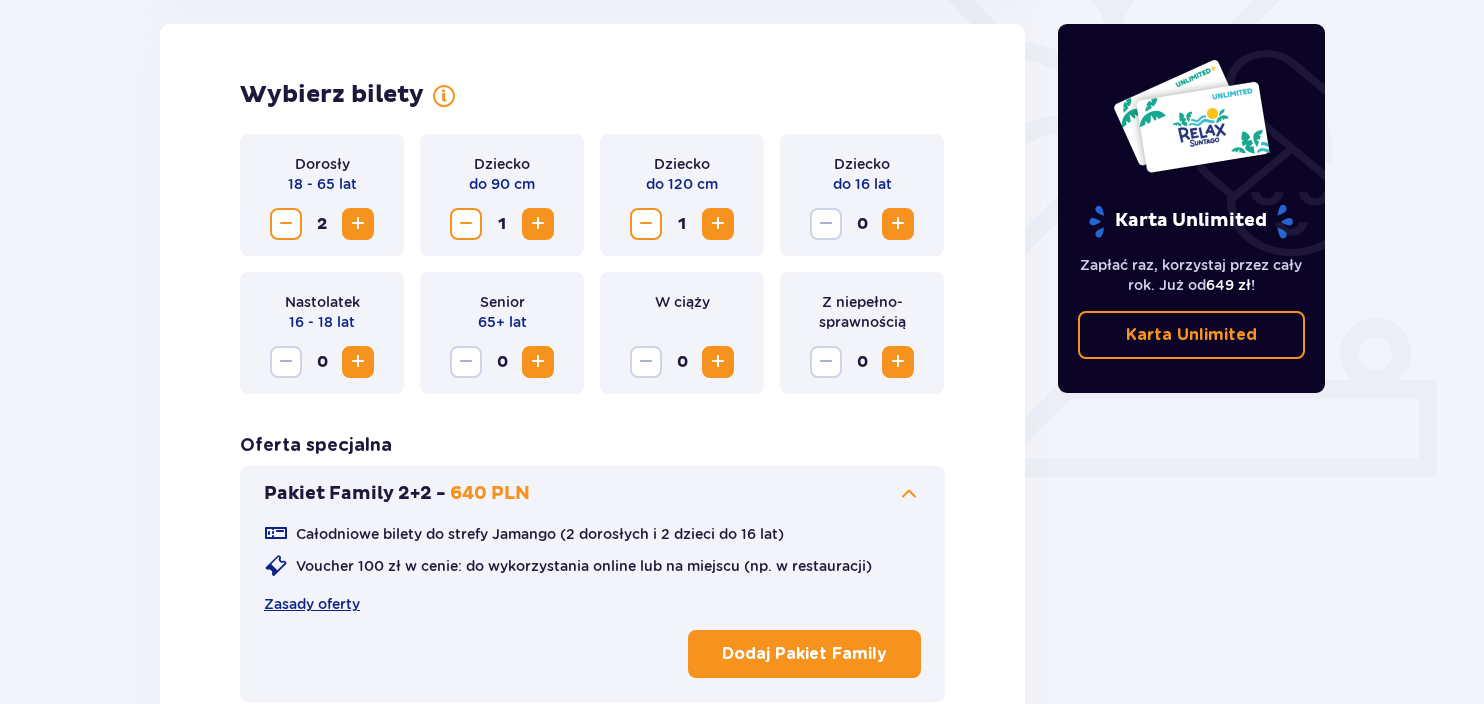 click on "Voucher 100 zł w cenie: do wykorzystania online lub na miejscu (np. w restauracji)" at bounding box center [584, 566] 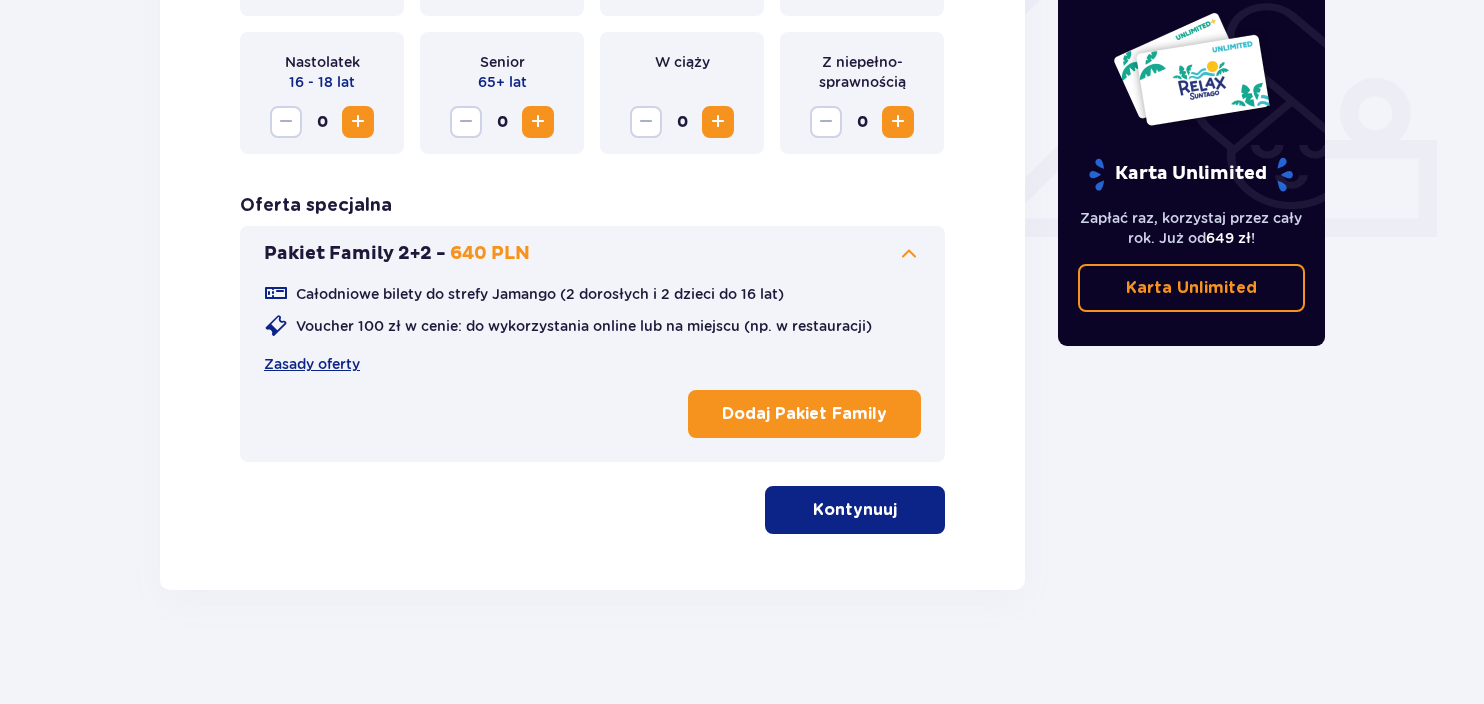 scroll, scrollTop: 802, scrollLeft: 0, axis: vertical 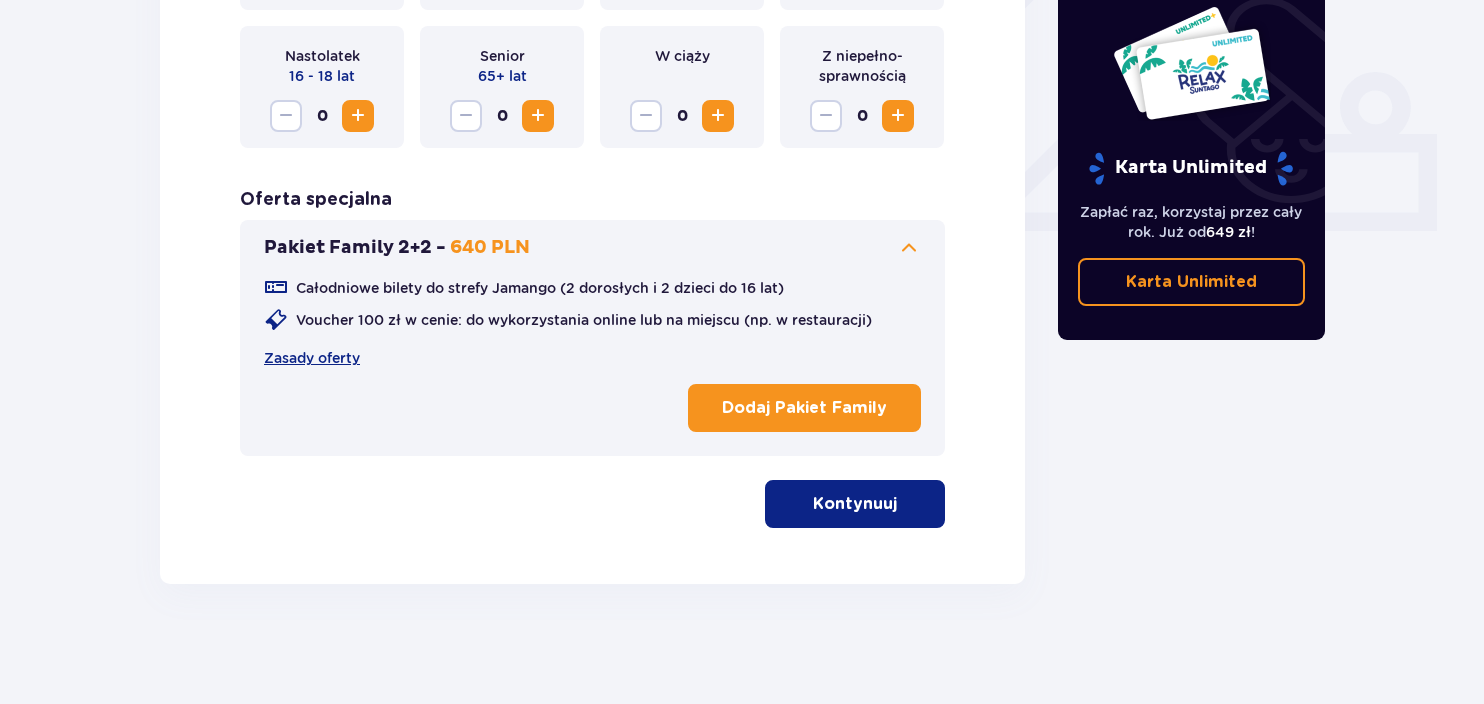click on "Kontynuuj" at bounding box center (855, 504) 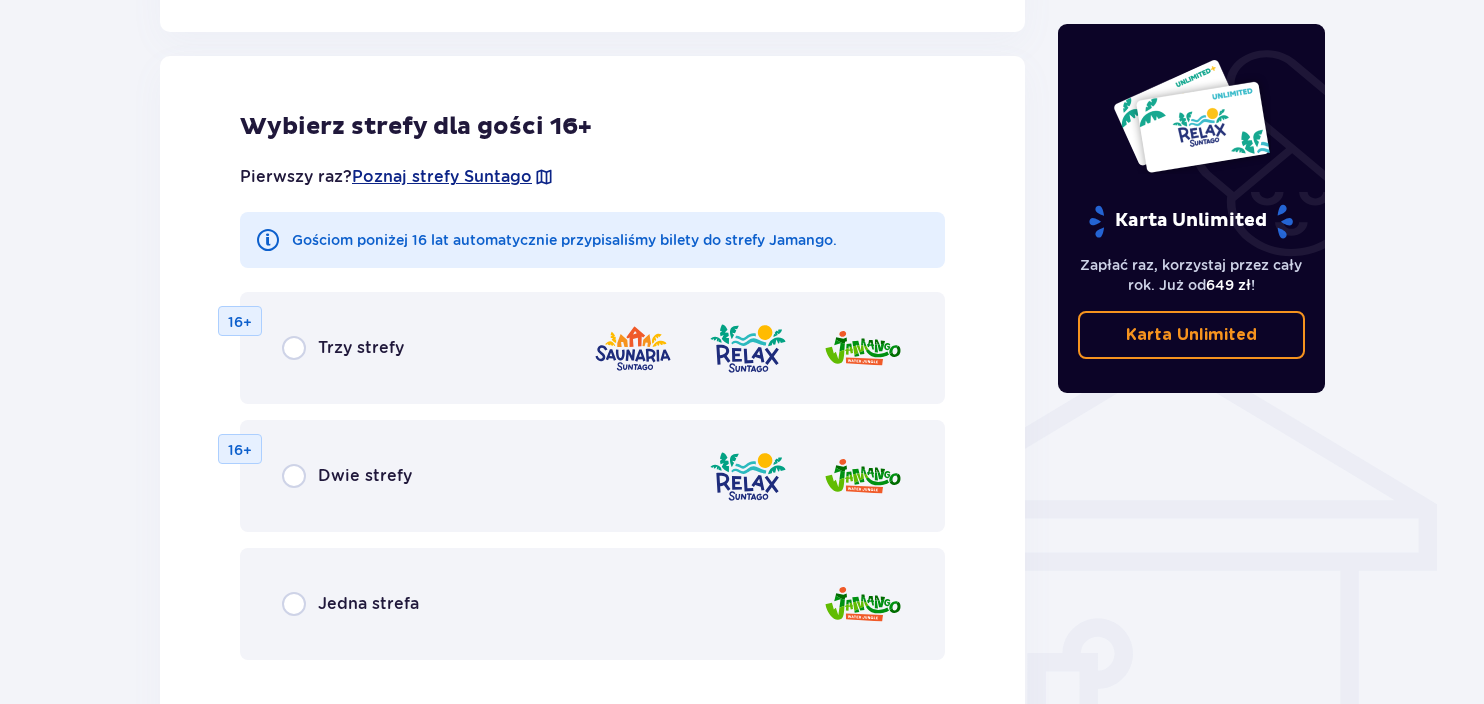 scroll, scrollTop: 1289, scrollLeft: 0, axis: vertical 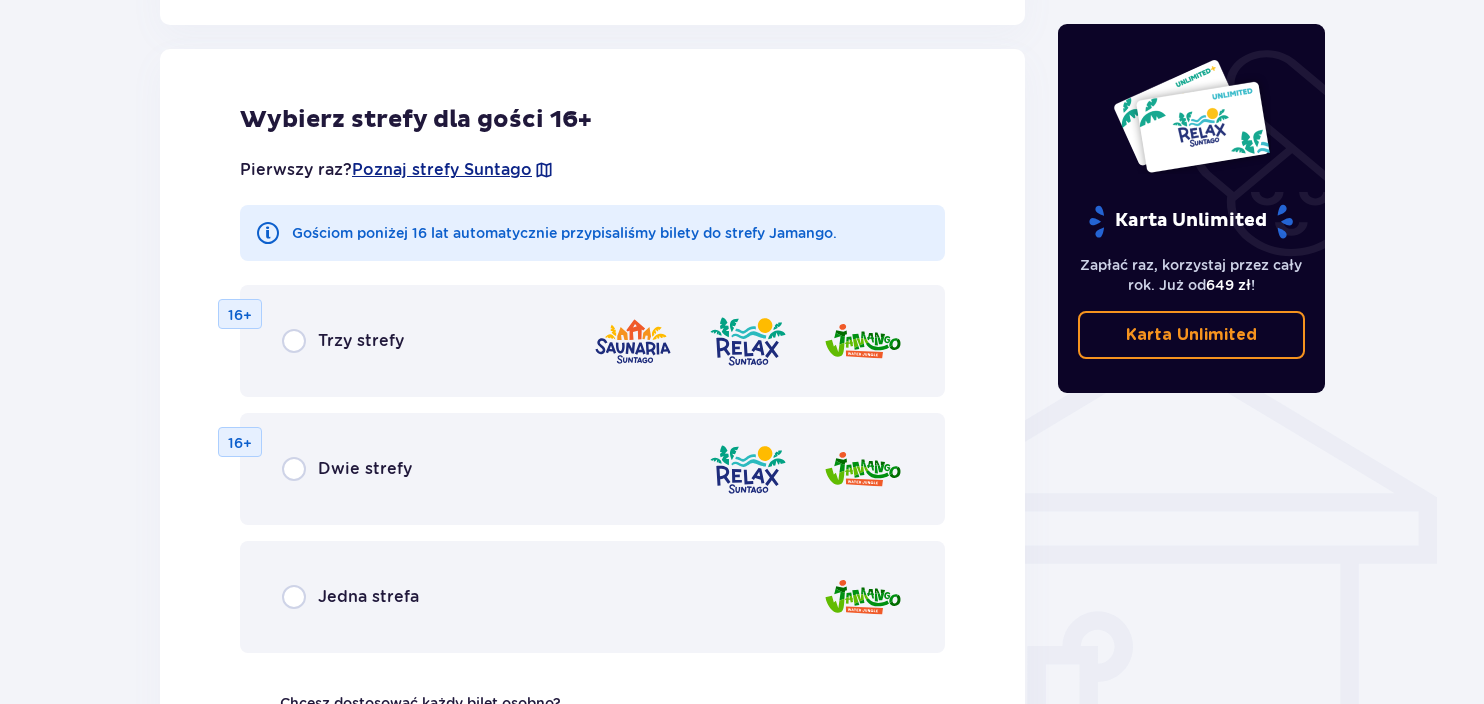 click on "Jedna strefa" at bounding box center (368, 597) 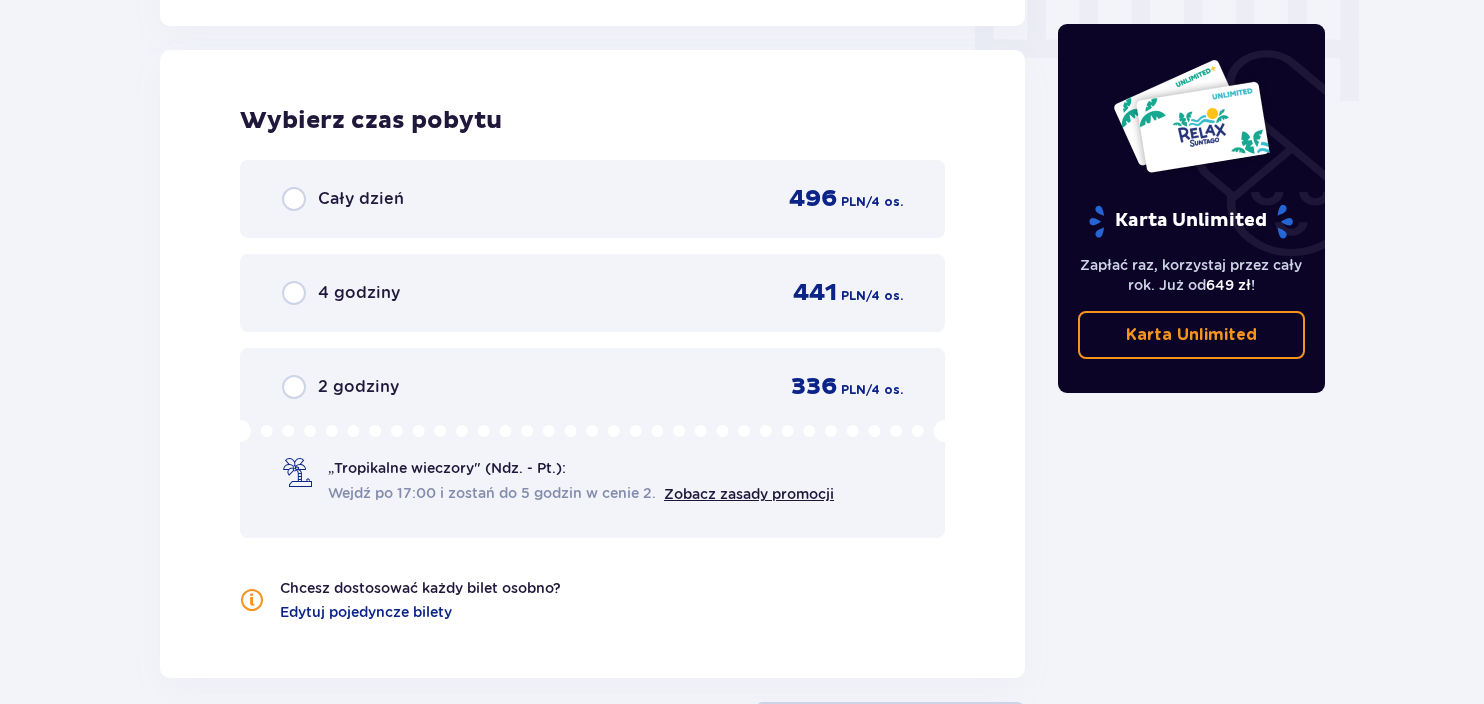 scroll, scrollTop: 2057, scrollLeft: 0, axis: vertical 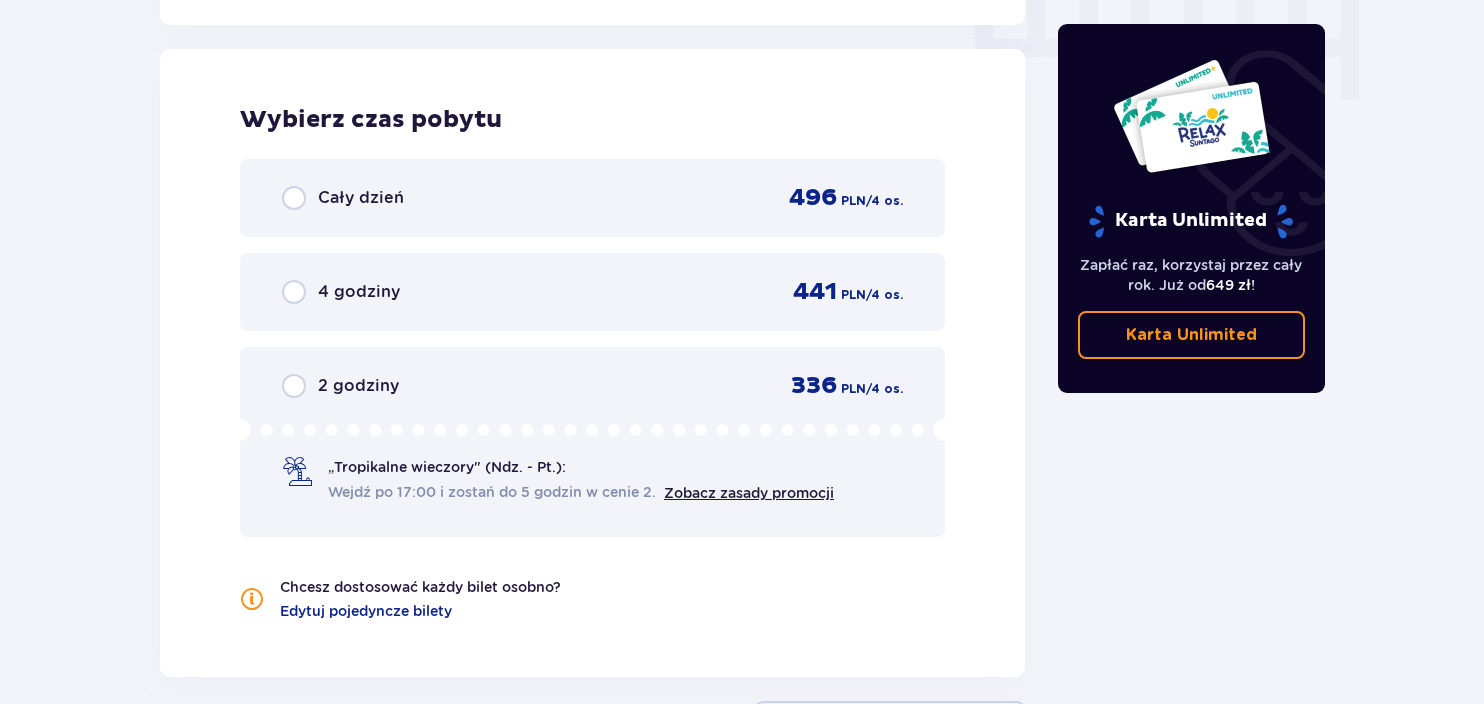 click on "4 godziny   441 PLN / 4 os." at bounding box center [592, 292] 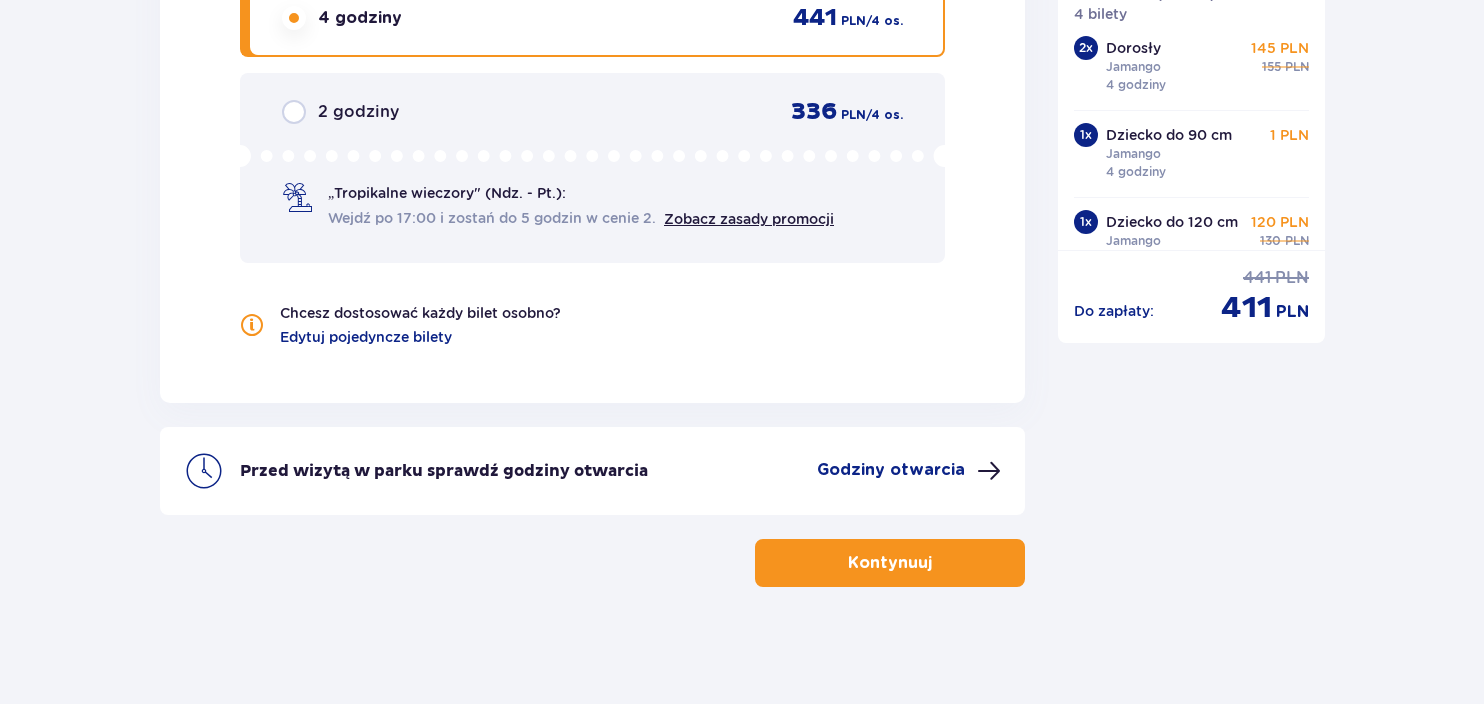 scroll, scrollTop: 2332, scrollLeft: 0, axis: vertical 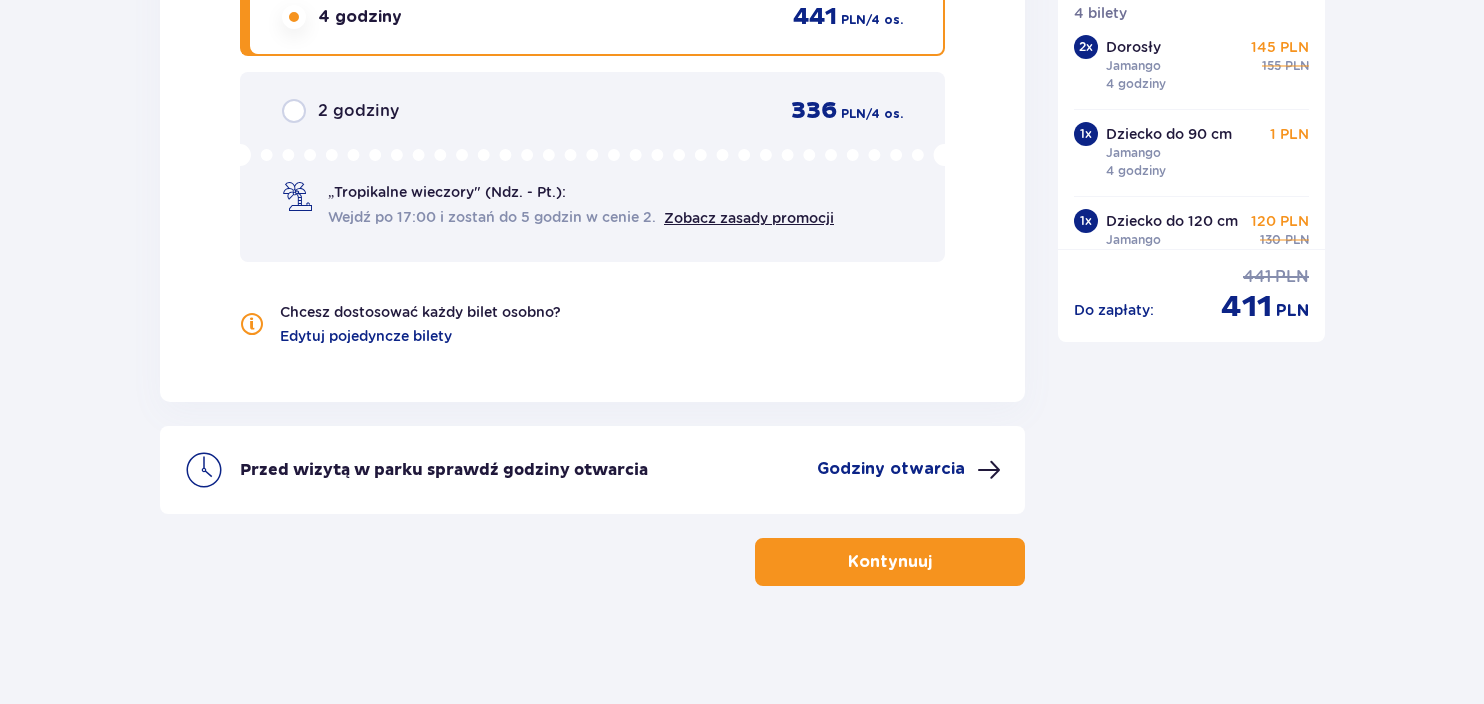 click on "Bilety Pomiń ten krok Znajdź bilety Długość pobytu 1 dzień Dłużej Data przyjazdu 07.08.25 Wybierz bilety Dorosły 18 - 65 lat 2 Dziecko do 90 cm 1 Dziecko do 120 cm 1 Dziecko do 16 lat 0 Nastolatek 16 - 18 lat 0 Senior 65+ lat 0 W ciąży 0 Z niepełno­sprawnością 0 Oferta specjalna Pakiet Family 2+2 -  640 PLN Całodniowe bilety do strefy Jamango (2 dorosłych i 2 dzieci do 16 lat) Voucher 100 zł w cenie: do wykorzystania online lub na miejscu (np. w restauracji) Zasady oferty Dodaj Pakiet Family Wybierz strefy dla gości 16+ Pierwszy raz?  Poznaj strefy Suntago Gościom poniżej 16 lat automatycznie przypisaliśmy bilety do strefy Jamango. Trzy strefy 16+ Dwie strefy 16+ Jedna strefa Chcesz dostosować każdy bilet osobno? Edytuj pojedyncze bilety Wybierz czas pobytu Cały dzień   496 PLN / 4 os. 4 godziny   441 PLN / 4 os. 2 godziny   336 PLN / 4 os. „Tropikalne wieczory" (Ndz. - Pt.): Wejdź po 17:00 i zostań do 5 godzin w cenie 2. Zobacz zasady promocji Edytuj pojedyncze bilety Kontynuuj" at bounding box center [592, -767] 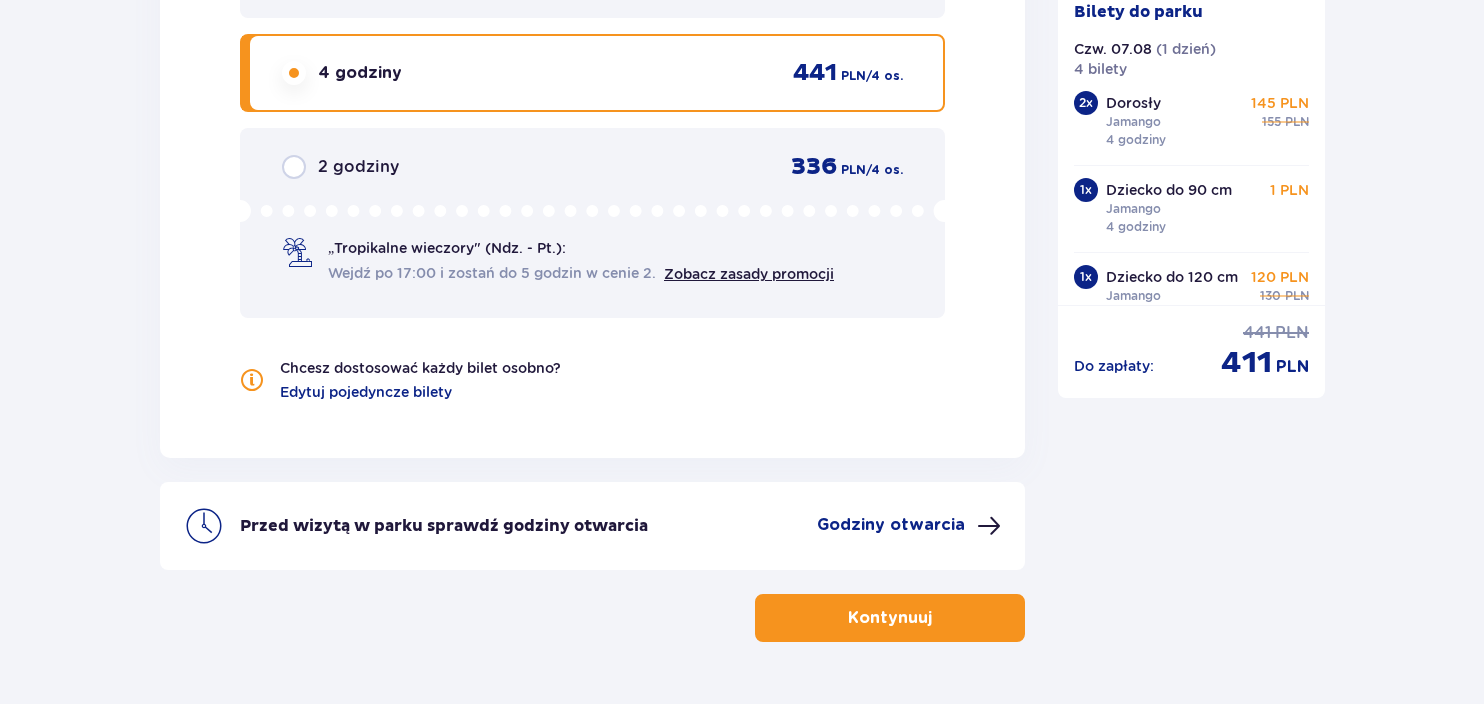 scroll, scrollTop: 2292, scrollLeft: 0, axis: vertical 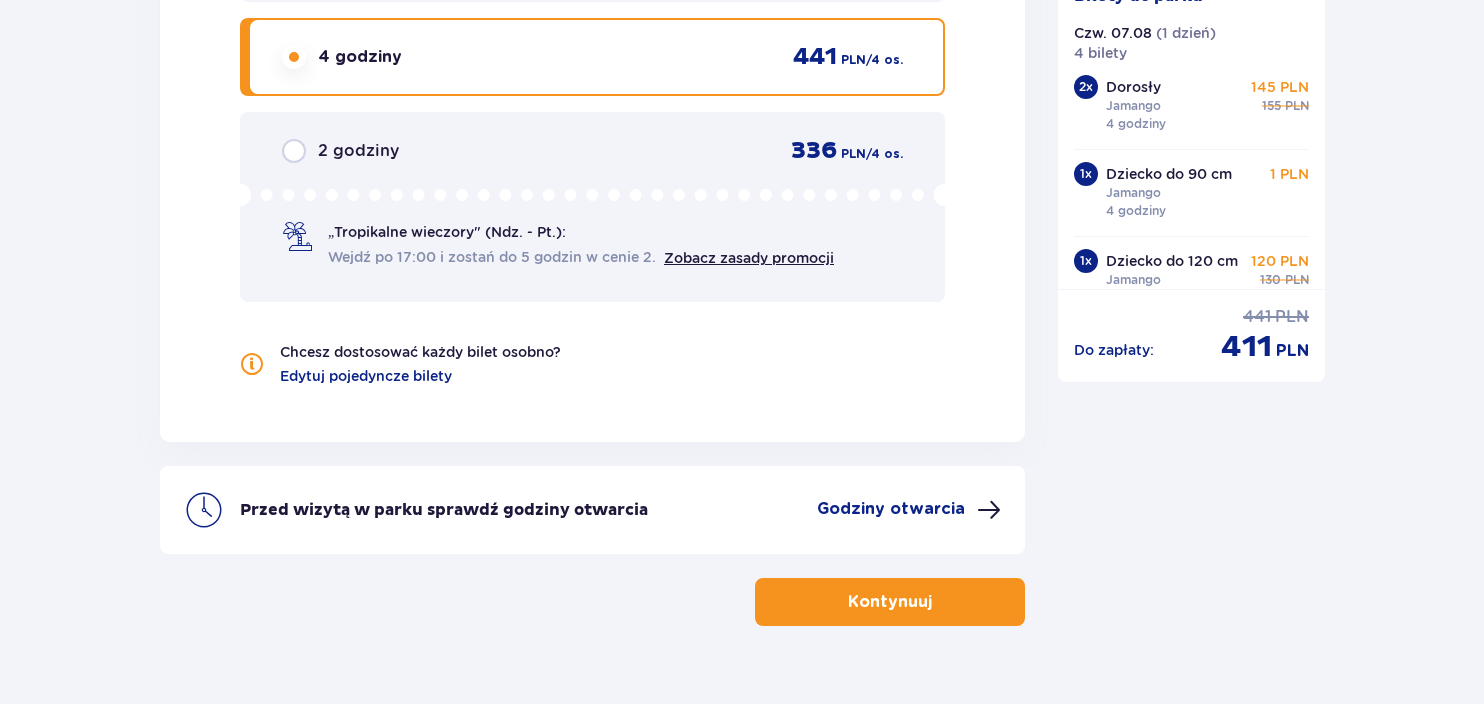click on "Przed wizytą w parku sprawdź godziny otwarcia Godziny otwarcia" at bounding box center [592, 510] 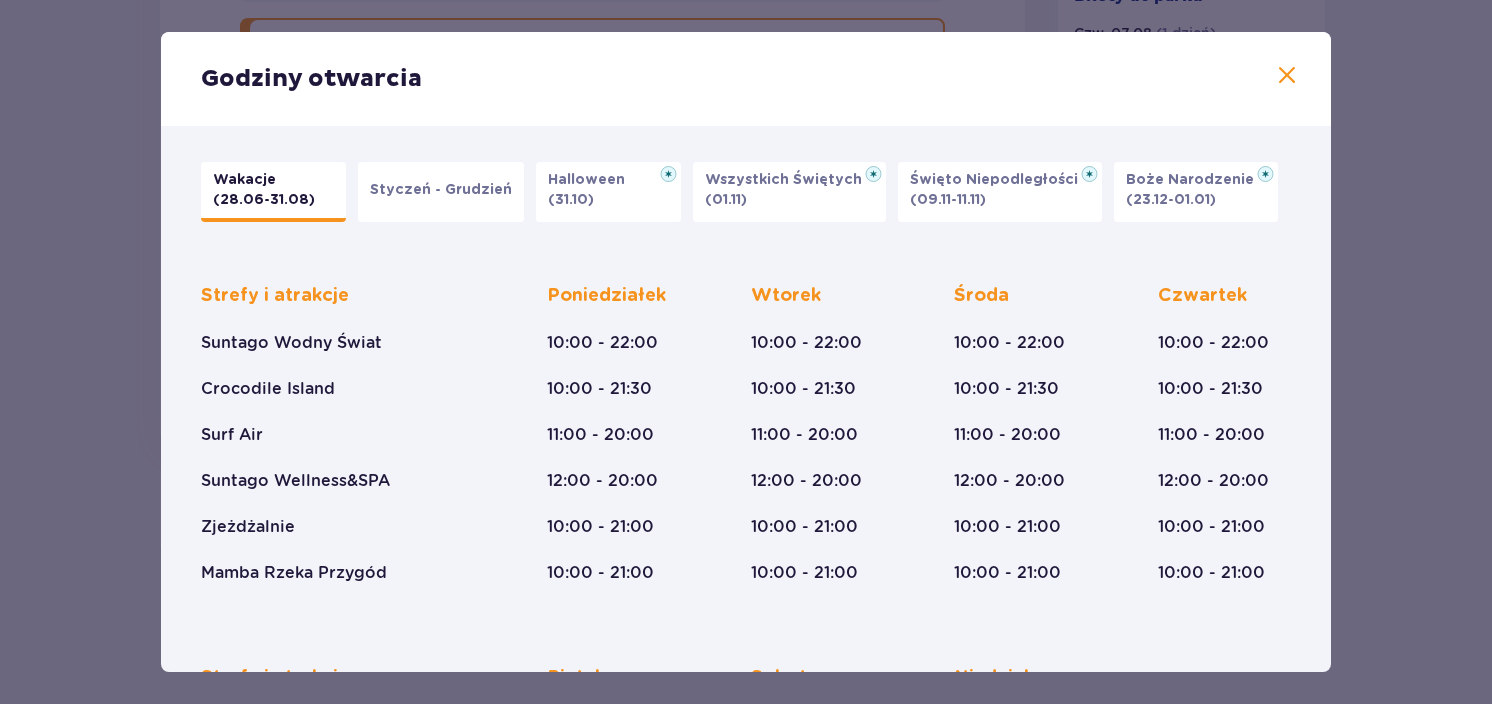 click on "Wszystkich Świętych  (01.11)" at bounding box center [789, 192] 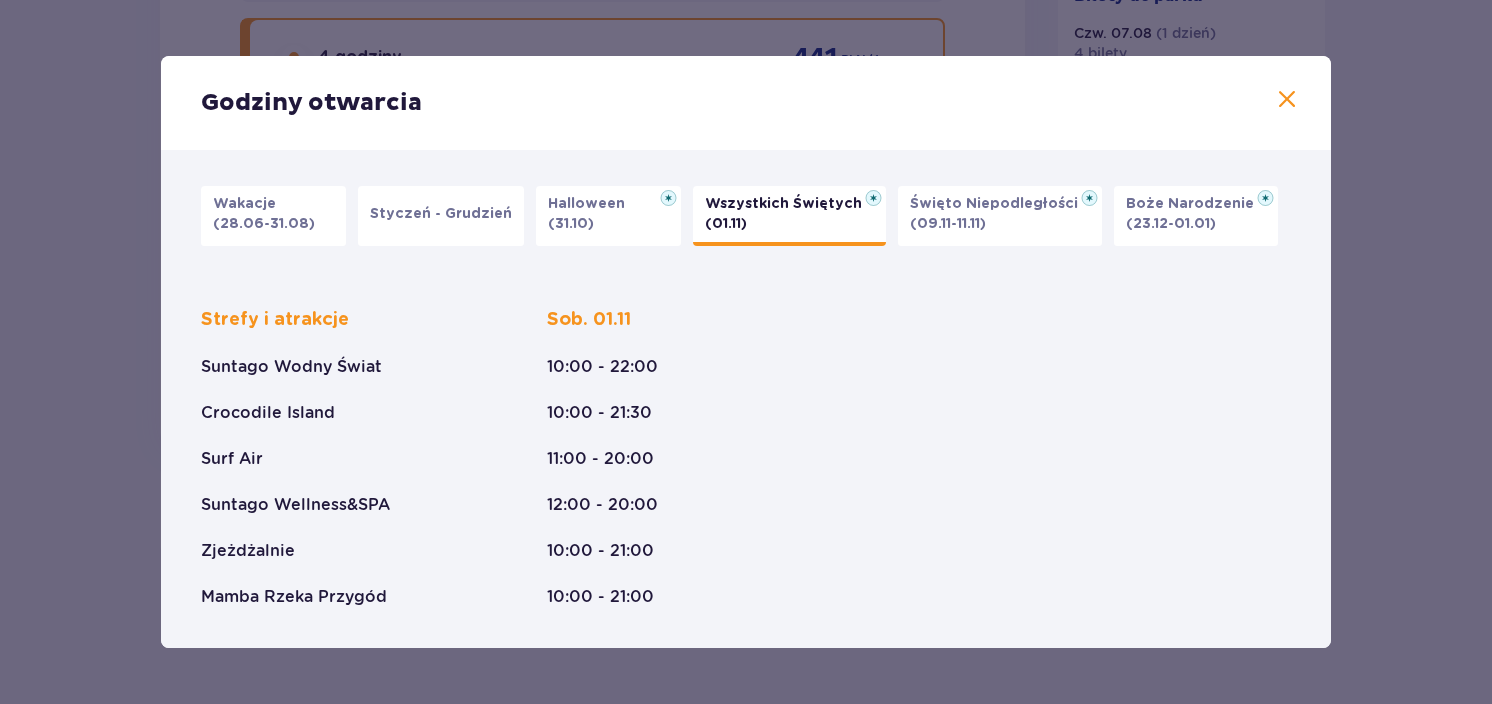 click on "(28.06-31.08)" at bounding box center (264, 224) 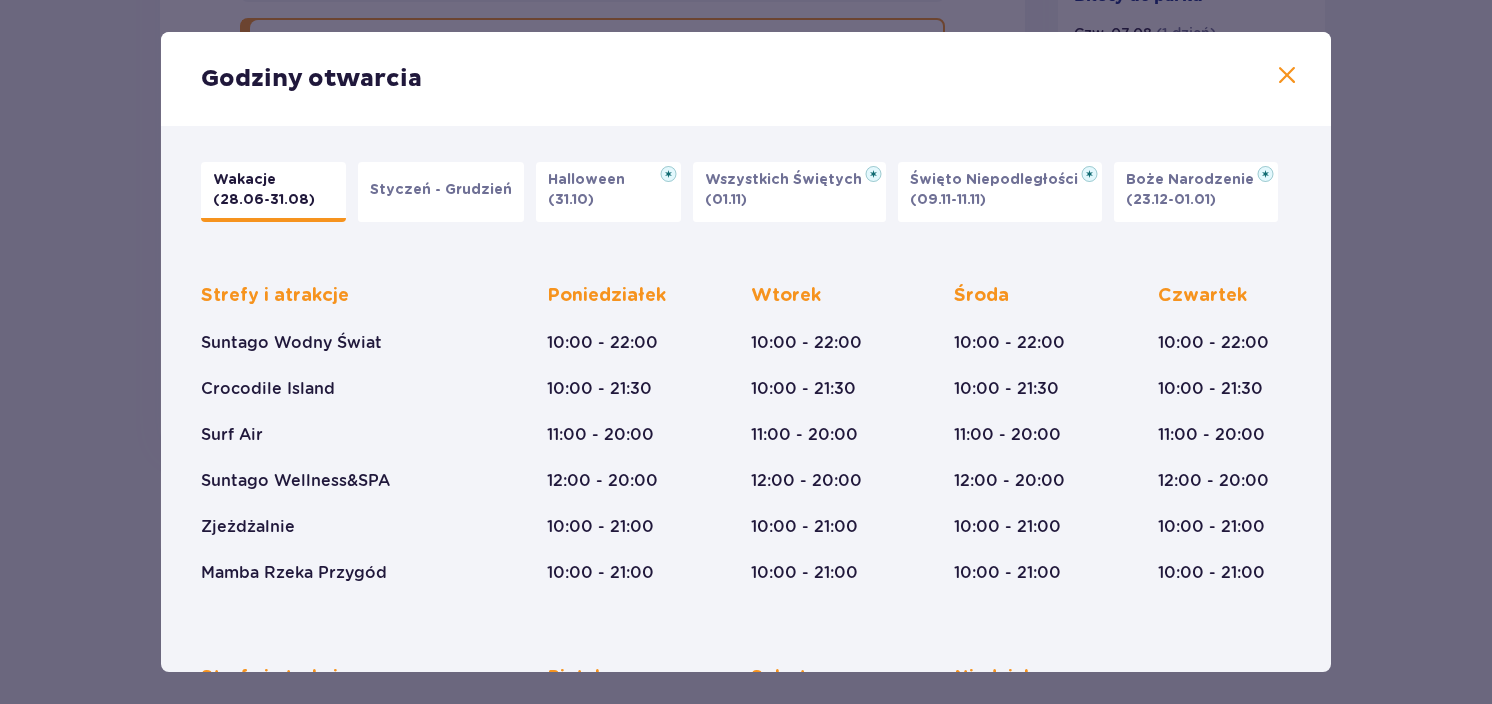 click at bounding box center [1287, 76] 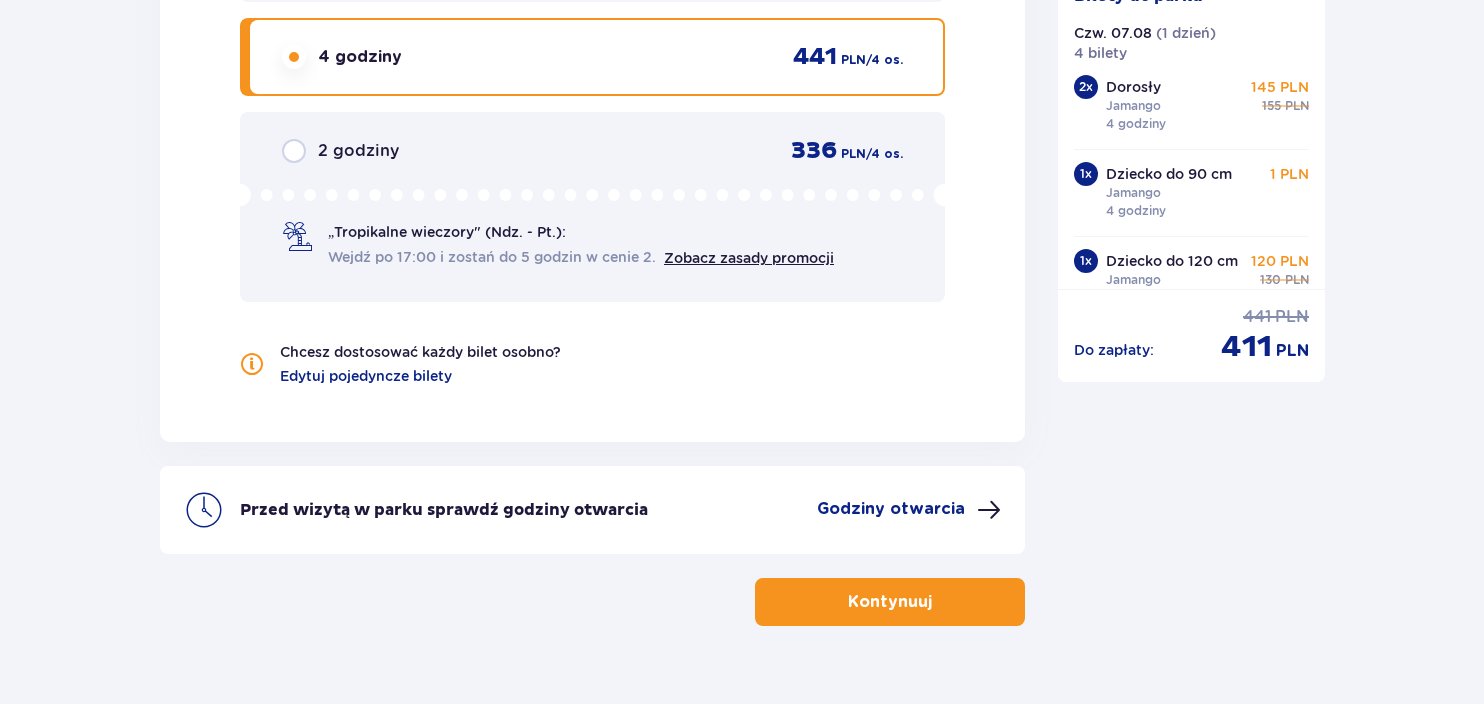 click on "Wybierz czas pobytu Cały dzień   496 PLN / 4 os. 4 godziny   441 PLN / 4 os. 2 godziny   336 PLN / 4 os. „Tropikalne wieczory" (Ndz. - Pt.): Wejdź po 17:00 i zostań do 5 godzin w cenie 2. Zobacz zasady promocji Chcesz dostosować każdy bilet osobno? Edytuj pojedyncze bilety" at bounding box center (592, 128) 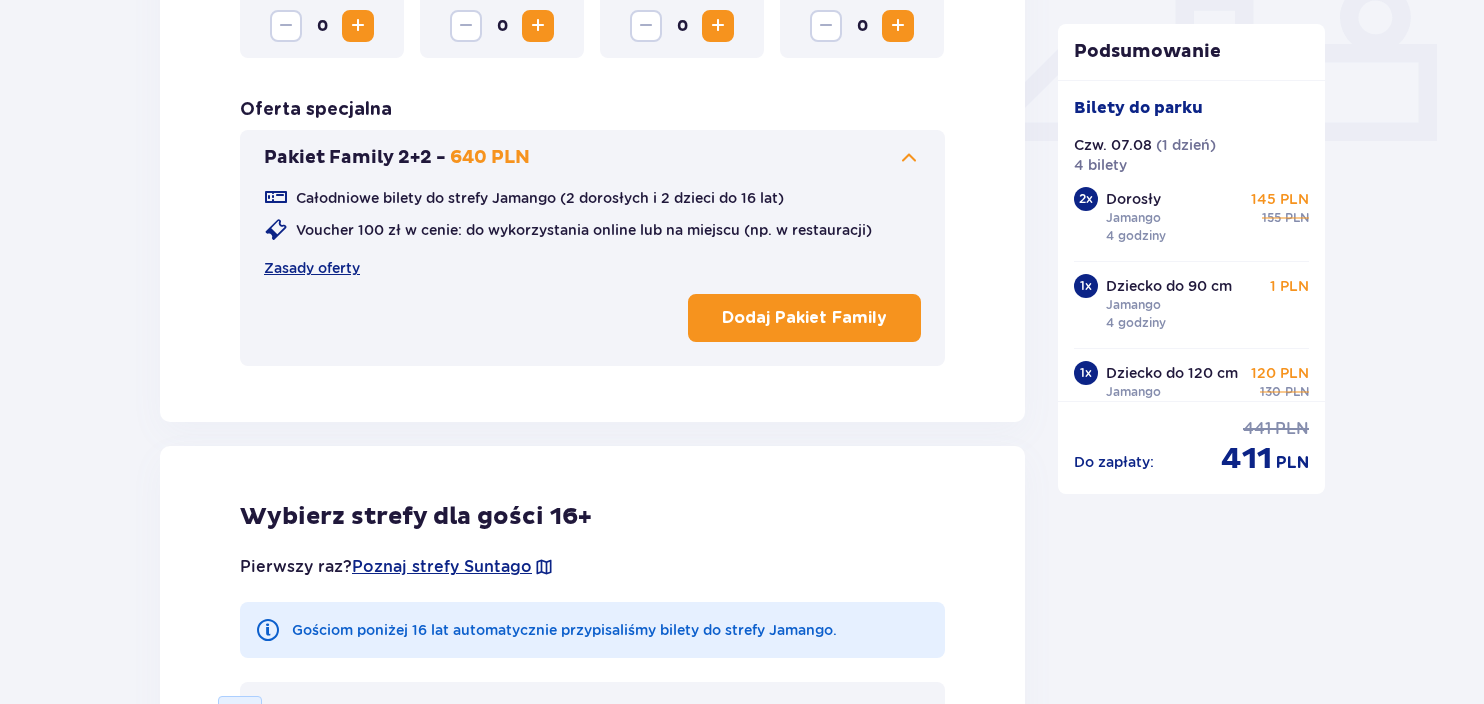 scroll, scrollTop: 852, scrollLeft: 0, axis: vertical 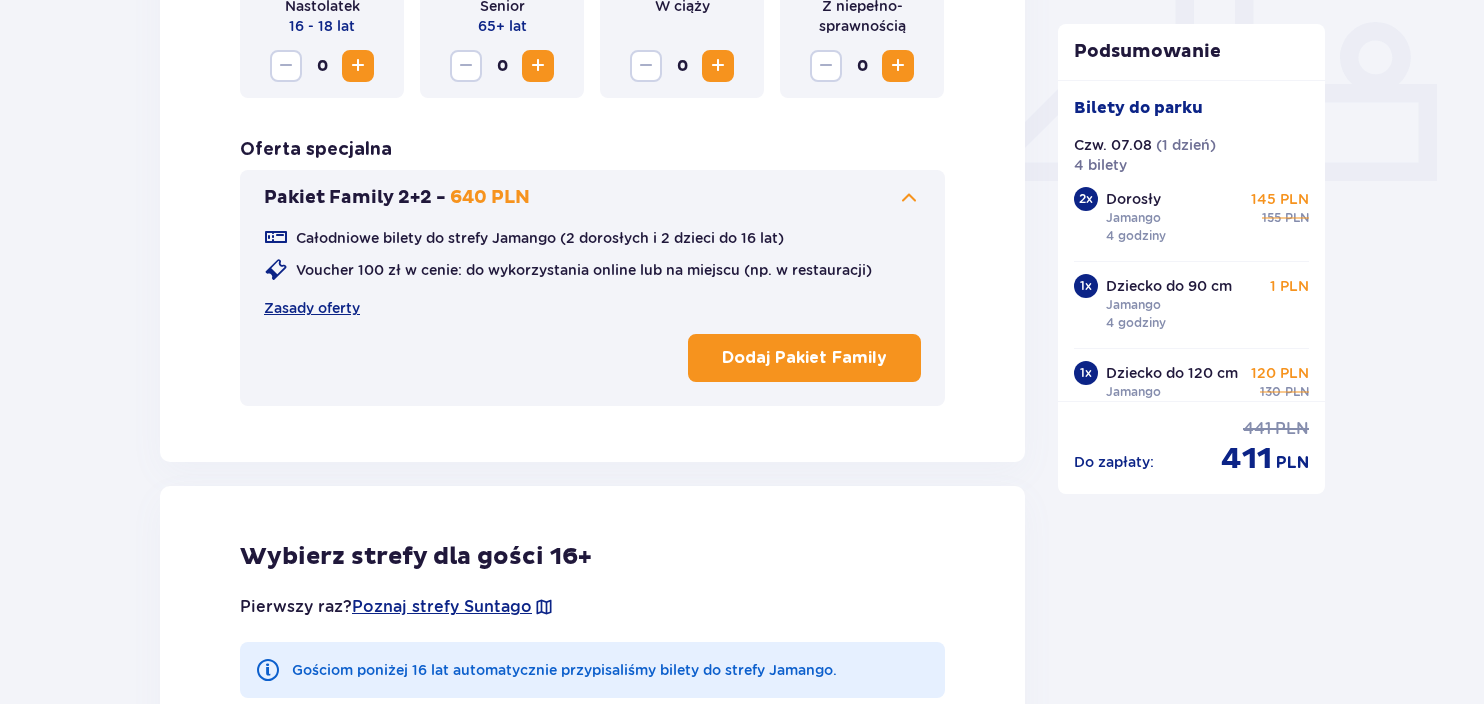 click on "Dodaj Pakiet Family" at bounding box center (804, 358) 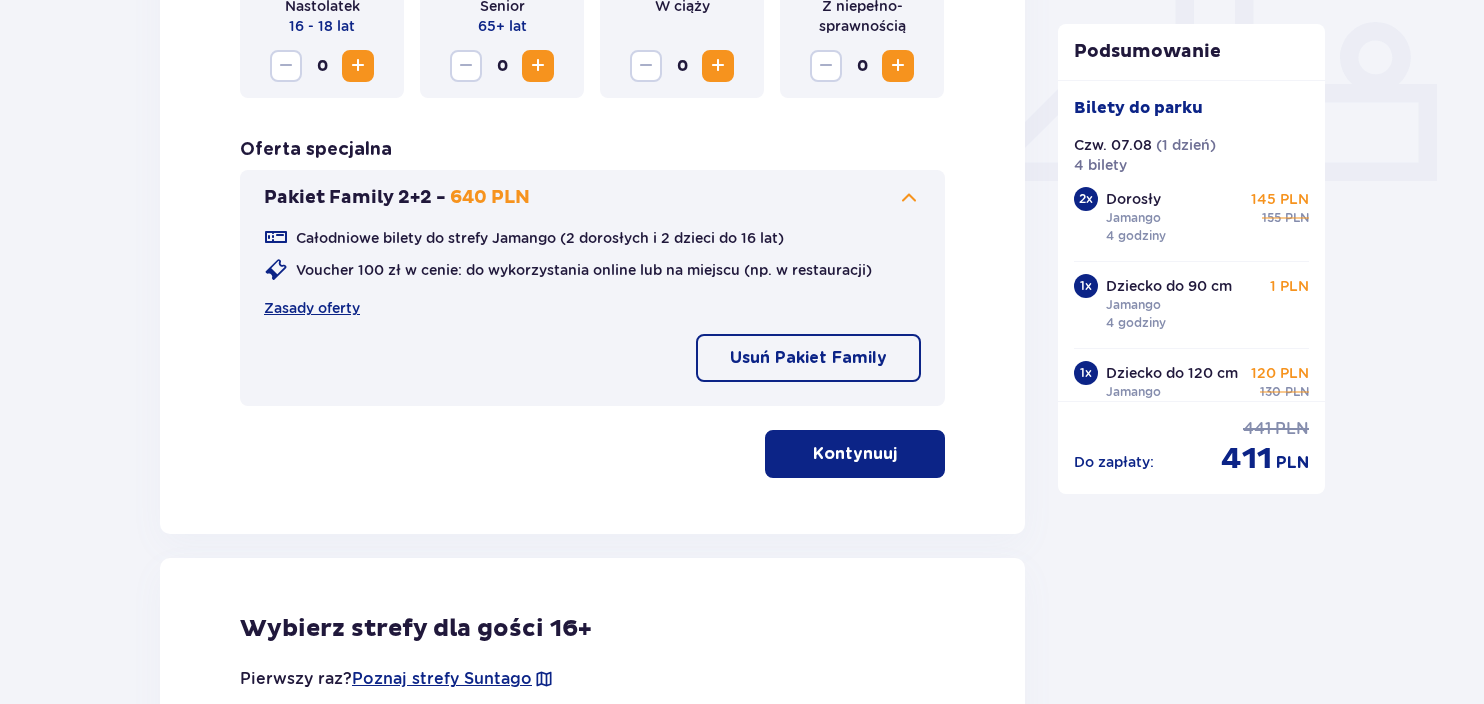 click on "Kontynuuj" at bounding box center [855, 454] 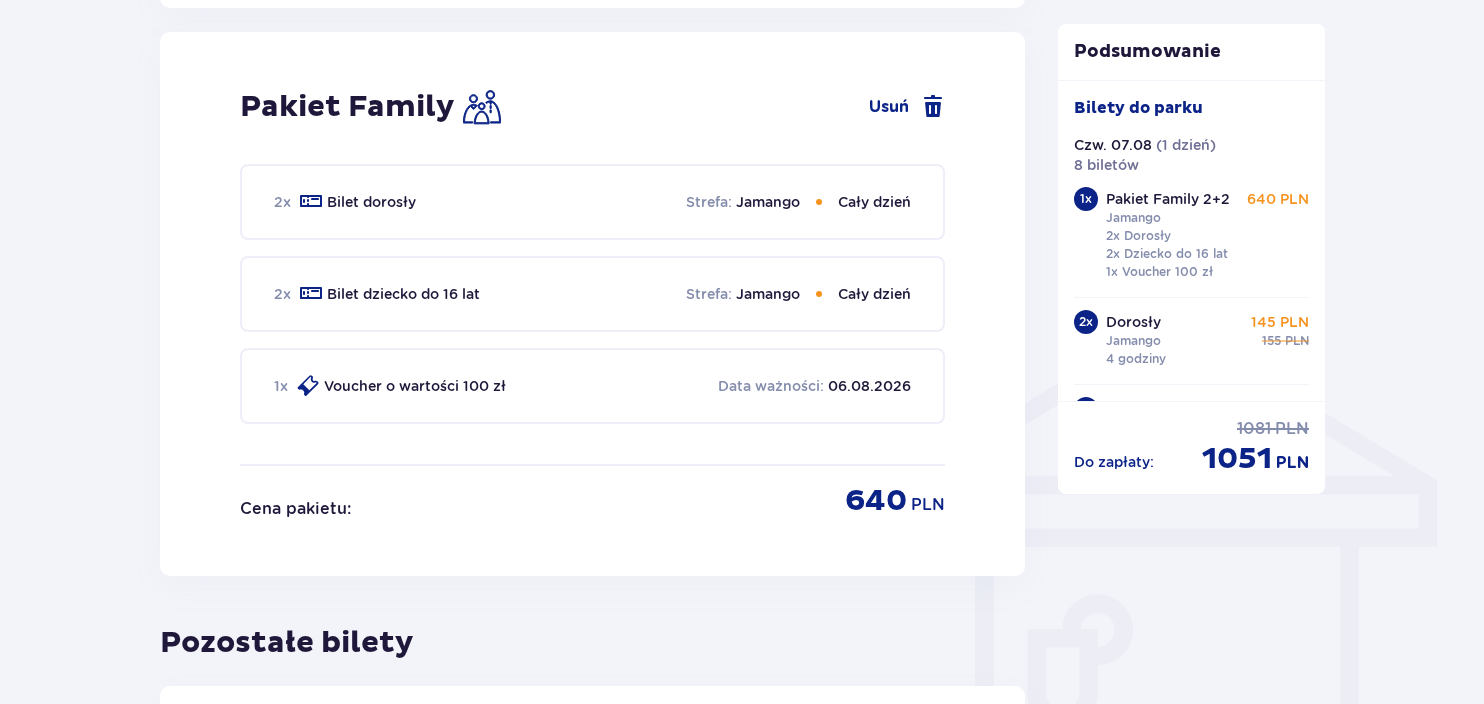 scroll, scrollTop: 1313, scrollLeft: 0, axis: vertical 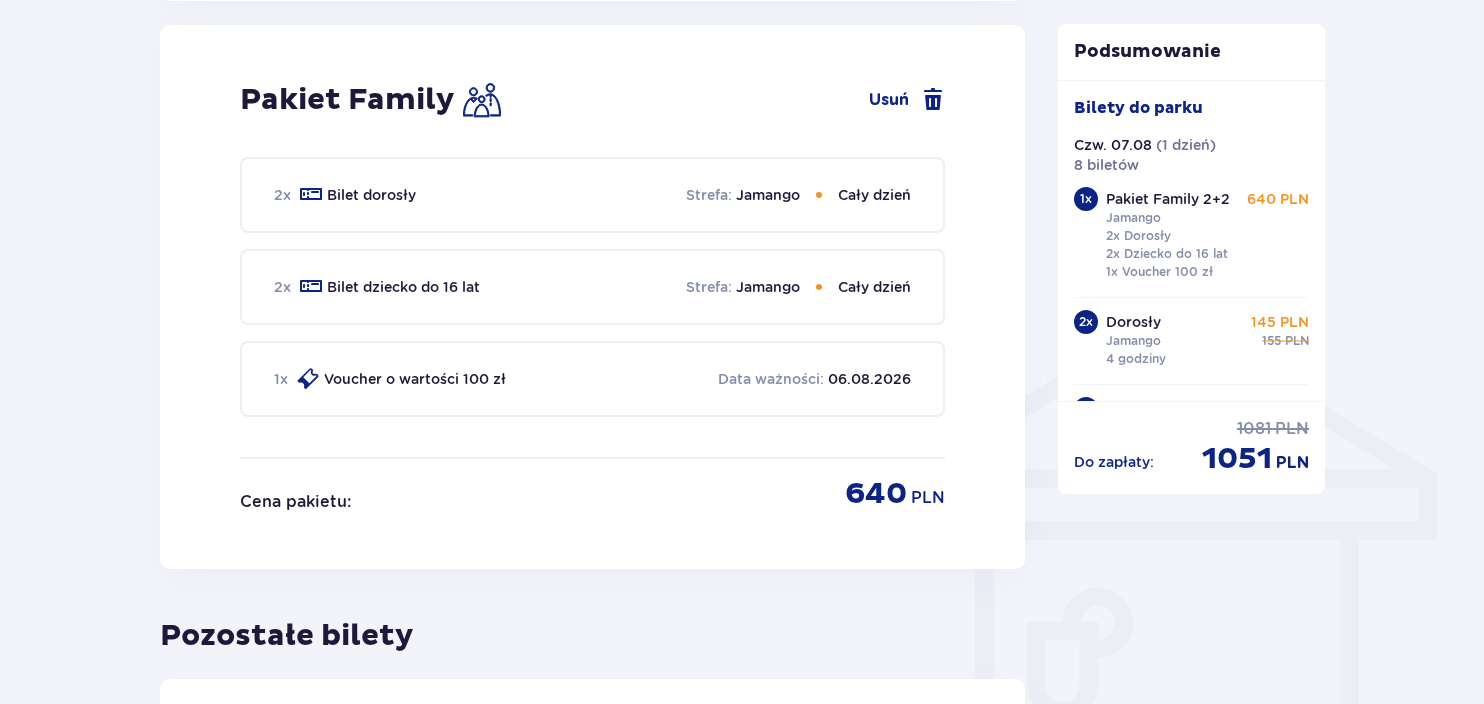 click on "Pakiet Family Usuń 2 x Bilet dorosły Strefa : Jamango Cały dzień 2 x Bilet dziecko do 16 lat Strefa : Jamango Cały dzień 1 x Voucher o wartości 100 zł Data ważności : 06.08.2026 Cena pakietu : 640 PLN" at bounding box center (592, 297) 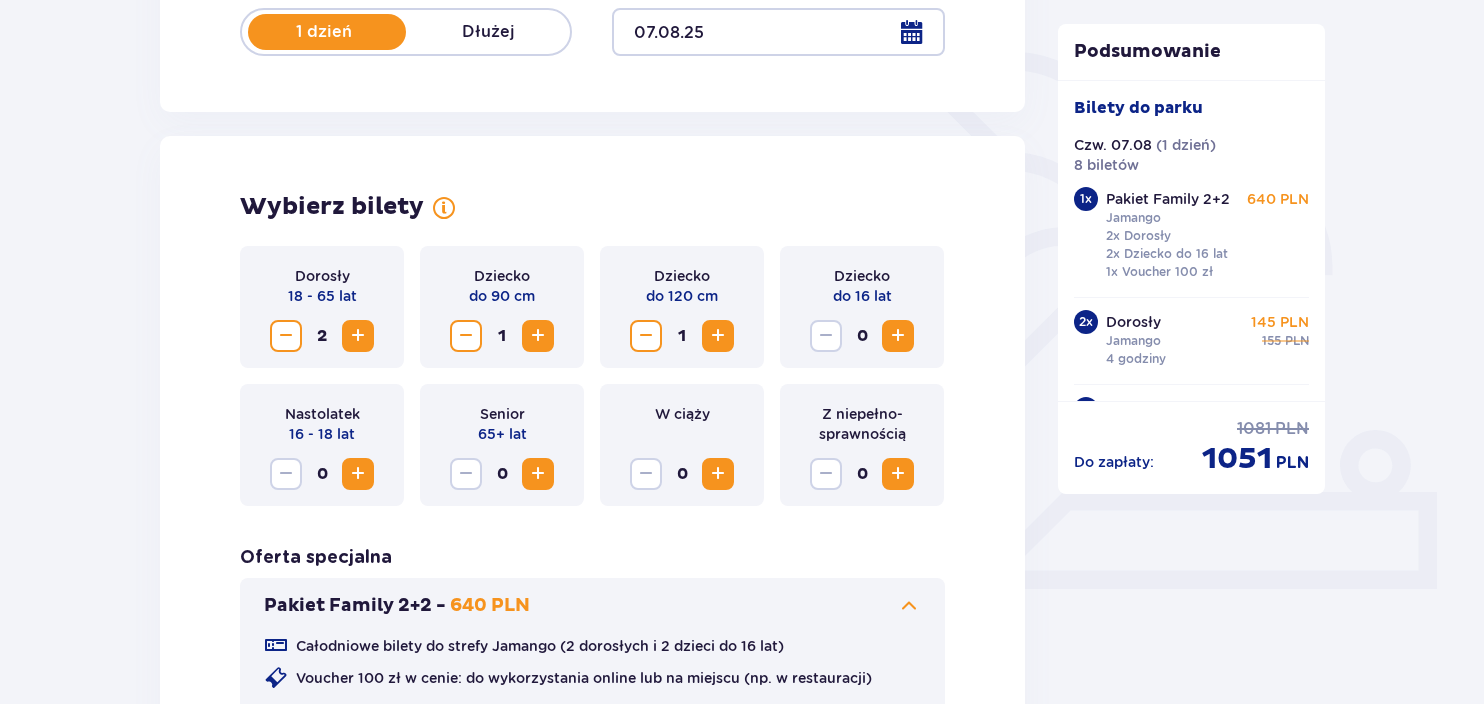 scroll, scrollTop: 513, scrollLeft: 0, axis: vertical 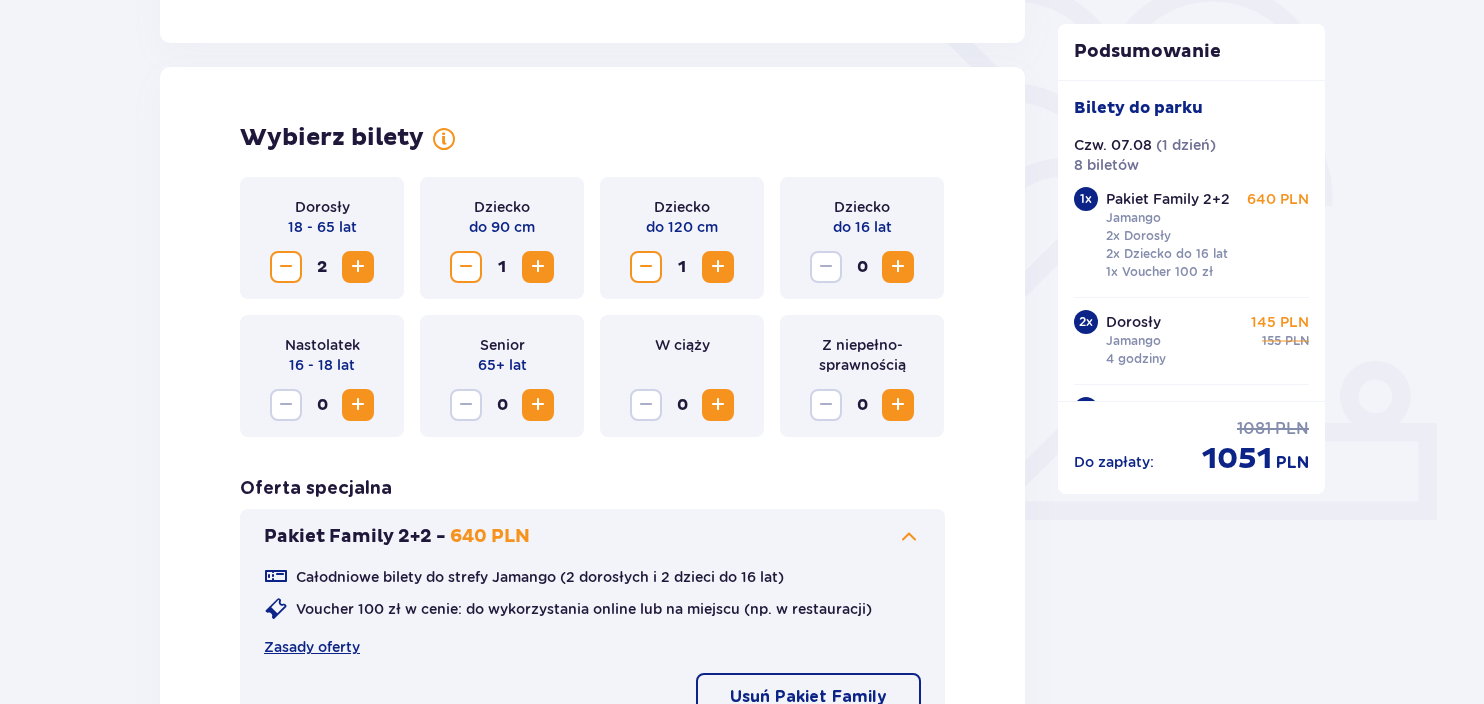 click at bounding box center [286, 267] 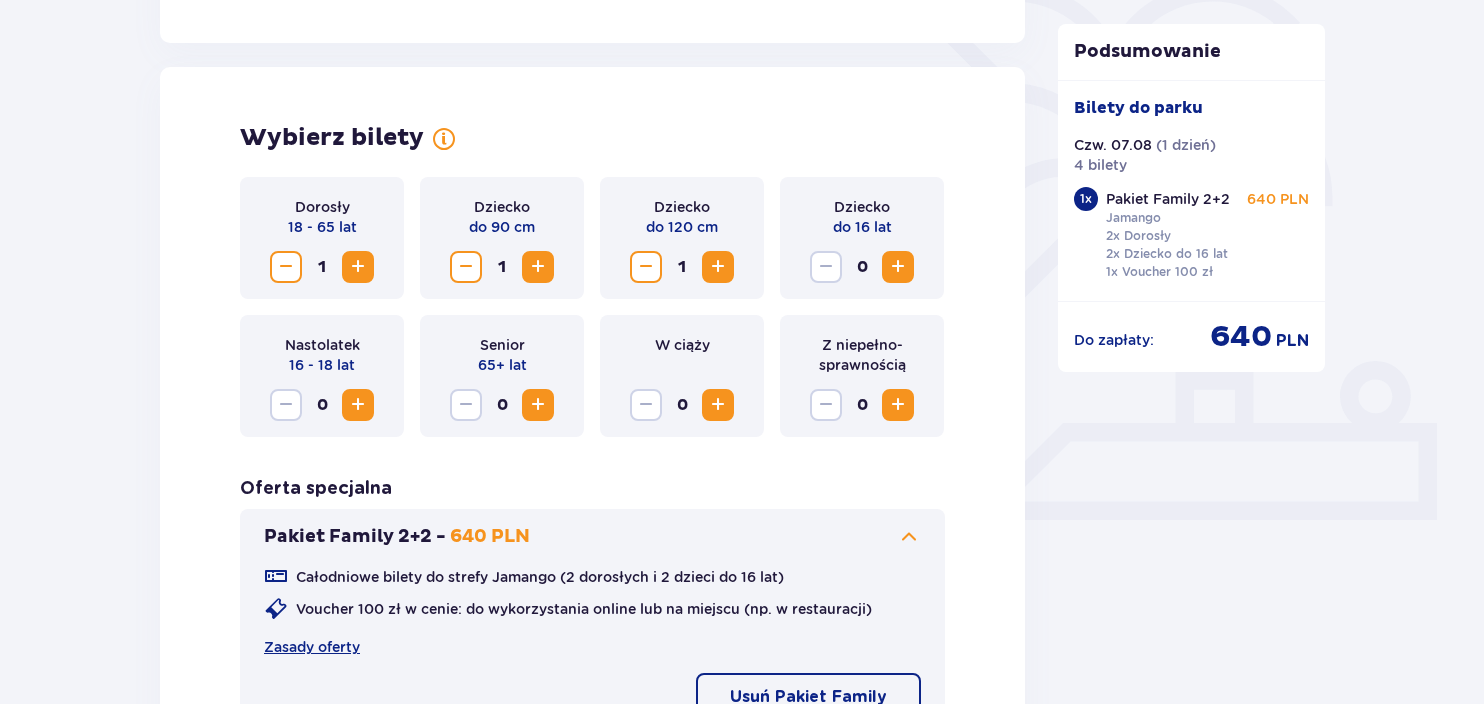 click at bounding box center [286, 267] 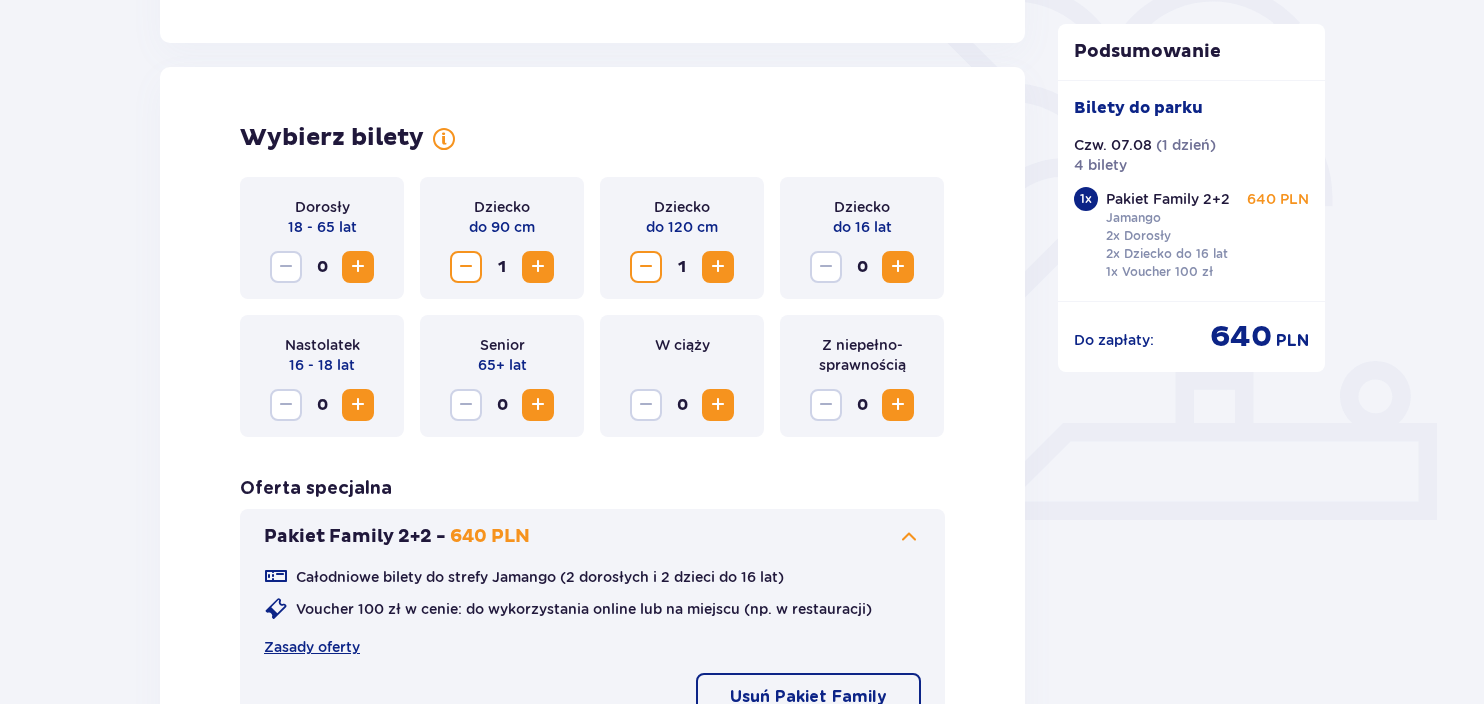 click at bounding box center (466, 267) 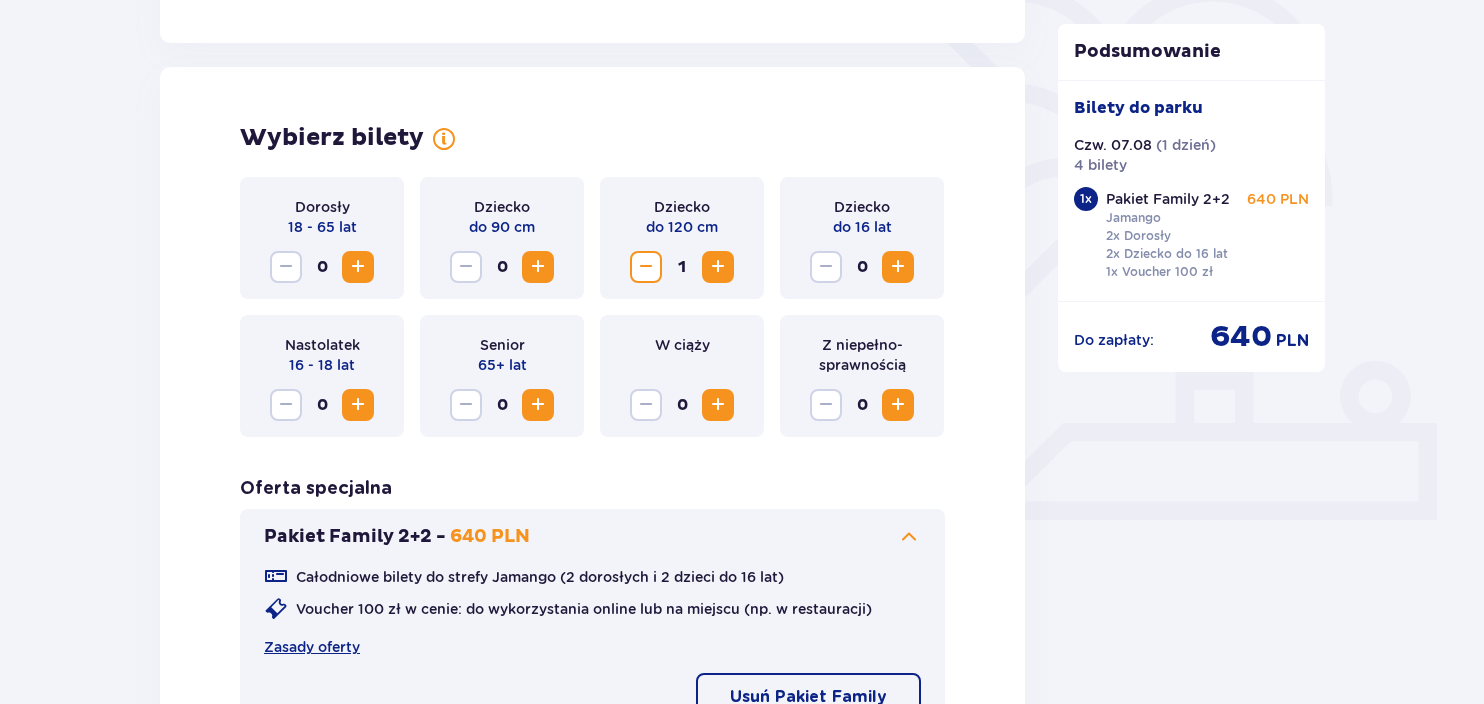 click at bounding box center (646, 267) 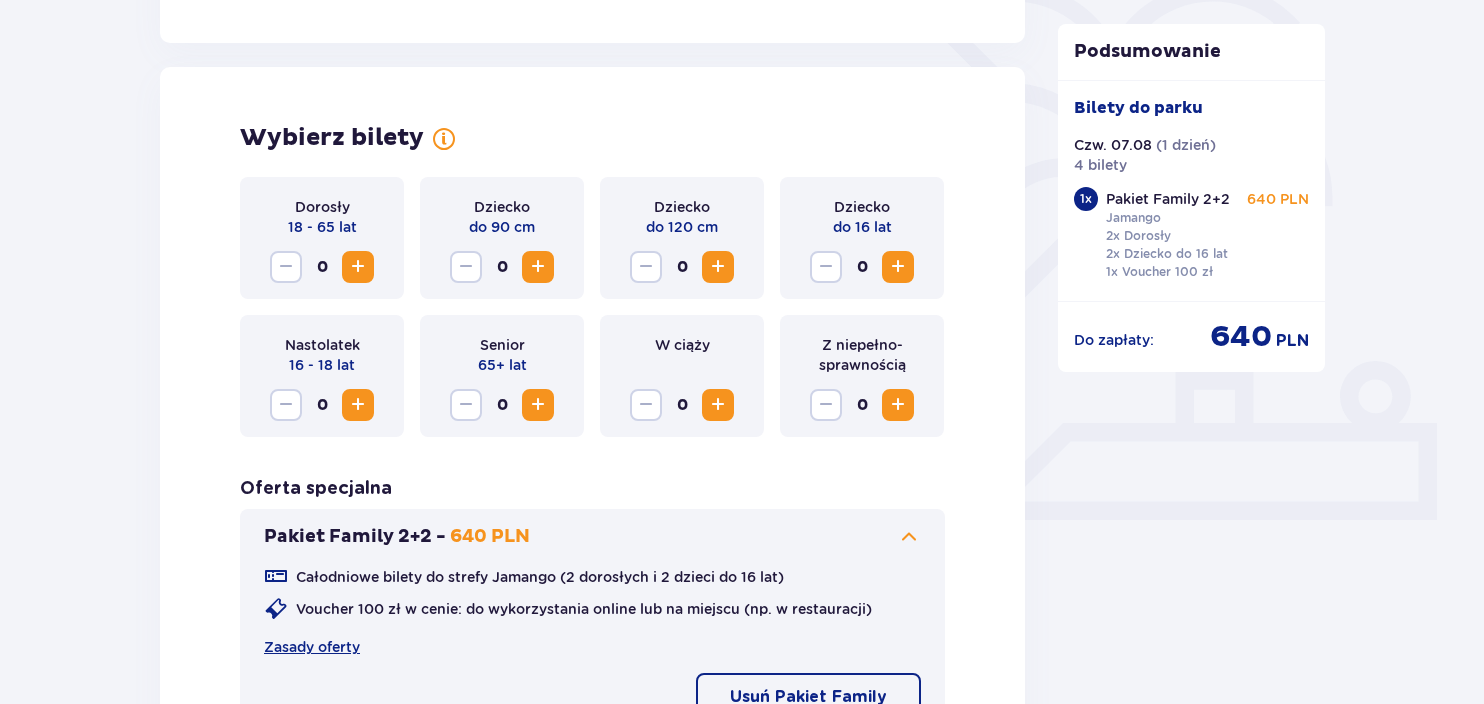 click on "Oferta specjalna Pakiet Family 2+2 -  640 PLN Całodniowe bilety do strefy Jamango (2 dorosłych i 2 dzieci do 16 lat) Voucher 100 zł w cenie: do wykorzystania online lub na miejscu (np. w restauracji) Zasady oferty Usuń Pakiet Family" at bounding box center [592, 611] 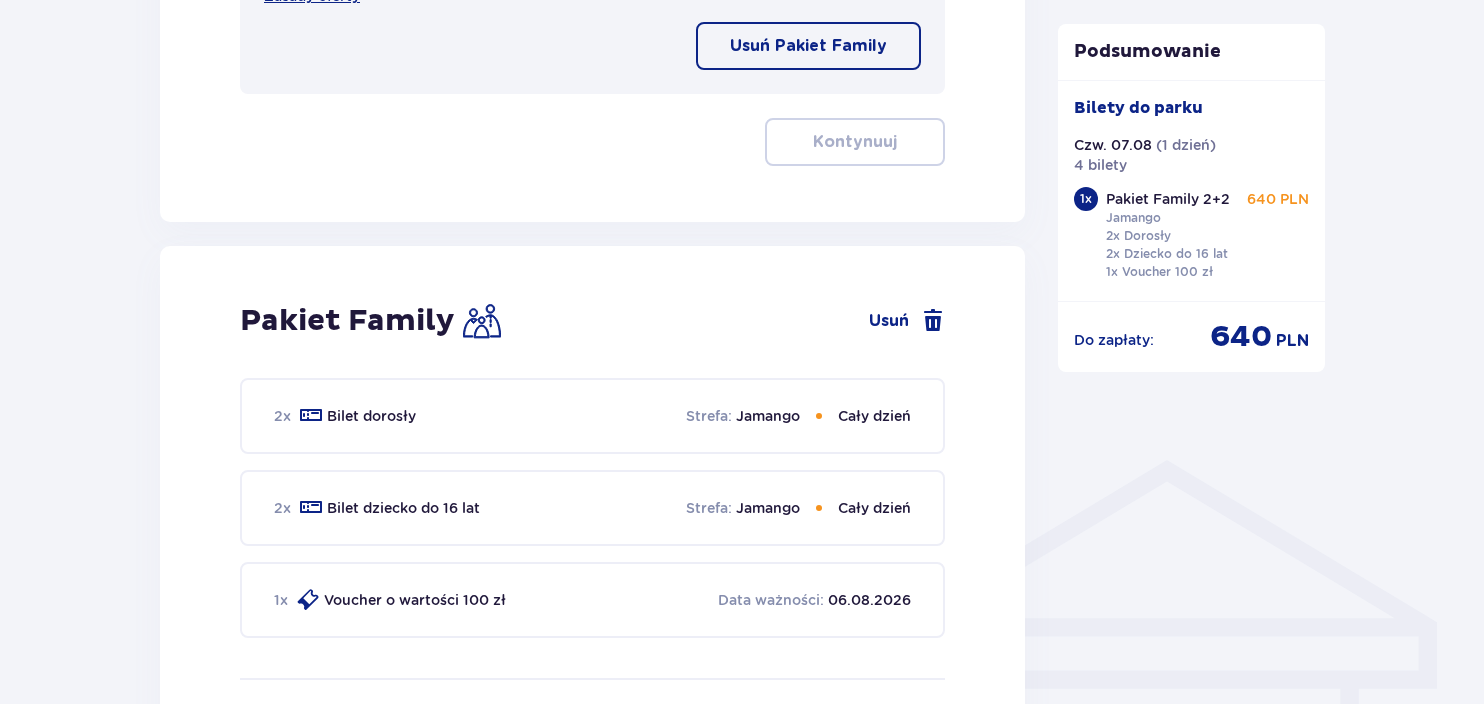 scroll, scrollTop: 1151, scrollLeft: 0, axis: vertical 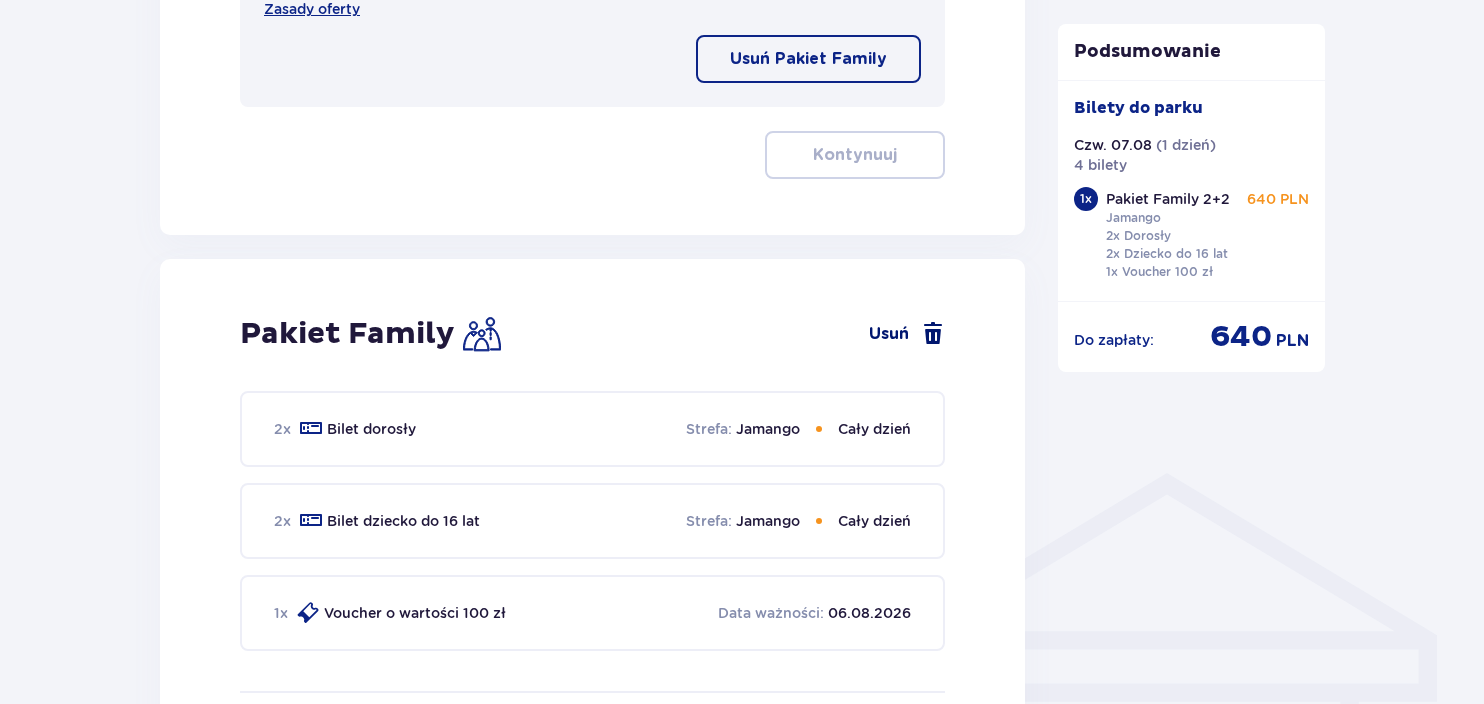 click on "Usuń" at bounding box center [907, 334] 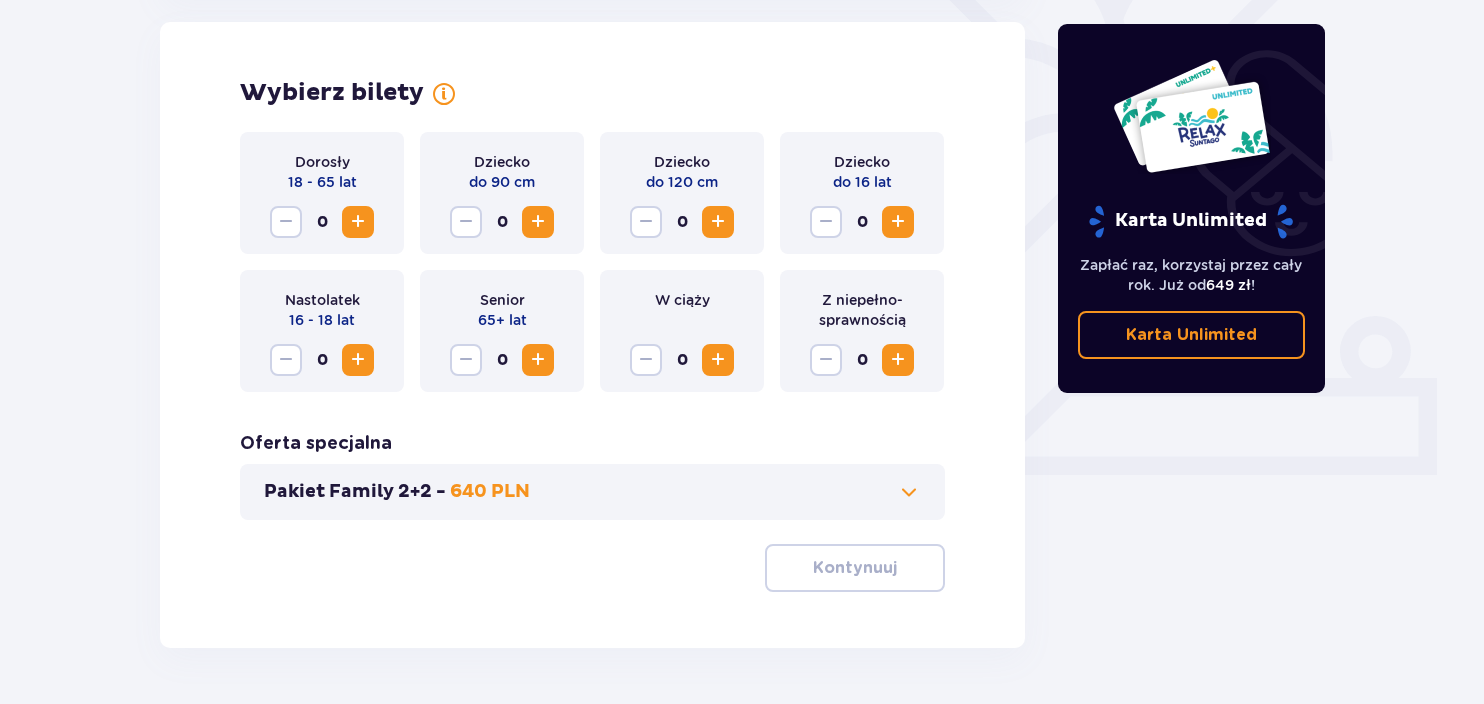 scroll, scrollTop: 556, scrollLeft: 0, axis: vertical 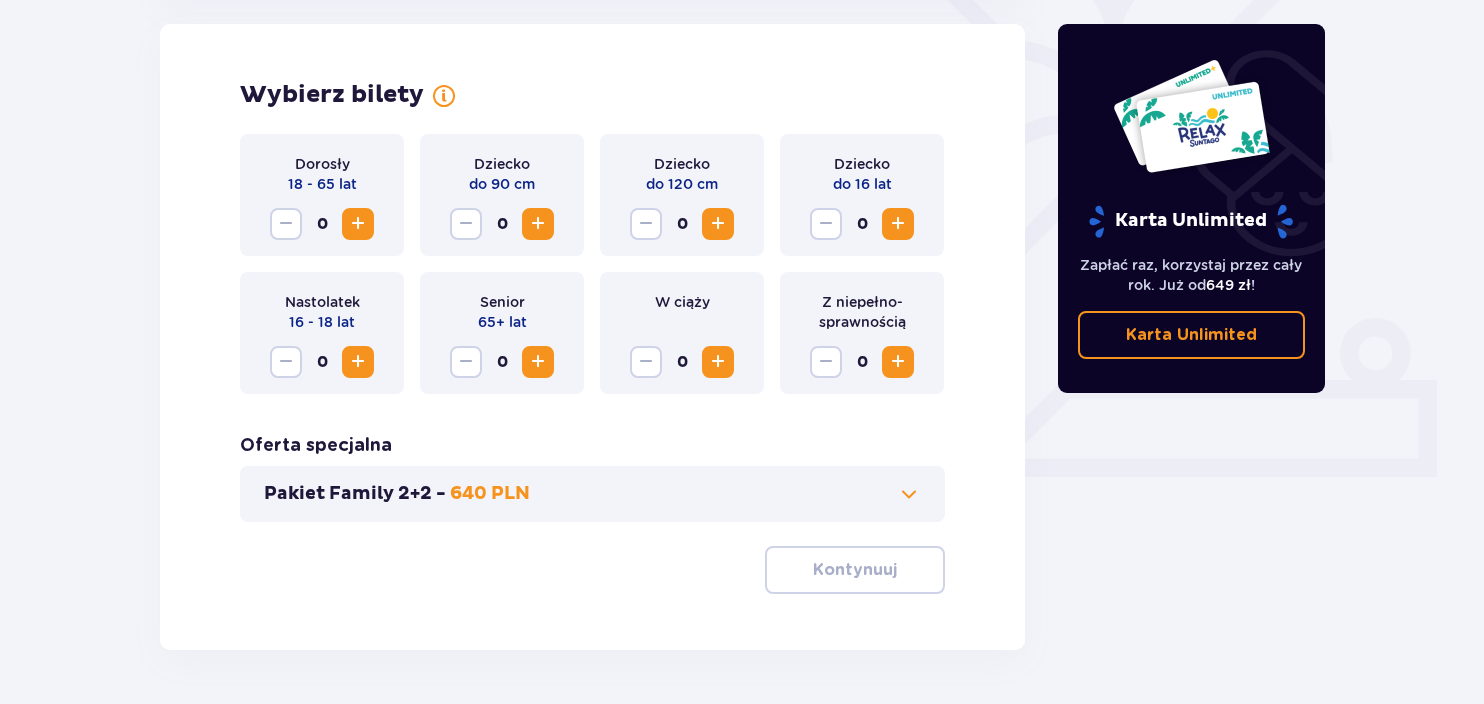 click at bounding box center (358, 224) 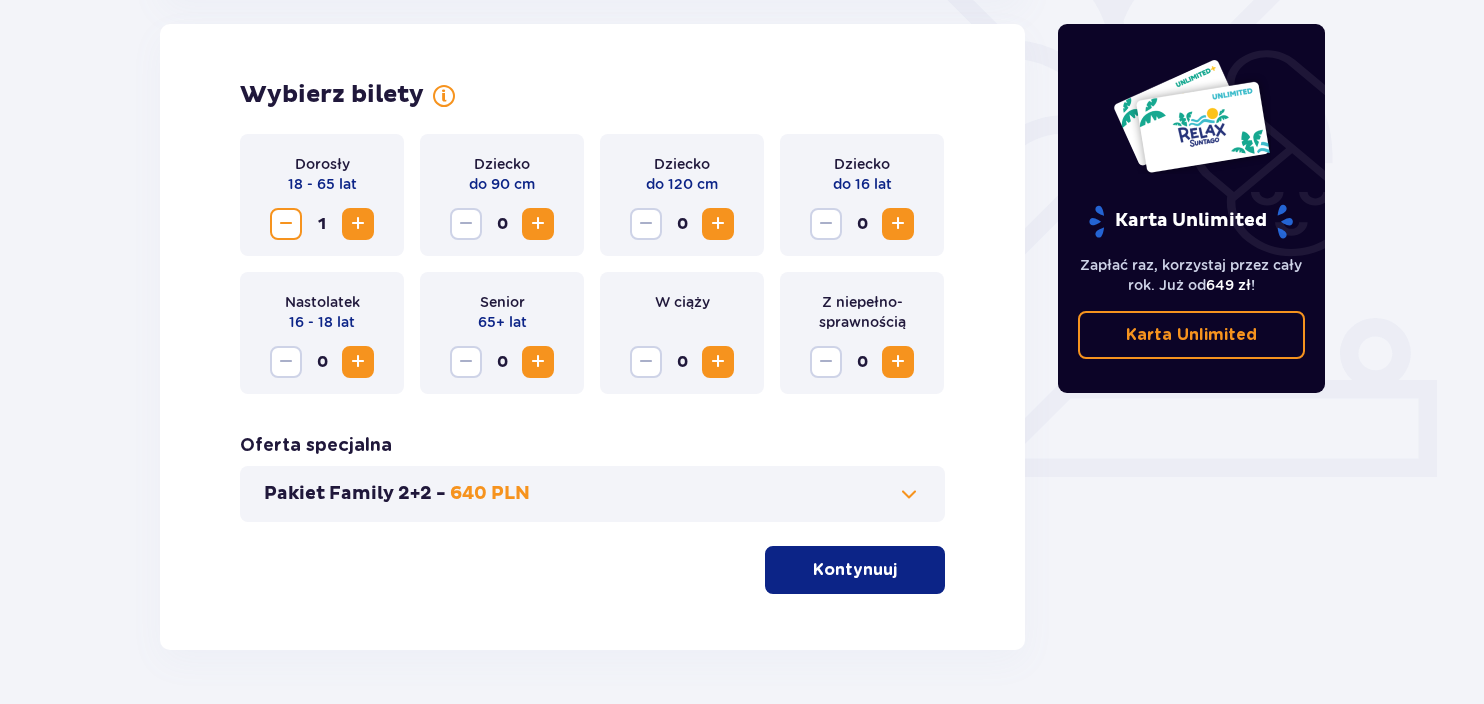 click at bounding box center [358, 224] 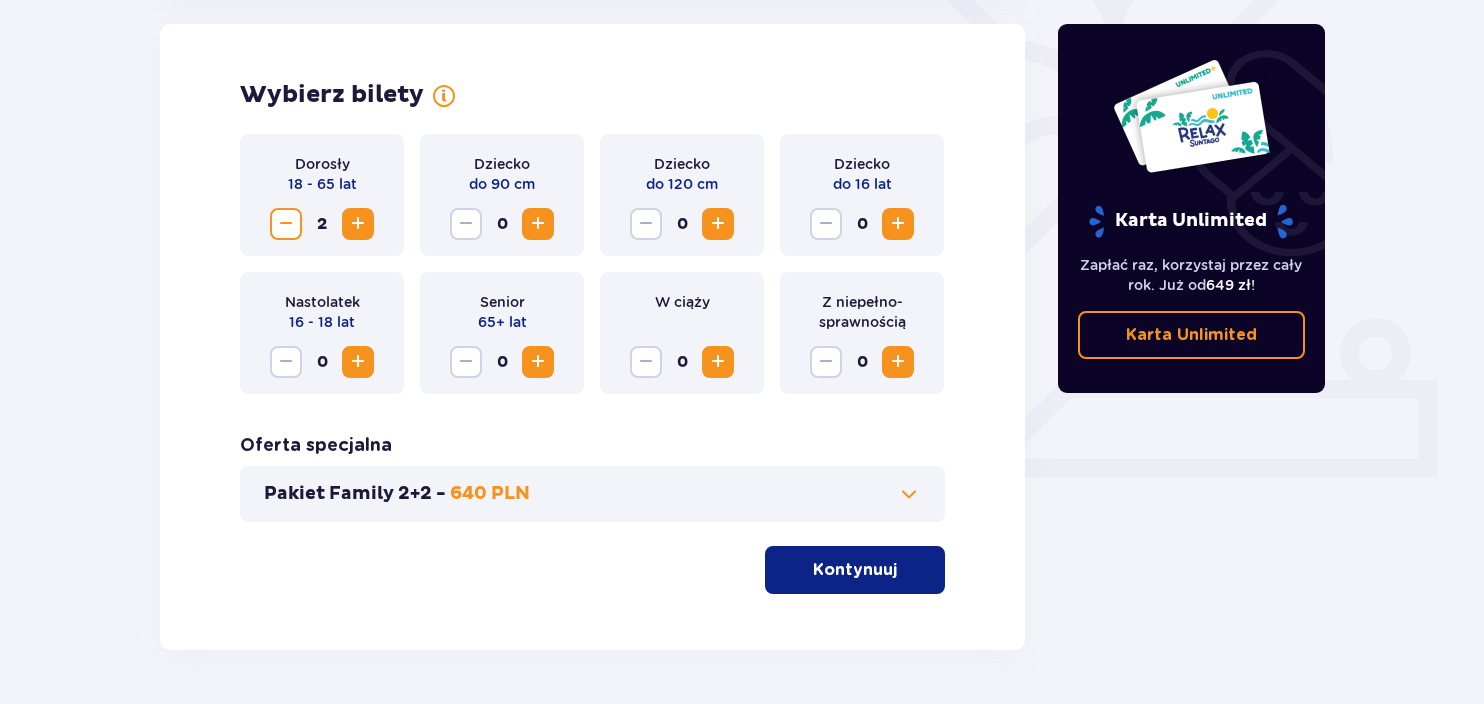 click at bounding box center [898, 224] 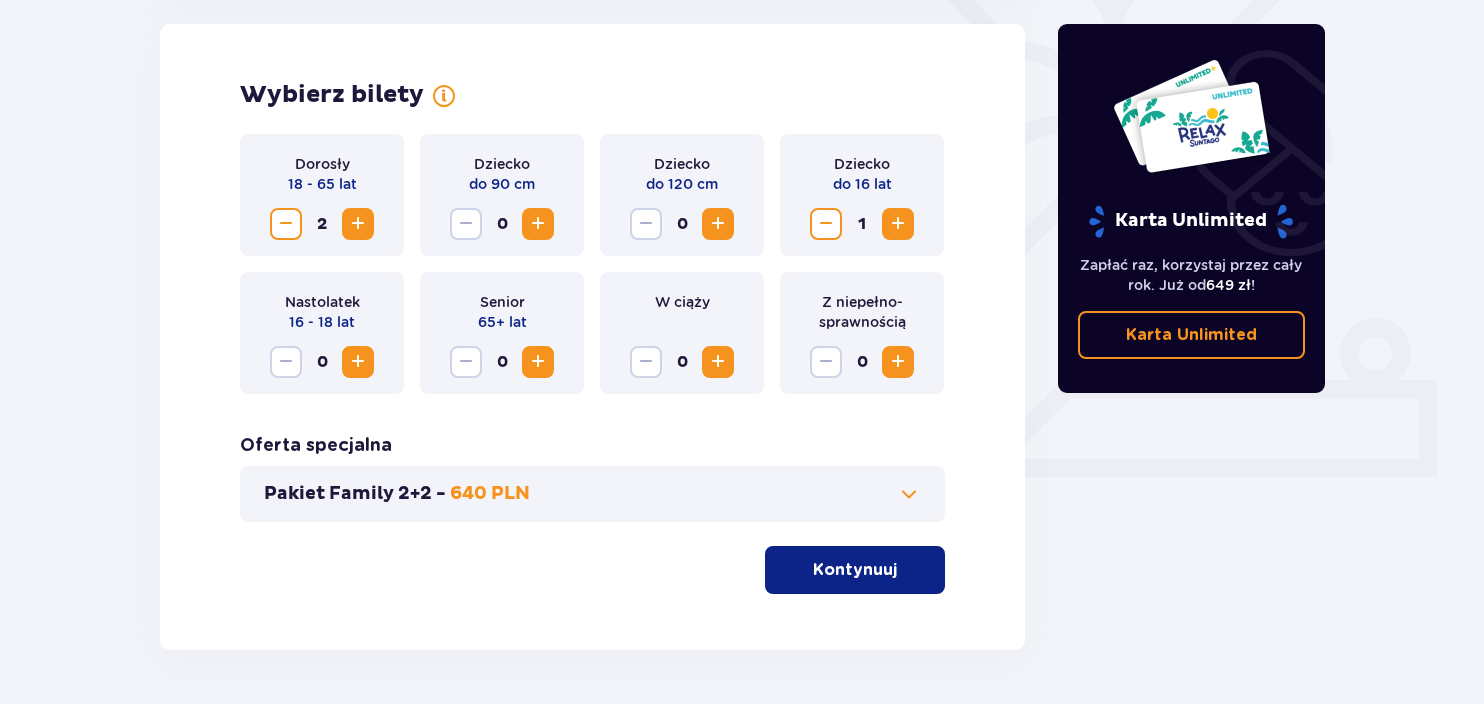 click on "Kontynuuj" at bounding box center [855, 570] 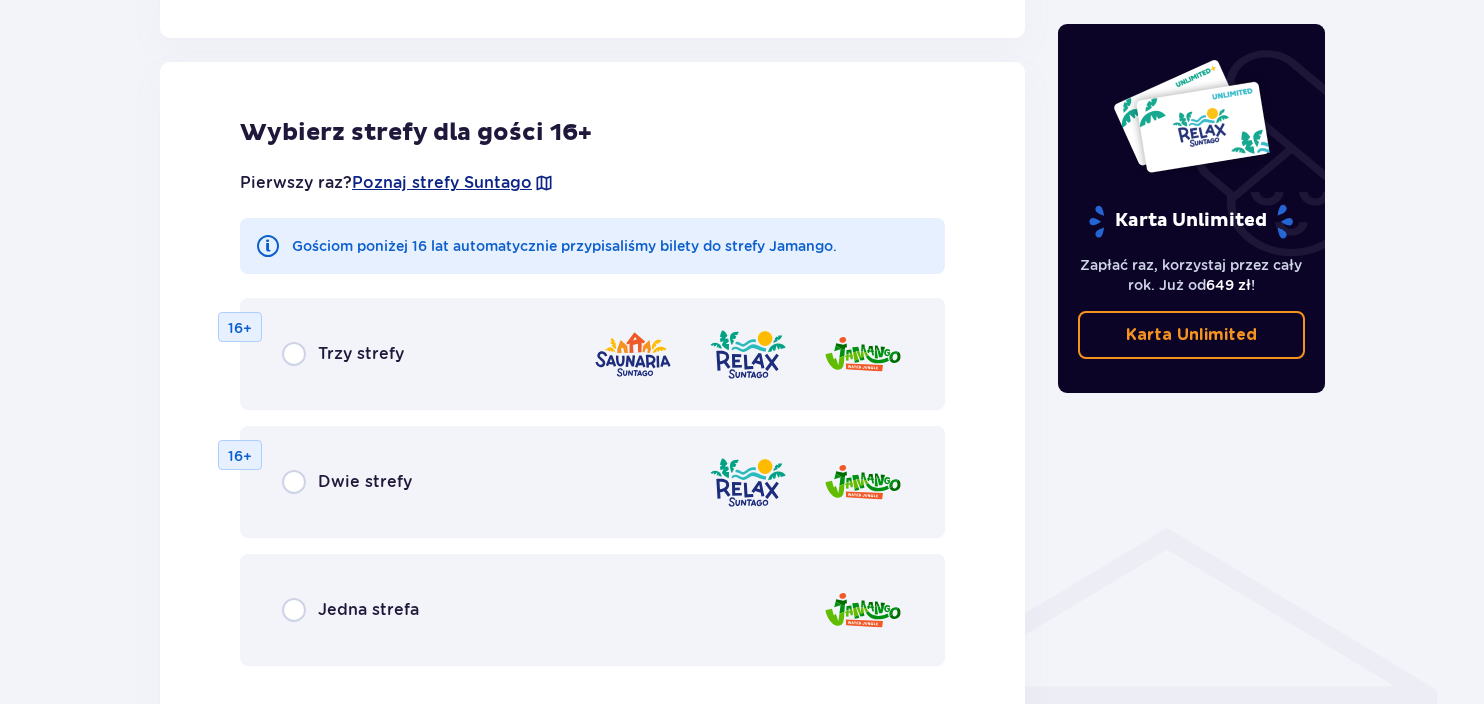 scroll, scrollTop: 1109, scrollLeft: 0, axis: vertical 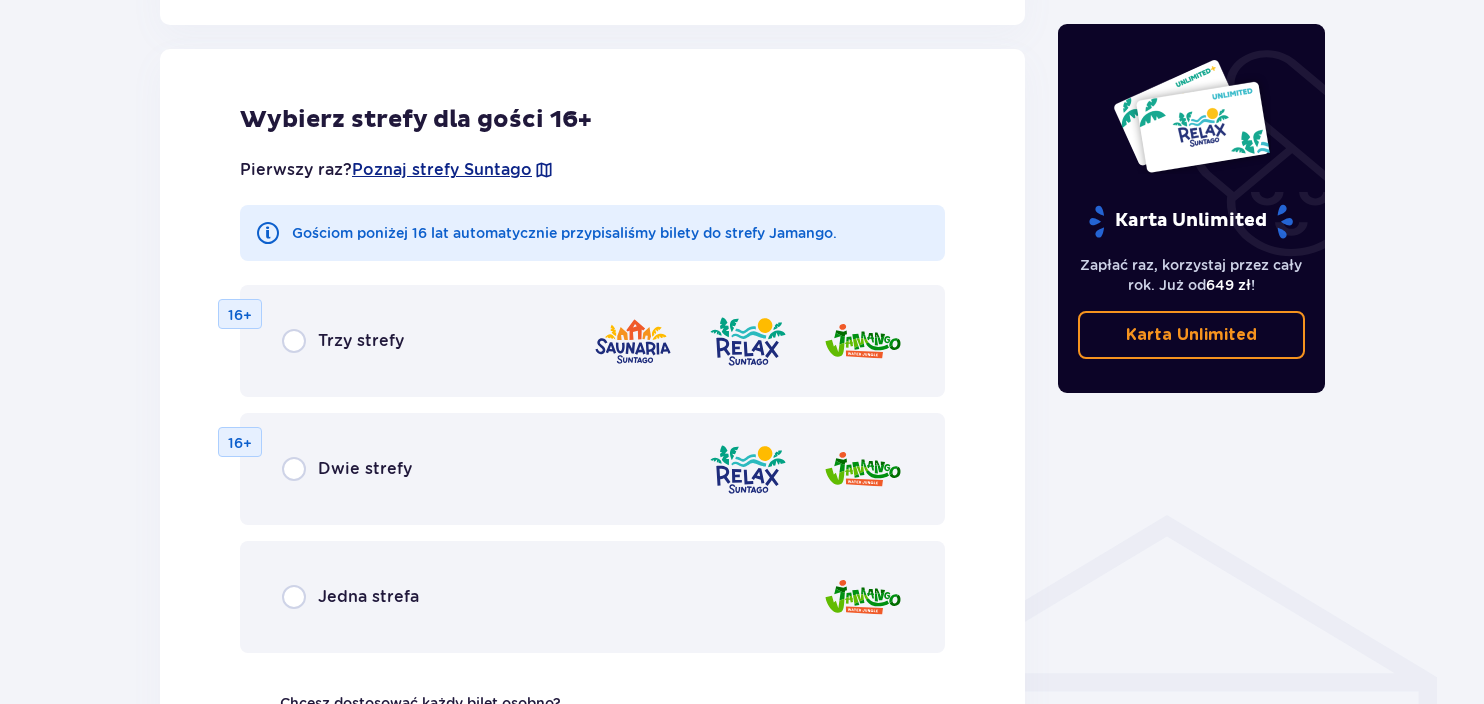 click on "Jedna strefa" at bounding box center (368, 597) 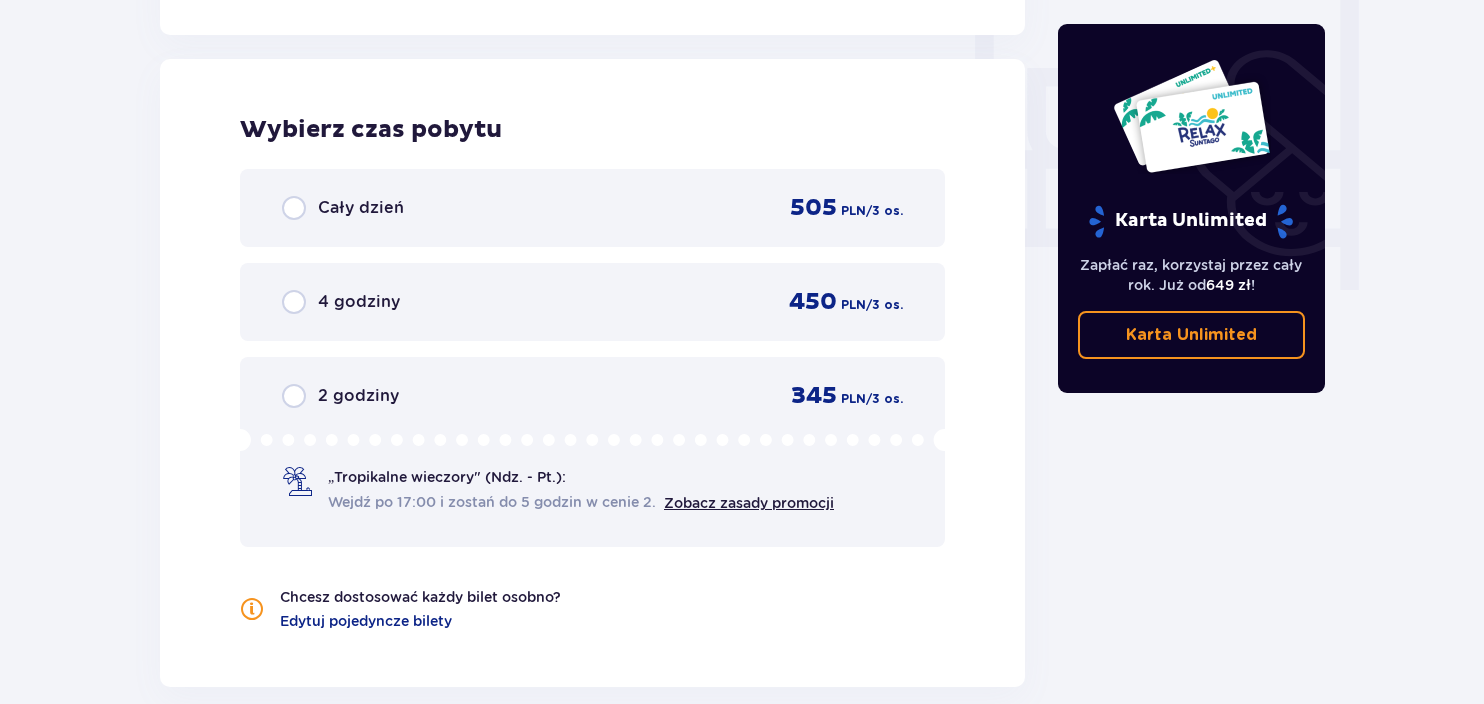 scroll, scrollTop: 1877, scrollLeft: 0, axis: vertical 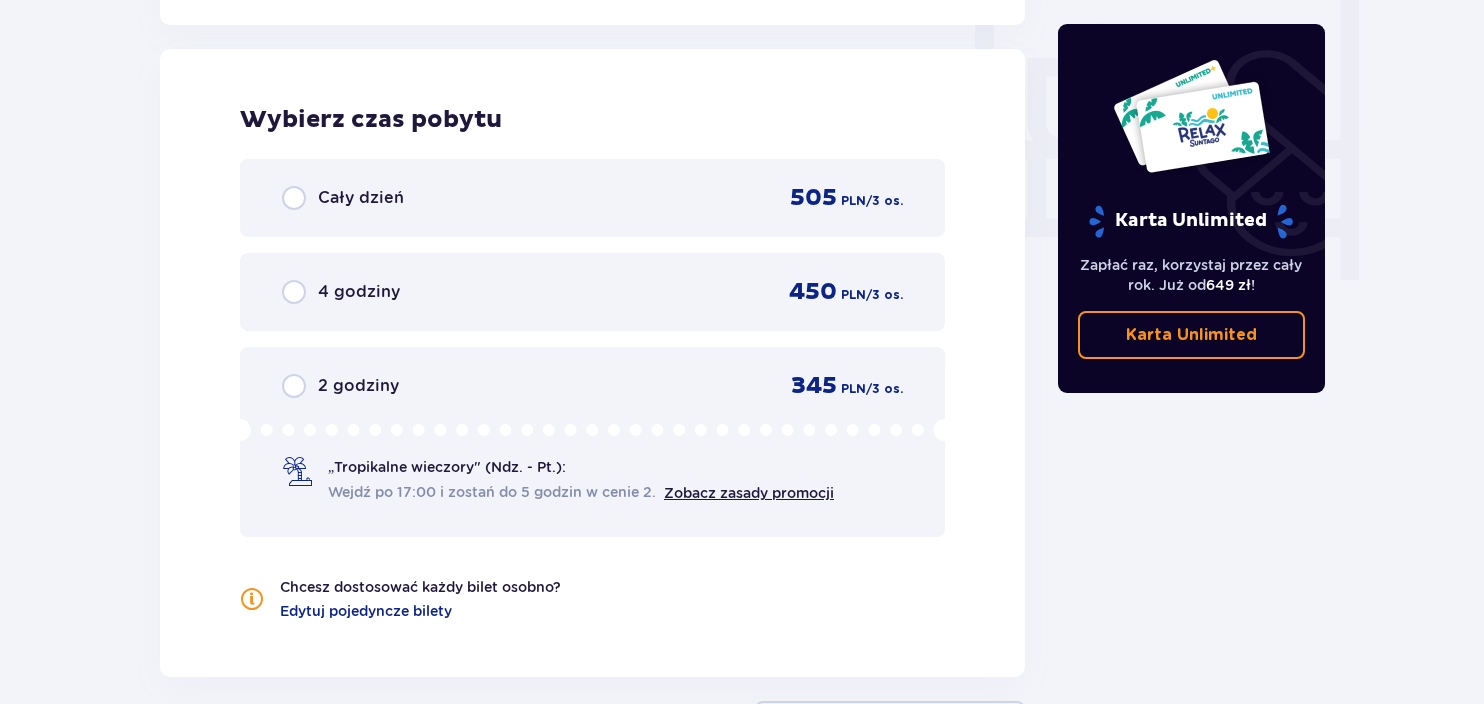 click on "Wybierz czas pobytu Cały dzień   505 PLN / 3 os. 4 godziny   450 PLN / 3 os. 2 godziny   345 PLN / 3 os. „Tropikalne wieczory" (Ndz. - Pt.): Wejdź po 17:00 i zostań do 5 godzin w cenie 2. Zobacz zasady promocji Chcesz dostosować każdy bilet osobno? Edytuj pojedyncze bilety" at bounding box center [592, 363] 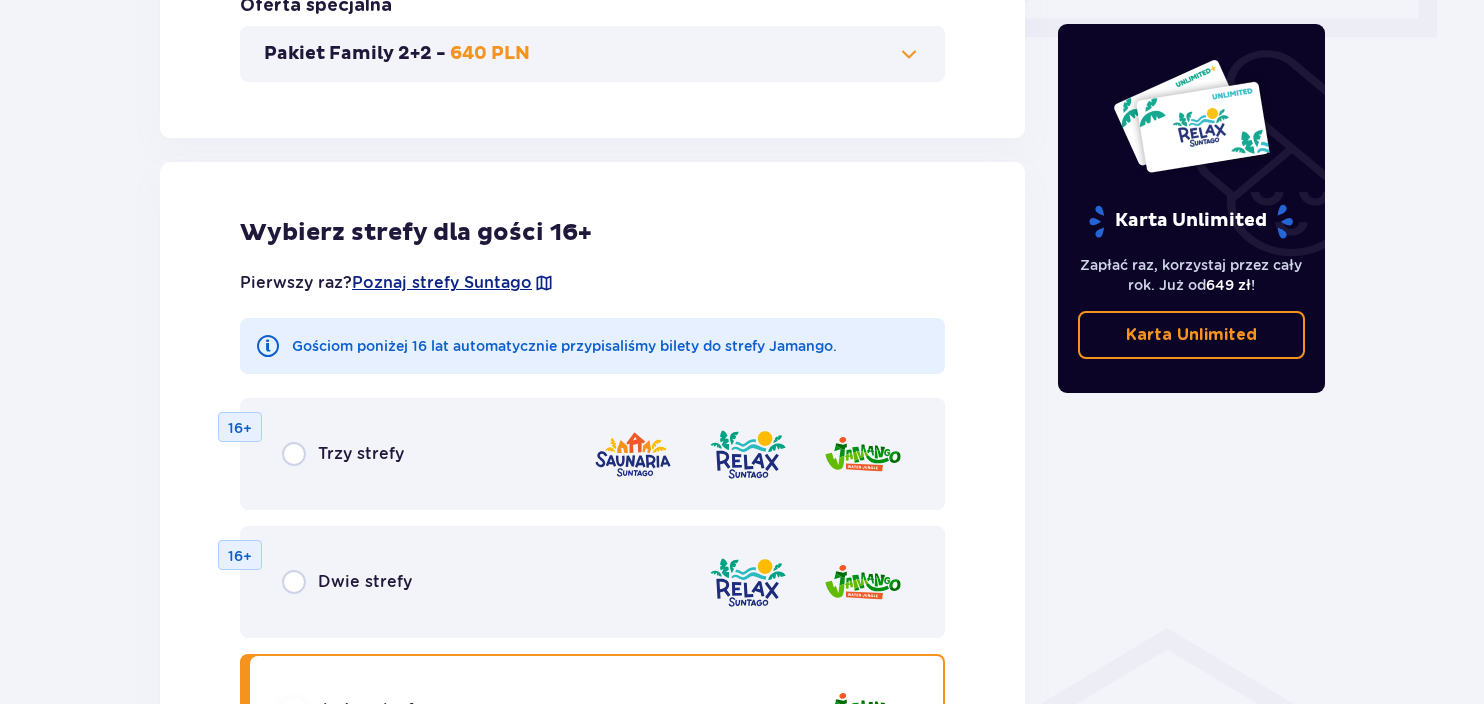 scroll, scrollTop: 957, scrollLeft: 0, axis: vertical 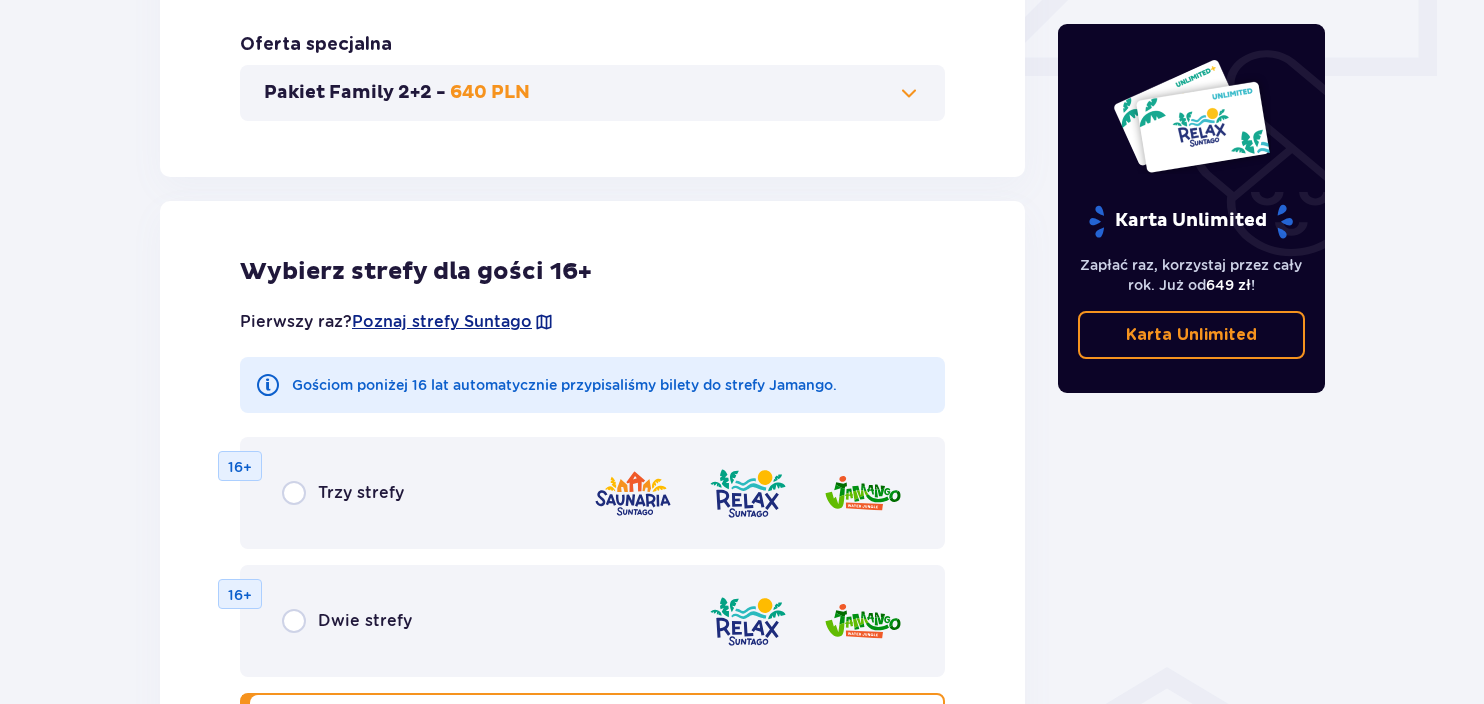 click on "Trzy strefy" at bounding box center (361, 493) 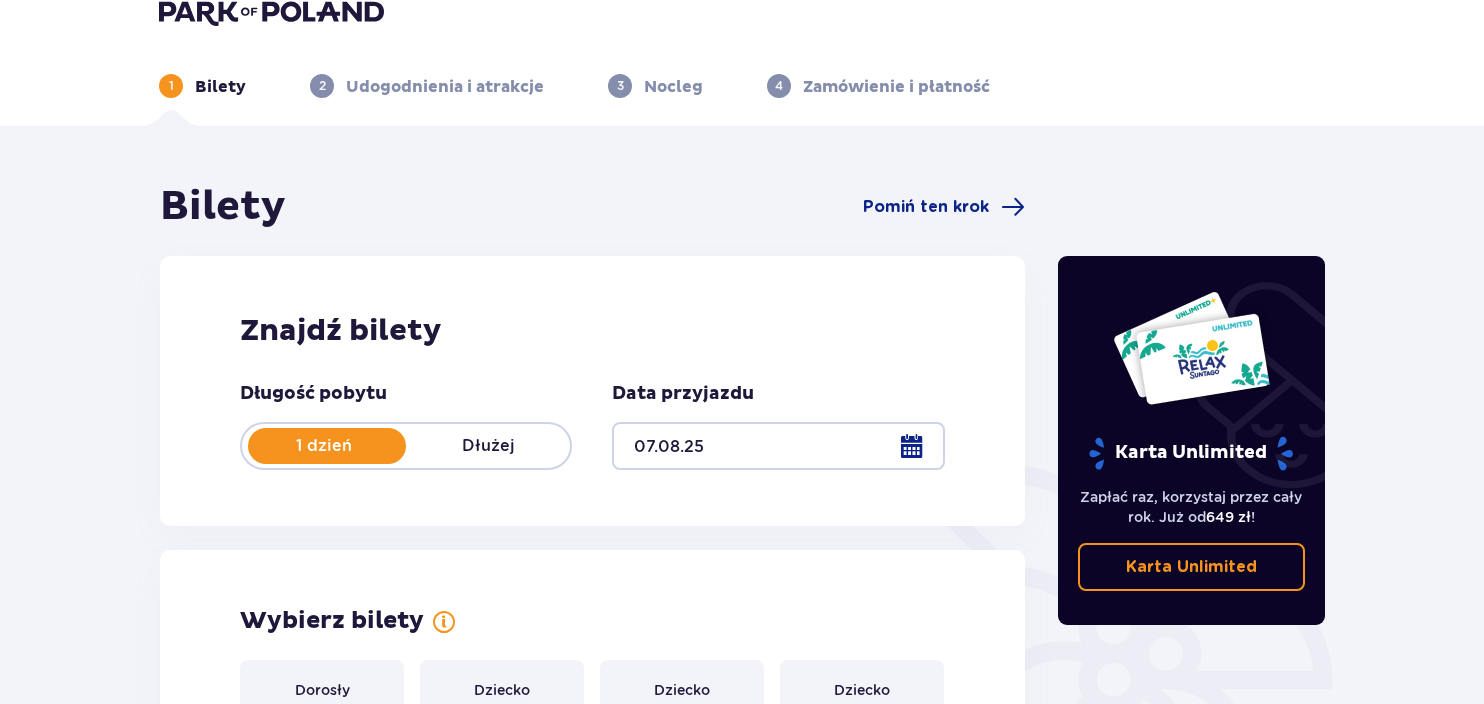 scroll, scrollTop: 0, scrollLeft: 0, axis: both 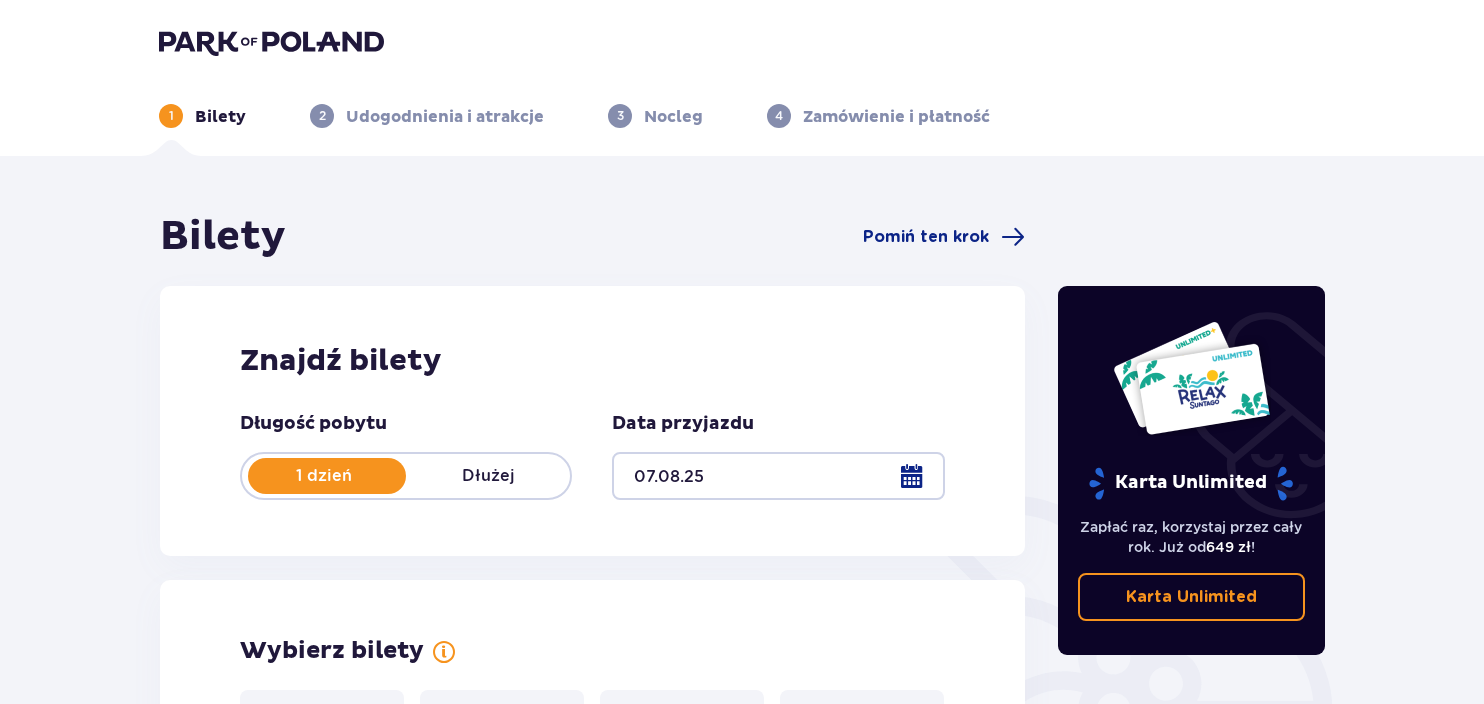 click at bounding box center (271, 42) 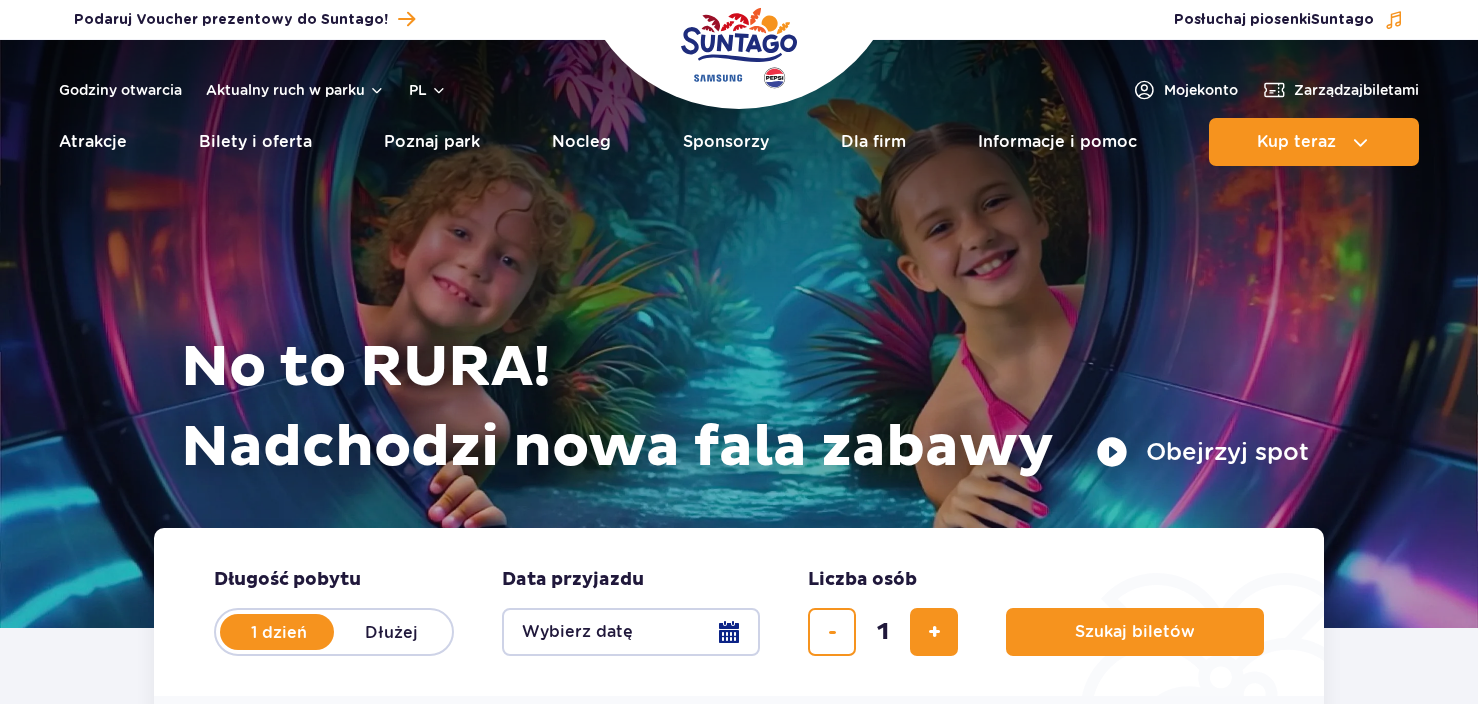 scroll, scrollTop: 0, scrollLeft: 0, axis: both 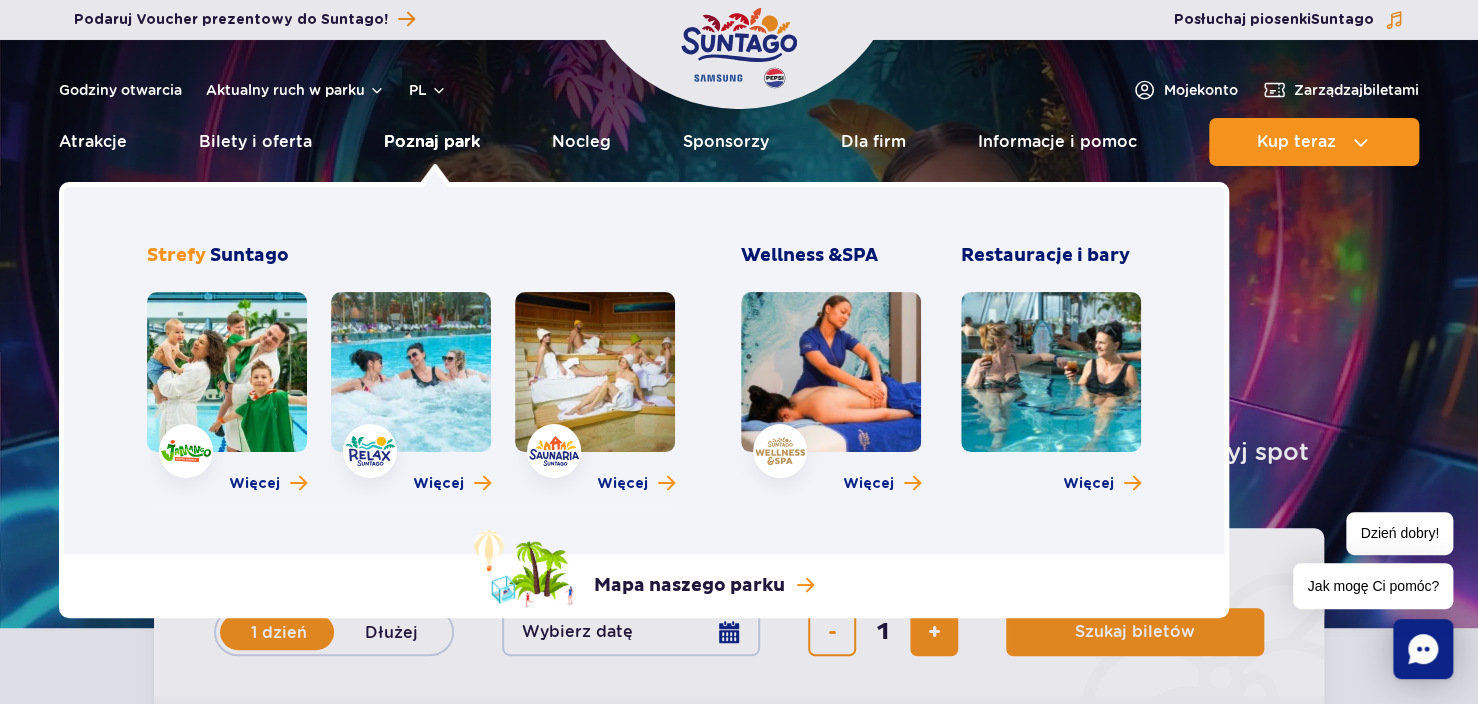 click on "Poznaj park" at bounding box center (432, 142) 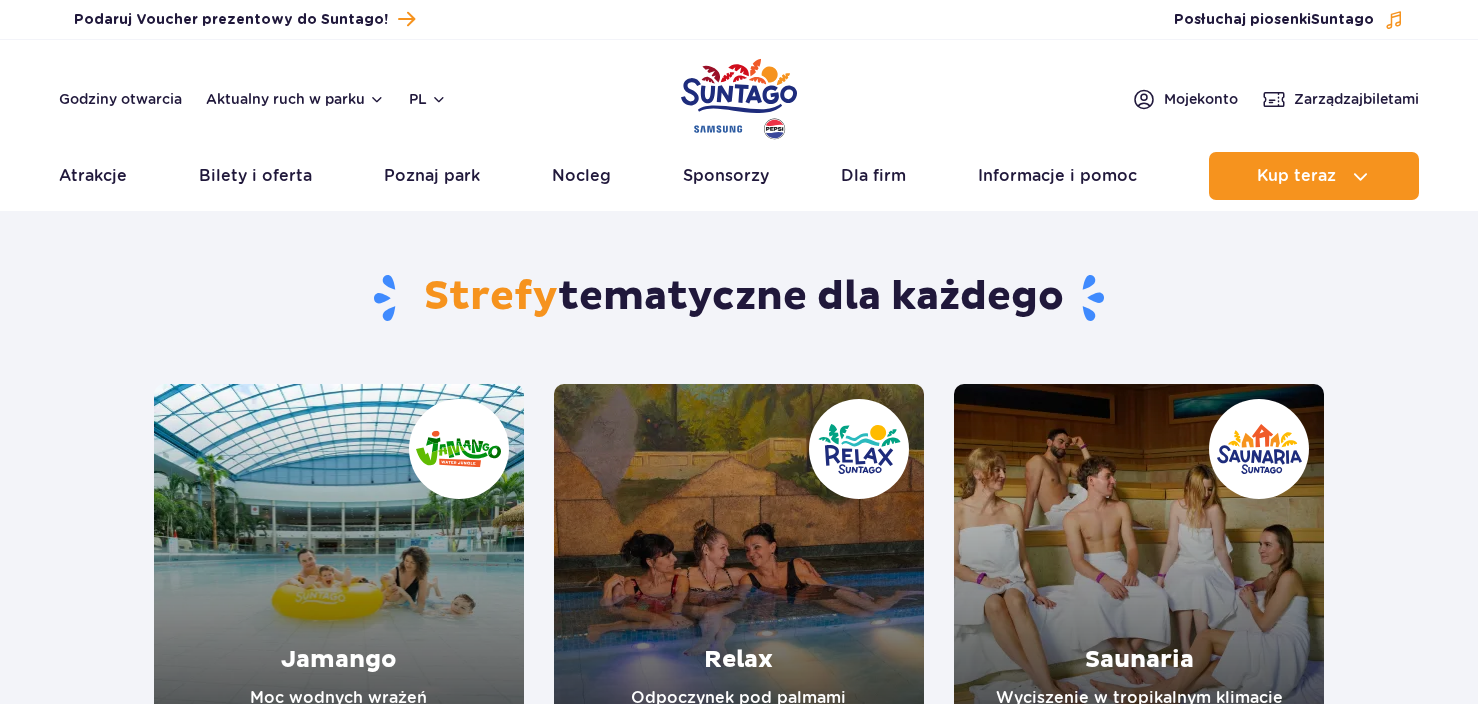 scroll, scrollTop: 0, scrollLeft: 0, axis: both 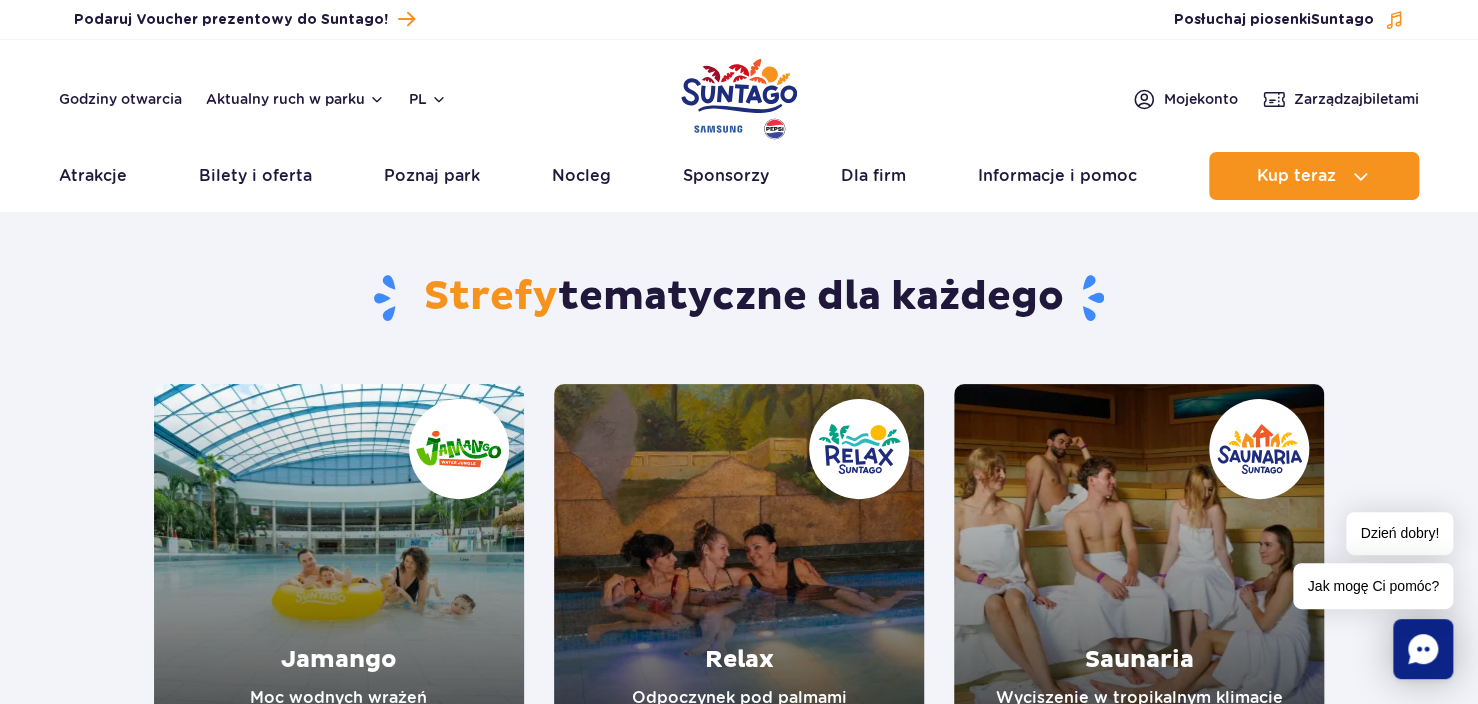 click at bounding box center (739, 569) 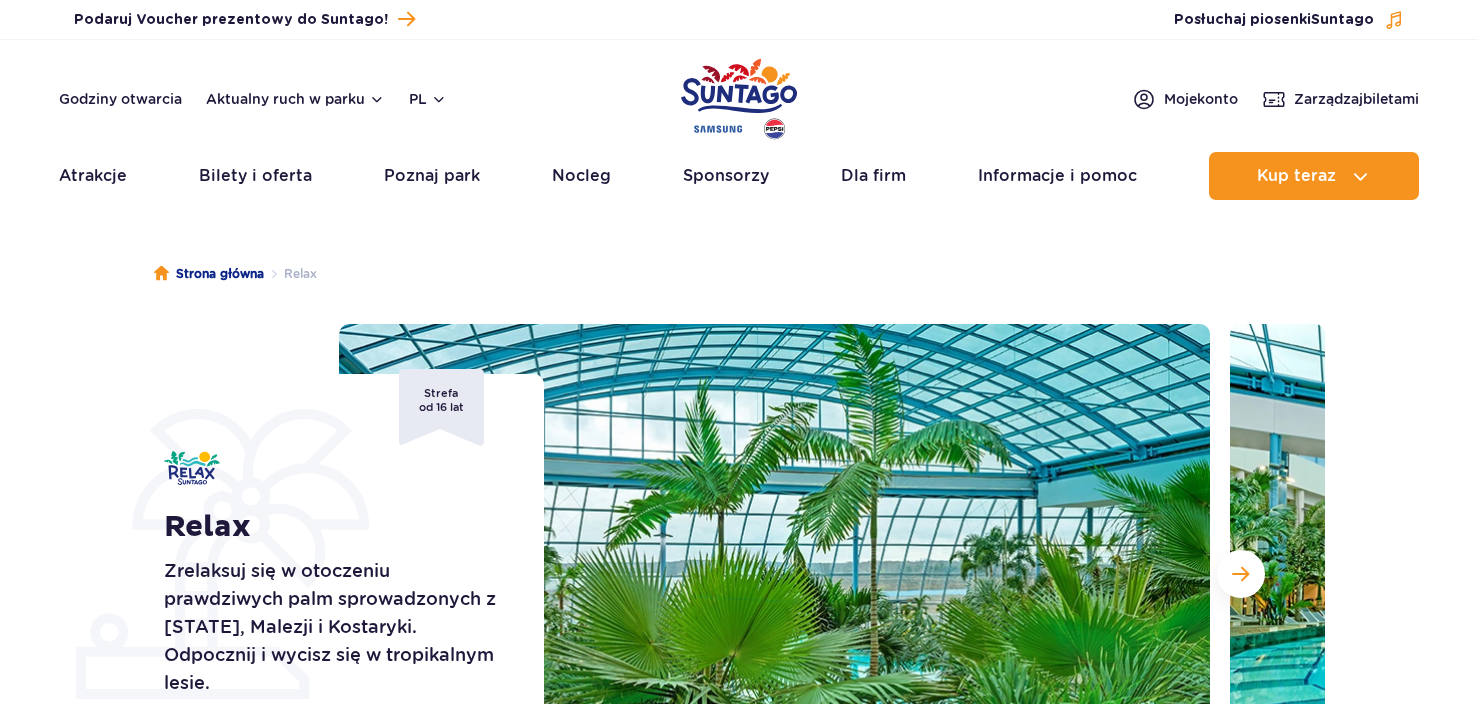 scroll, scrollTop: 0, scrollLeft: 0, axis: both 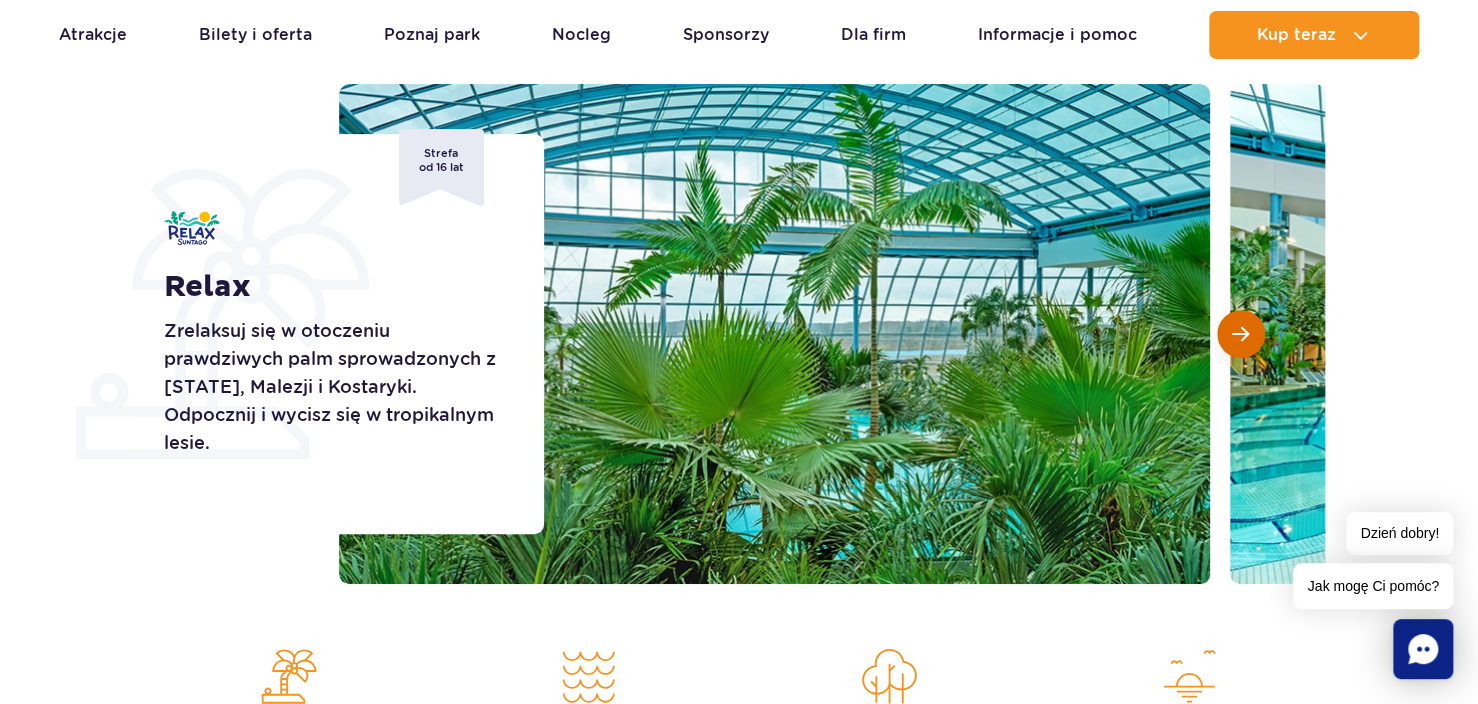 click at bounding box center (1240, 334) 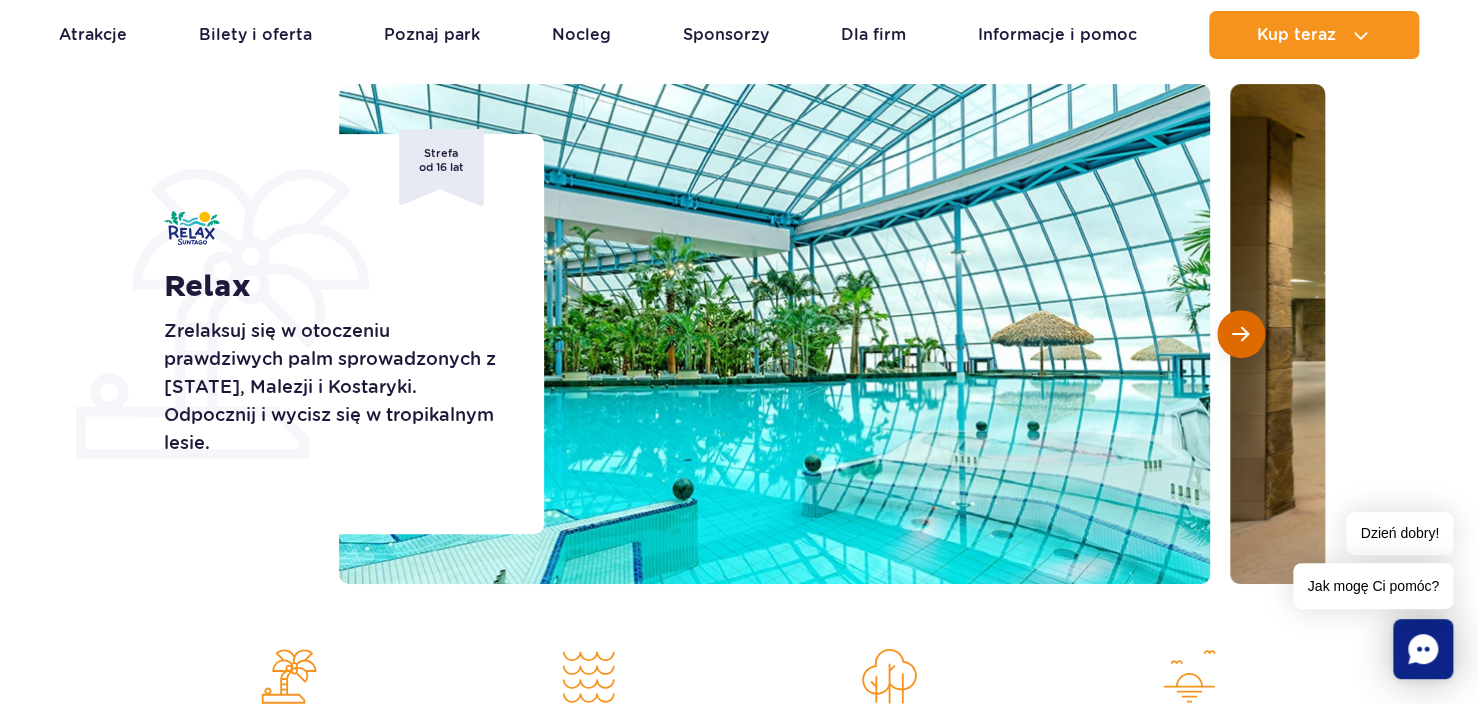 click at bounding box center (1240, 334) 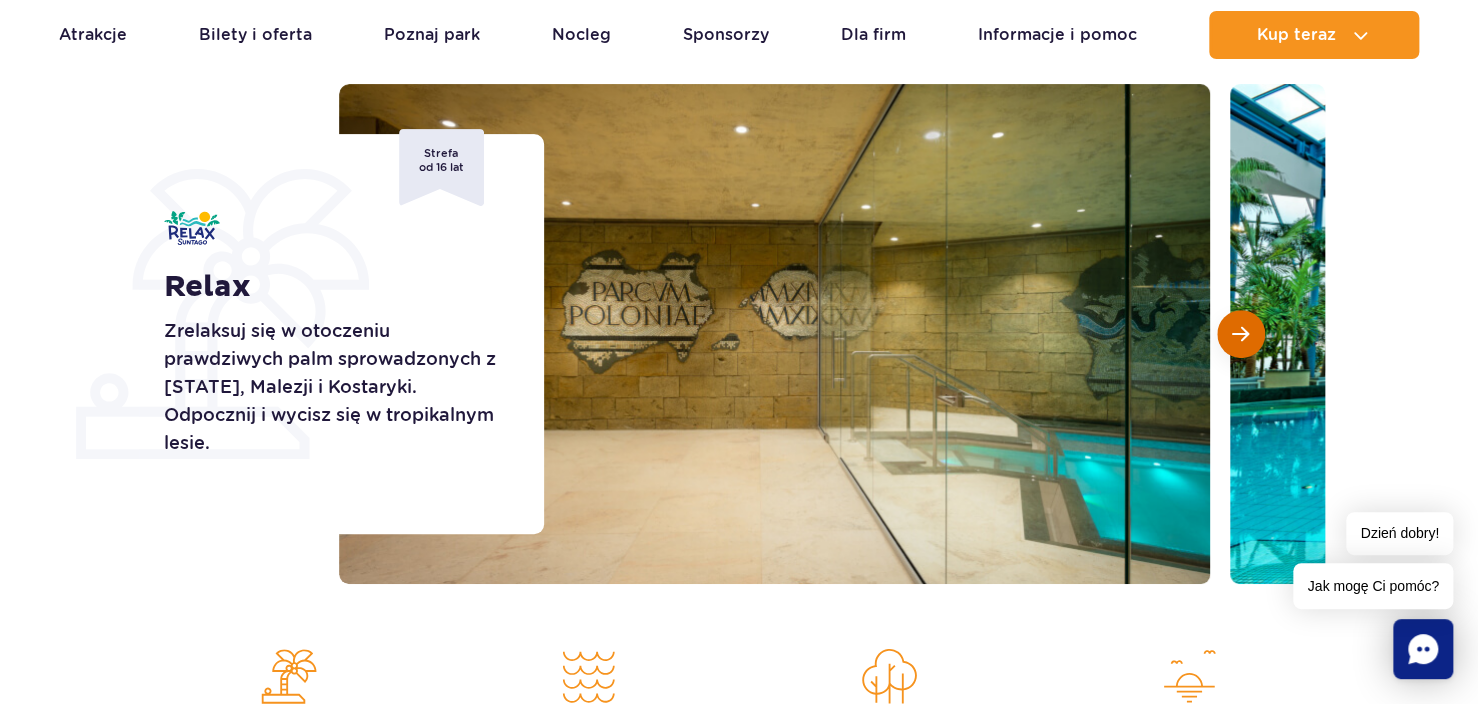 click at bounding box center [1240, 334] 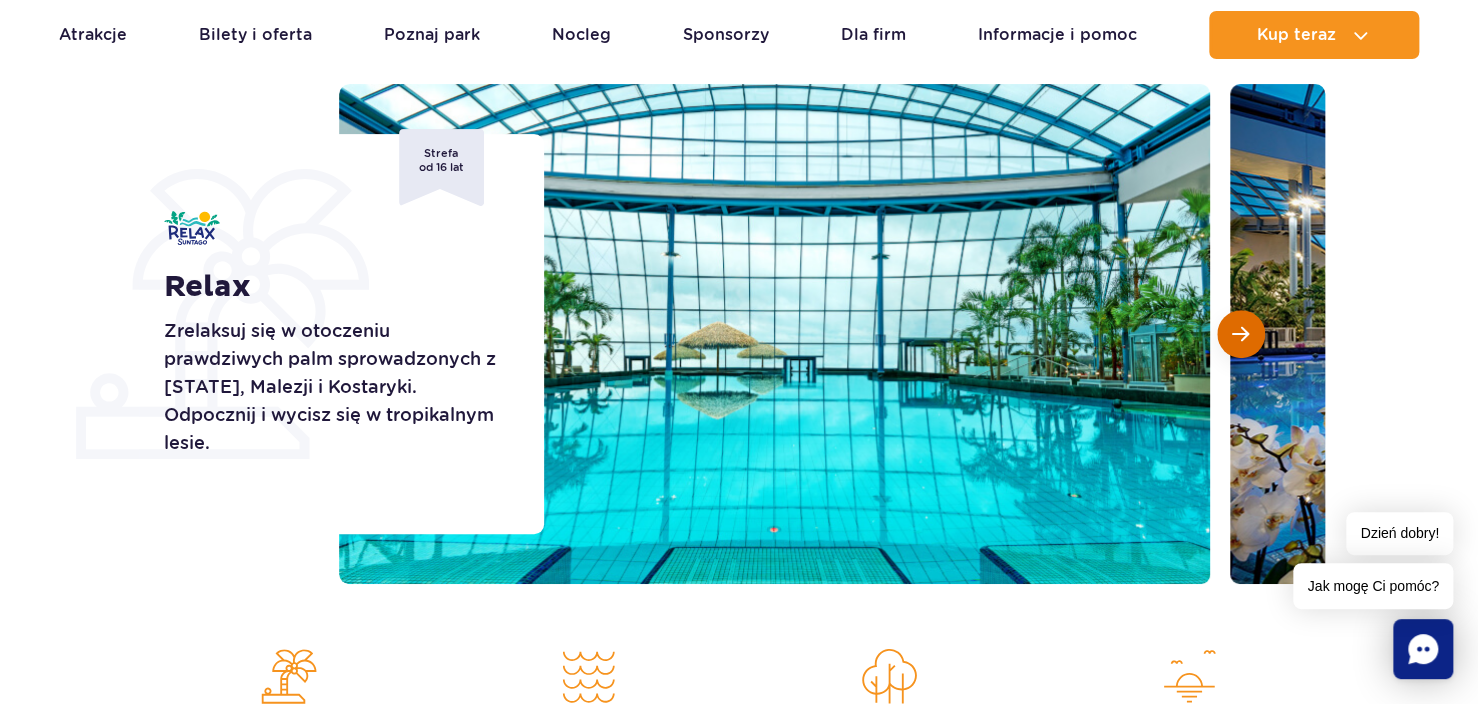 click at bounding box center (1240, 334) 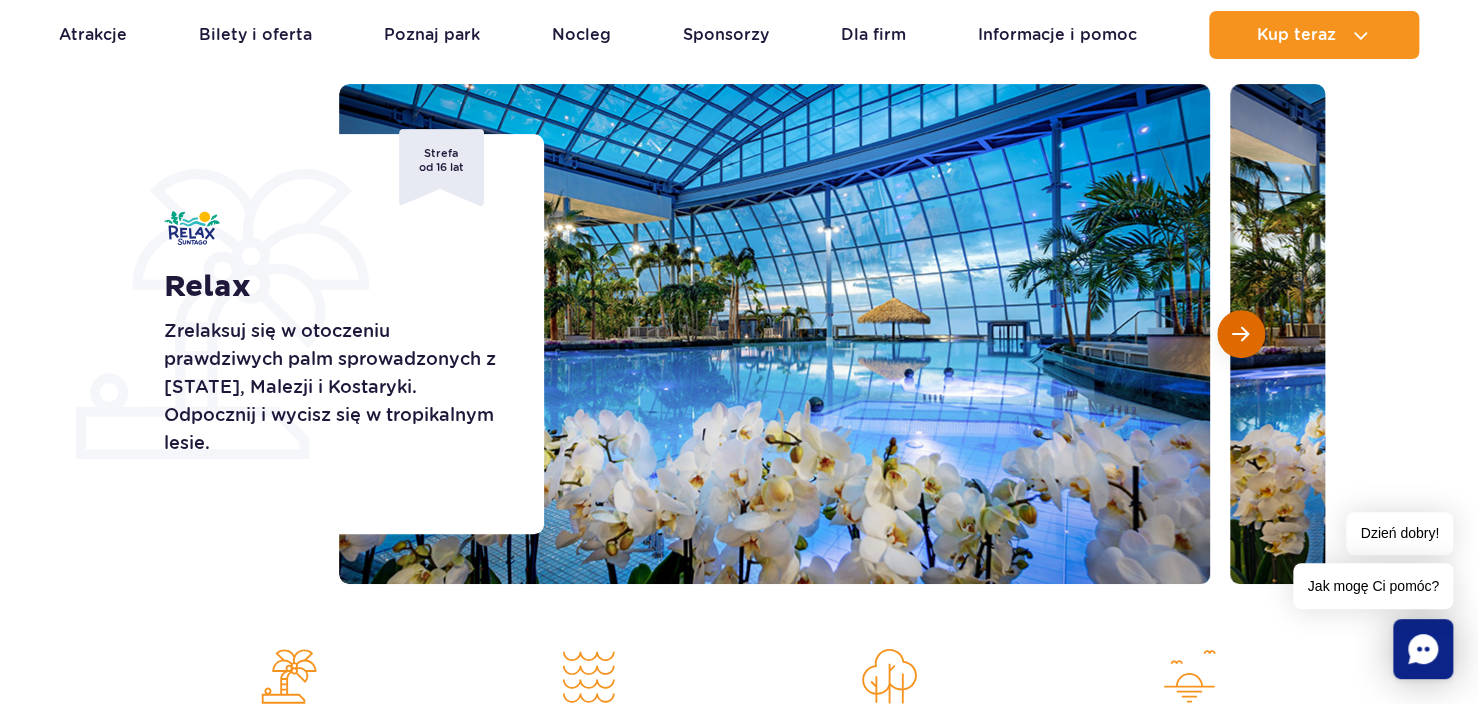 click at bounding box center [1240, 334] 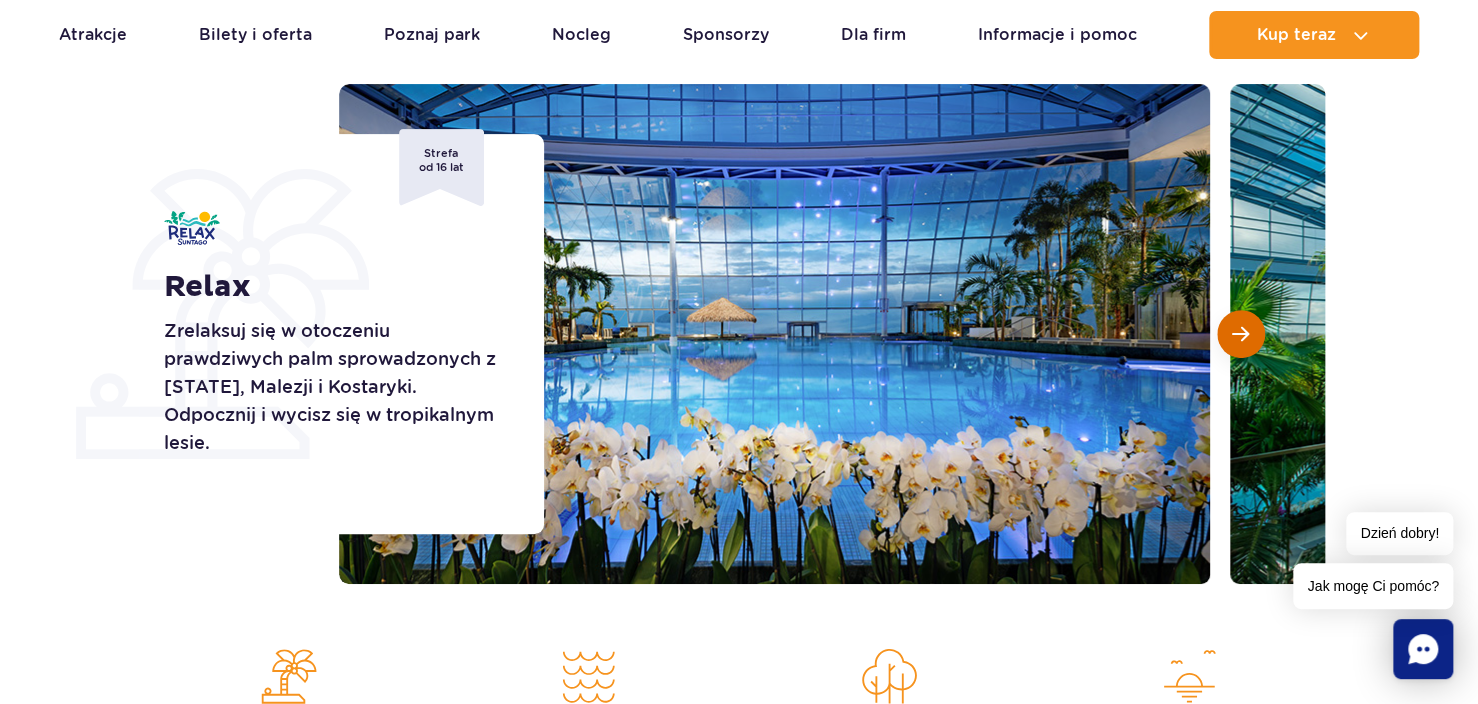 click at bounding box center [1240, 334] 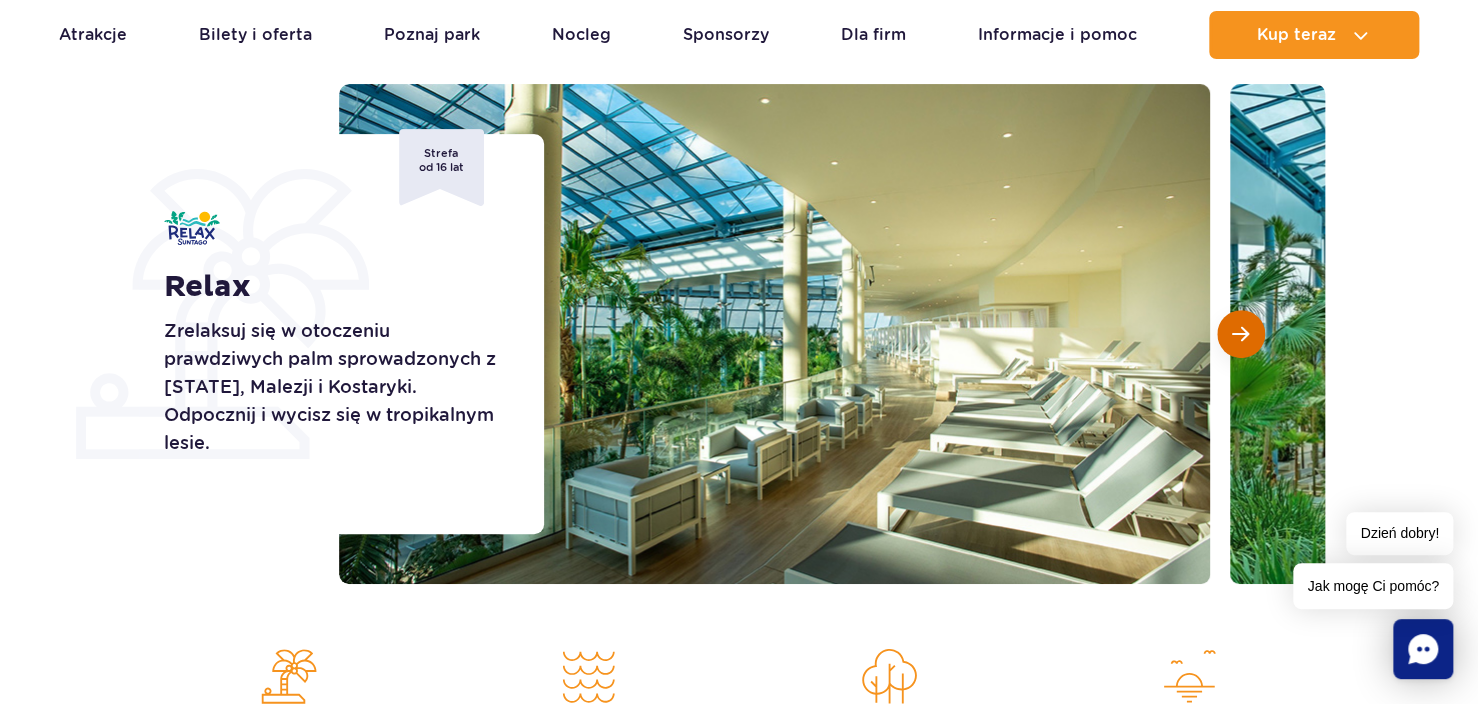 click at bounding box center (1240, 334) 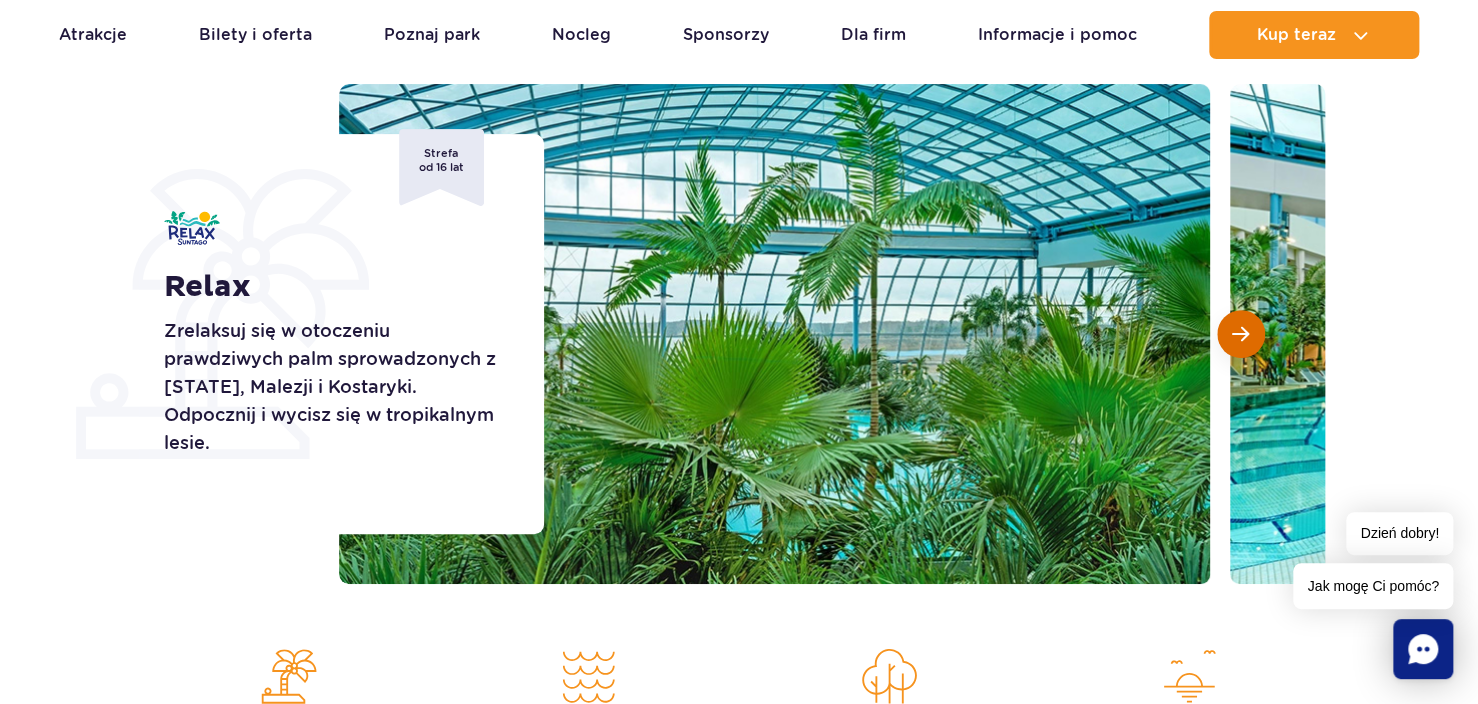 type 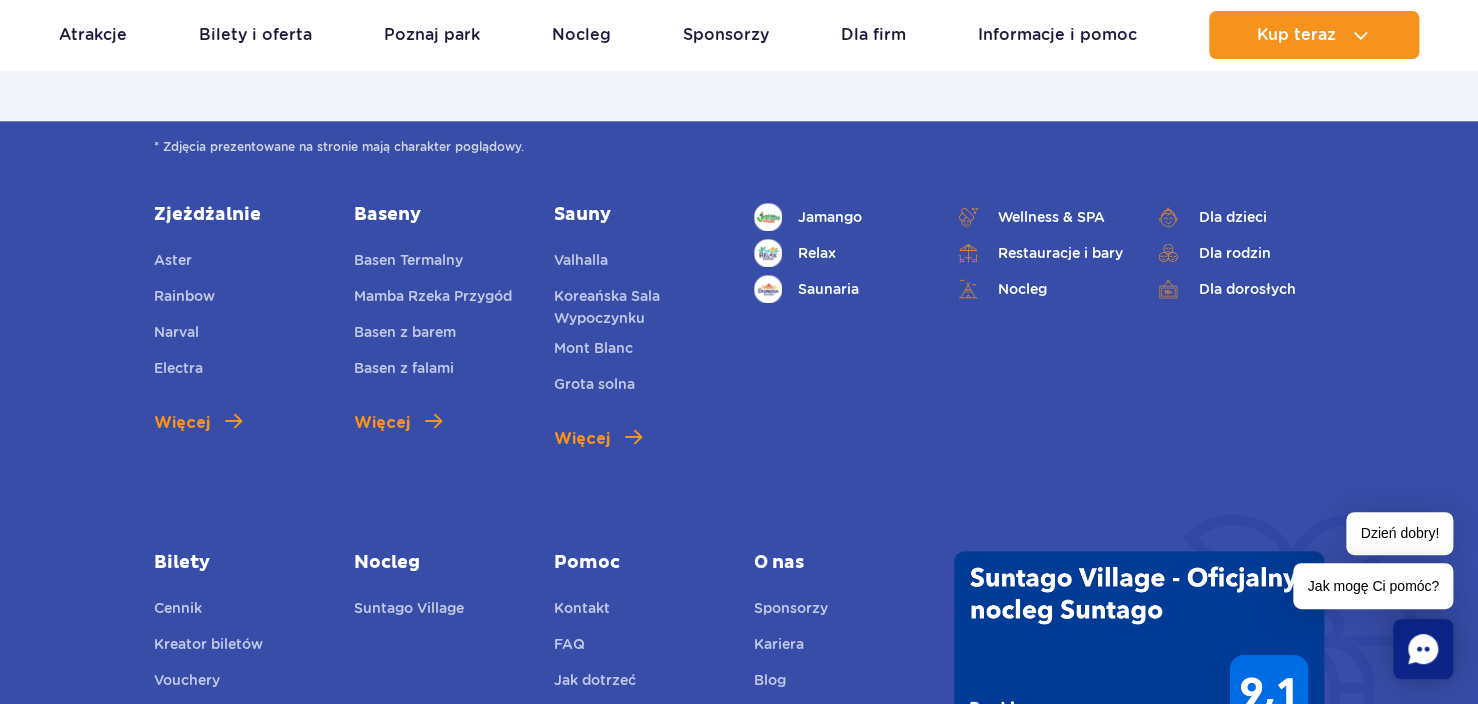scroll, scrollTop: 4600, scrollLeft: 0, axis: vertical 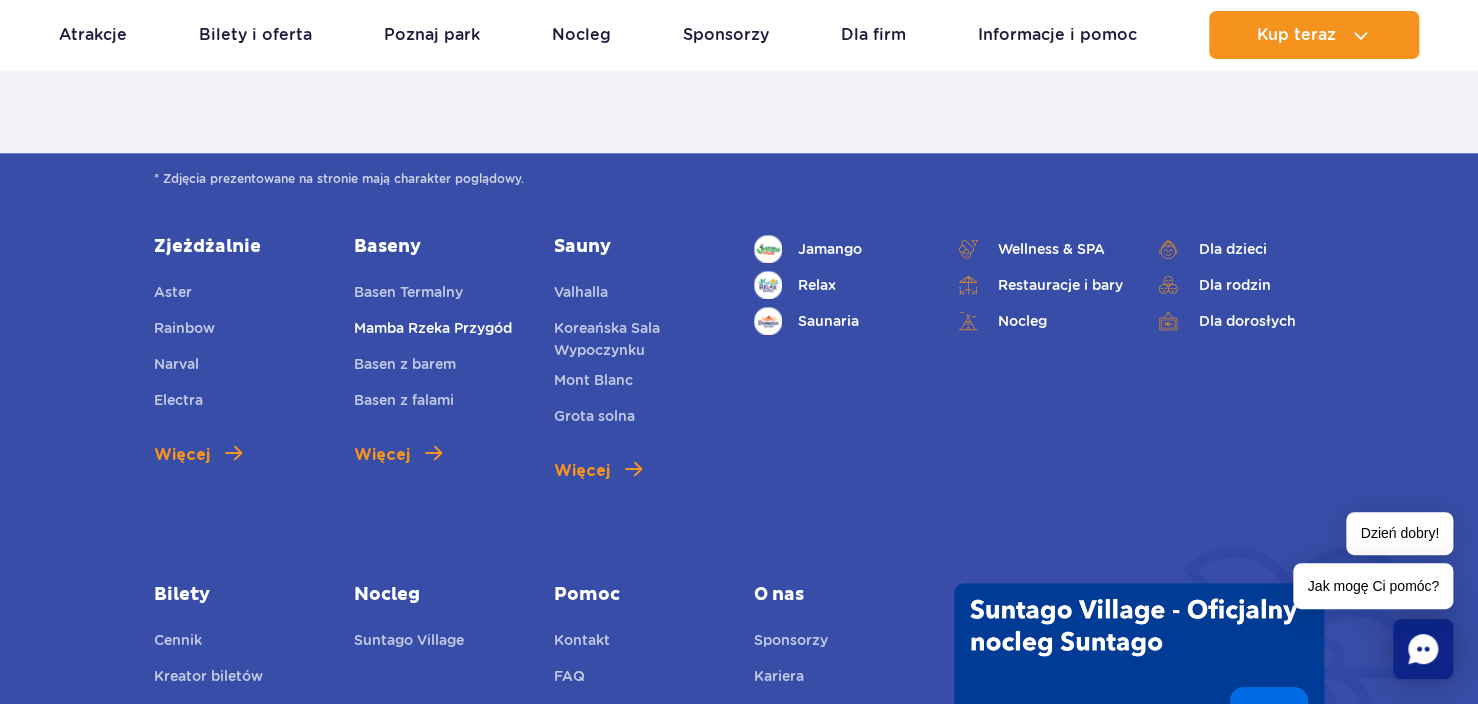 click on "Mamba Rzeka Przygód" at bounding box center (433, 331) 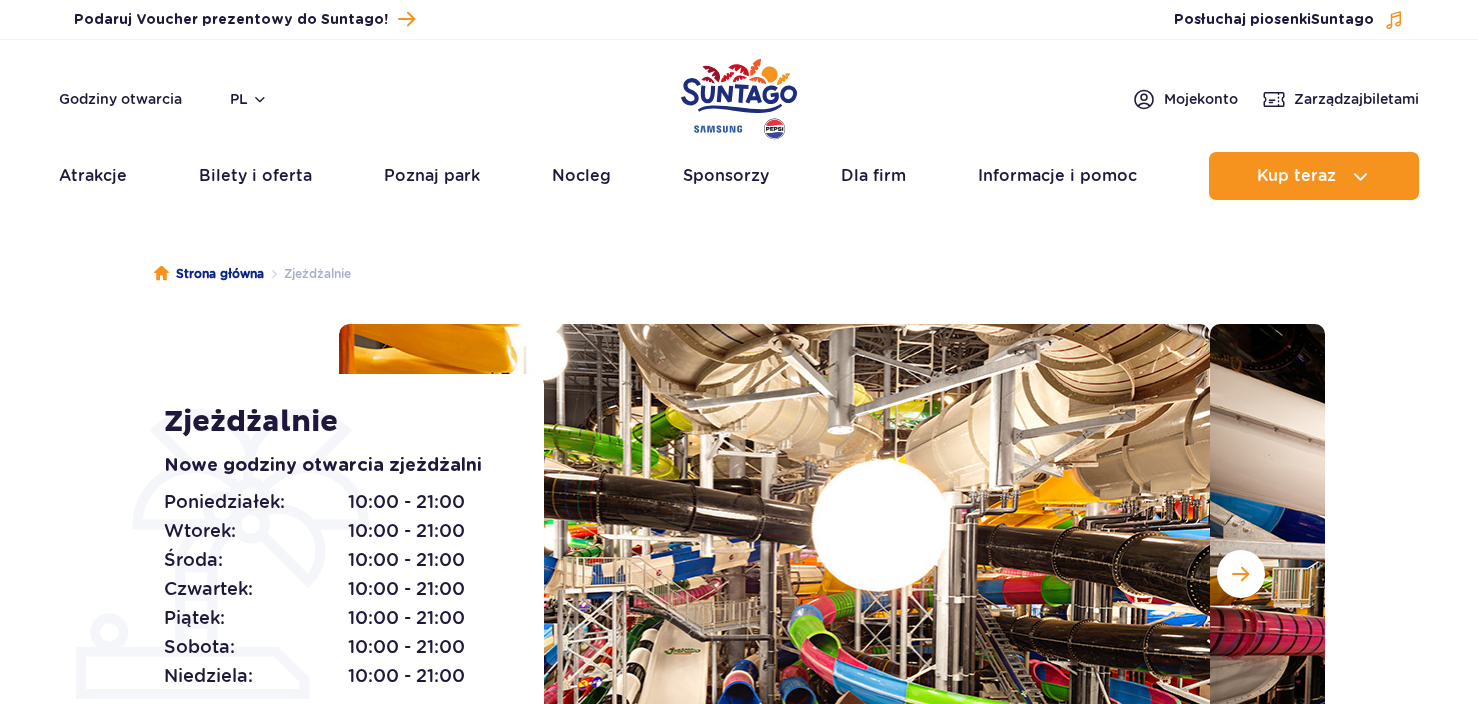scroll, scrollTop: 0, scrollLeft: 0, axis: both 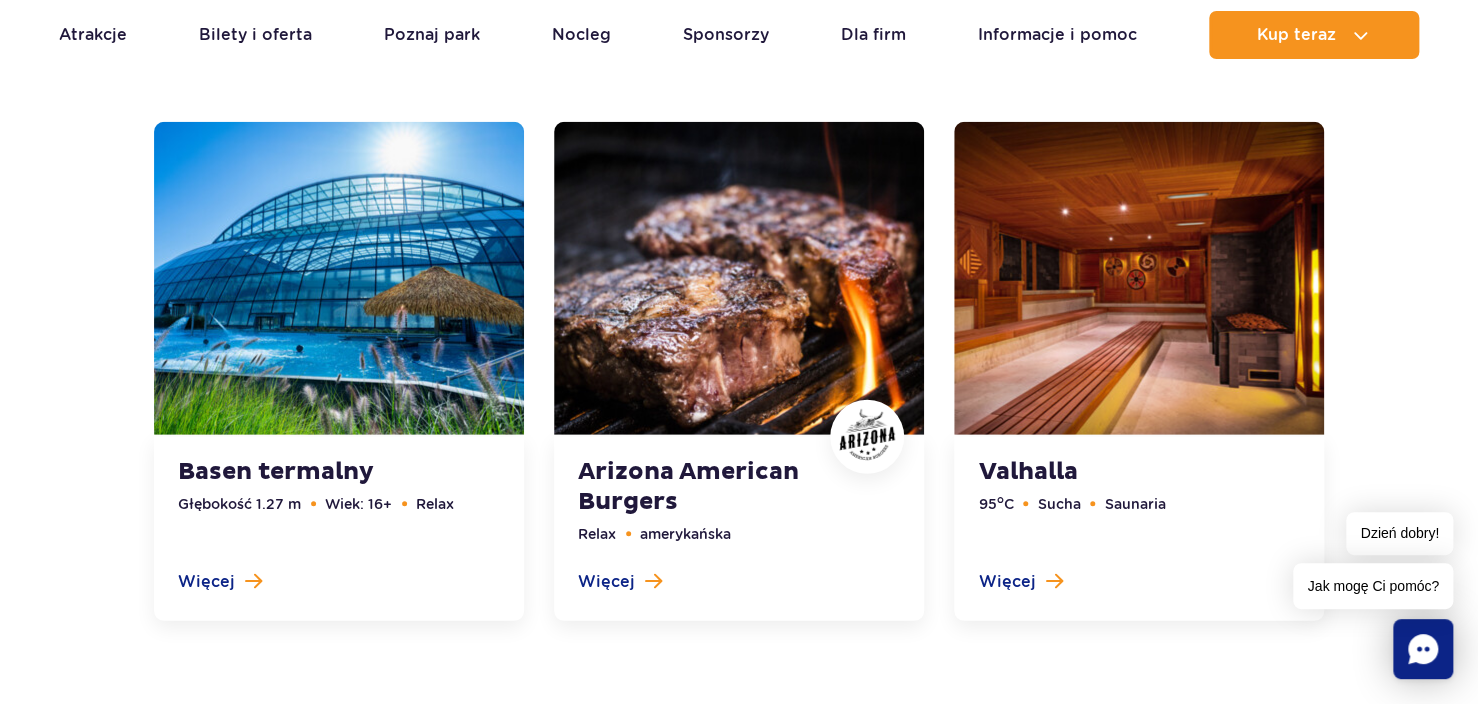 click at bounding box center (739, 371) 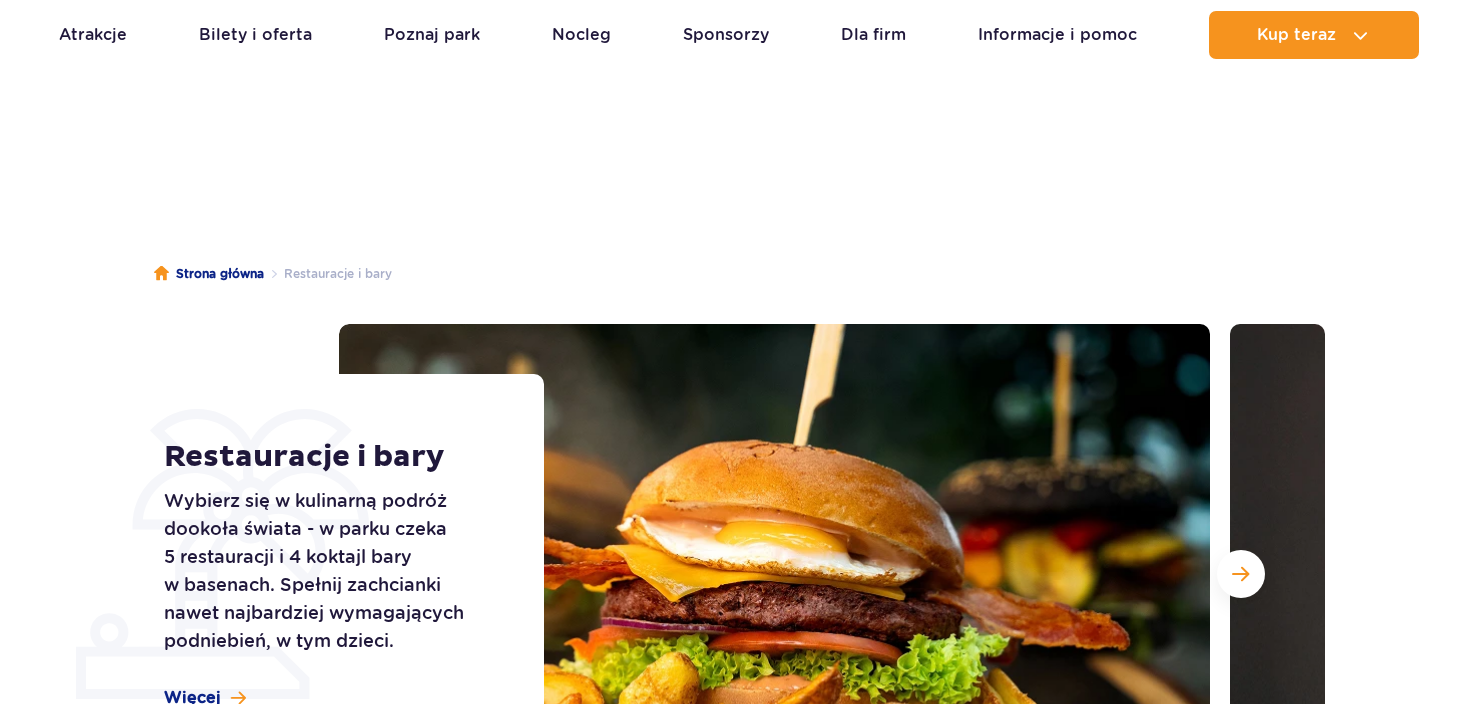 scroll, scrollTop: 920, scrollLeft: 0, axis: vertical 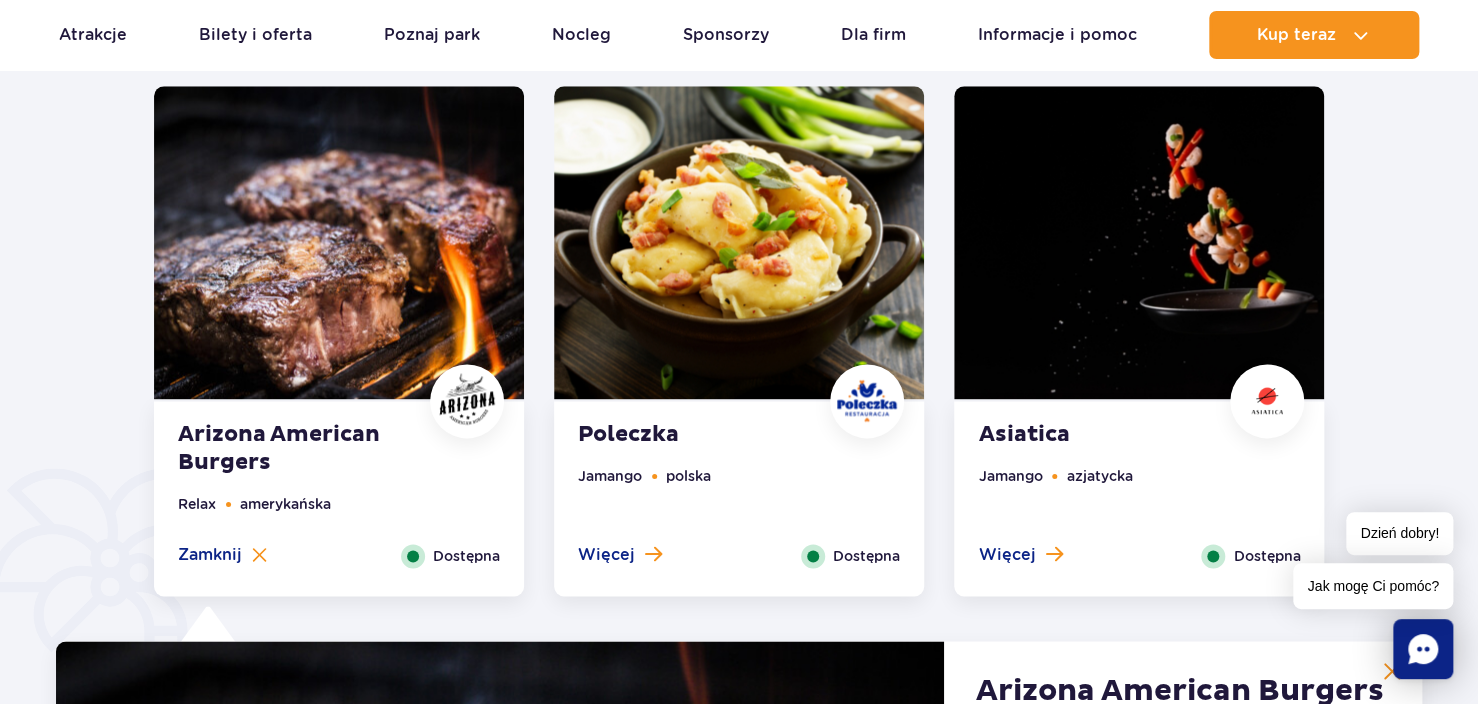 click on "polska" at bounding box center (688, 476) 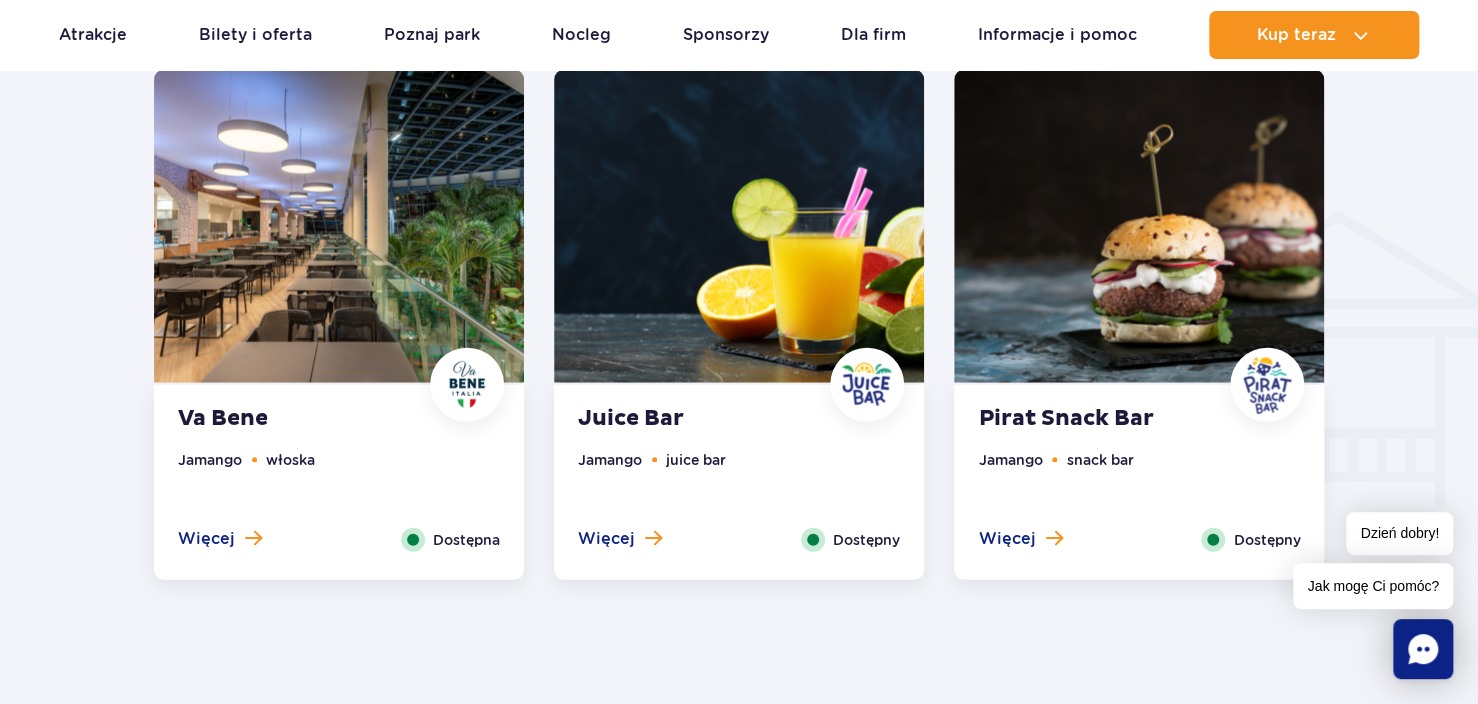 scroll, scrollTop: 2194, scrollLeft: 0, axis: vertical 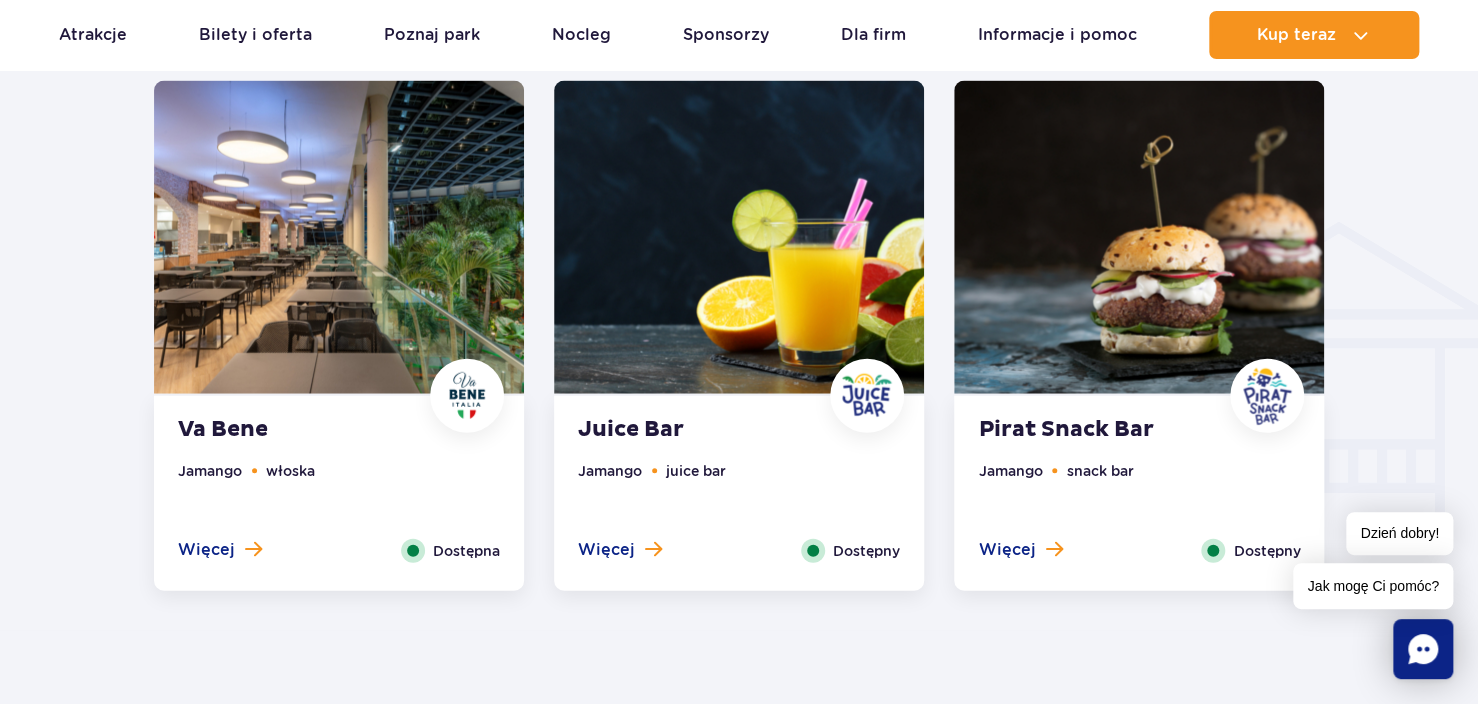 click on "Pirat Snack Bar
Jamango
snack bar
Więcej
Zamknij
Dostępny" at bounding box center (1139, 493) 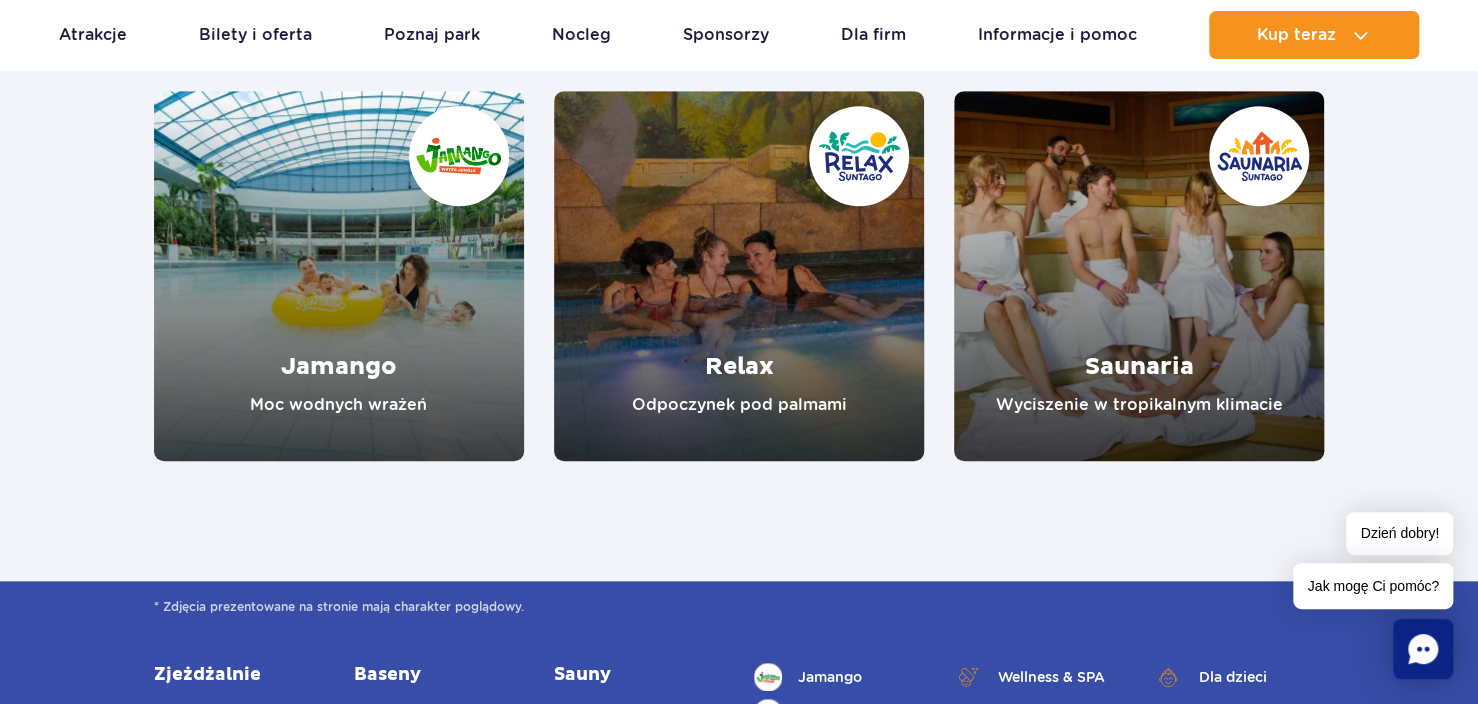 scroll, scrollTop: 4304, scrollLeft: 0, axis: vertical 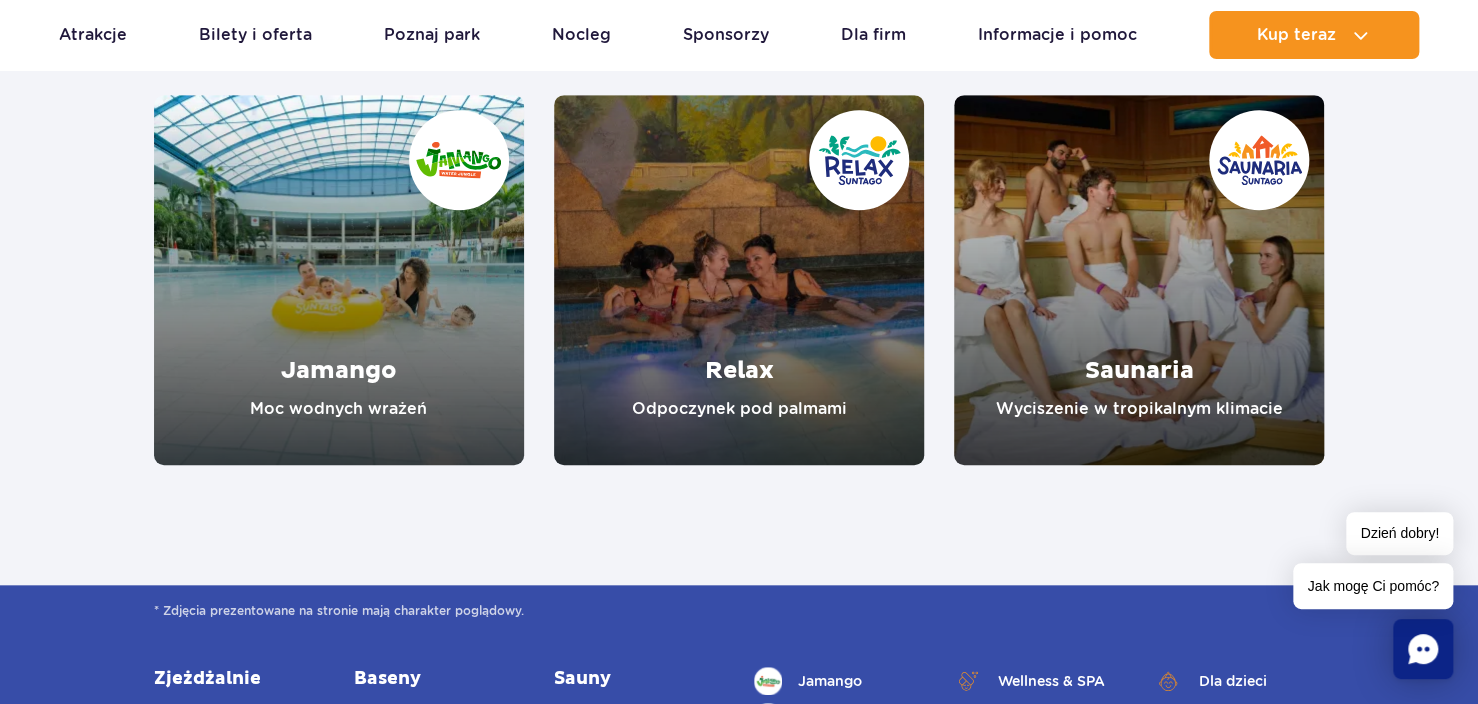 click at bounding box center [339, 280] 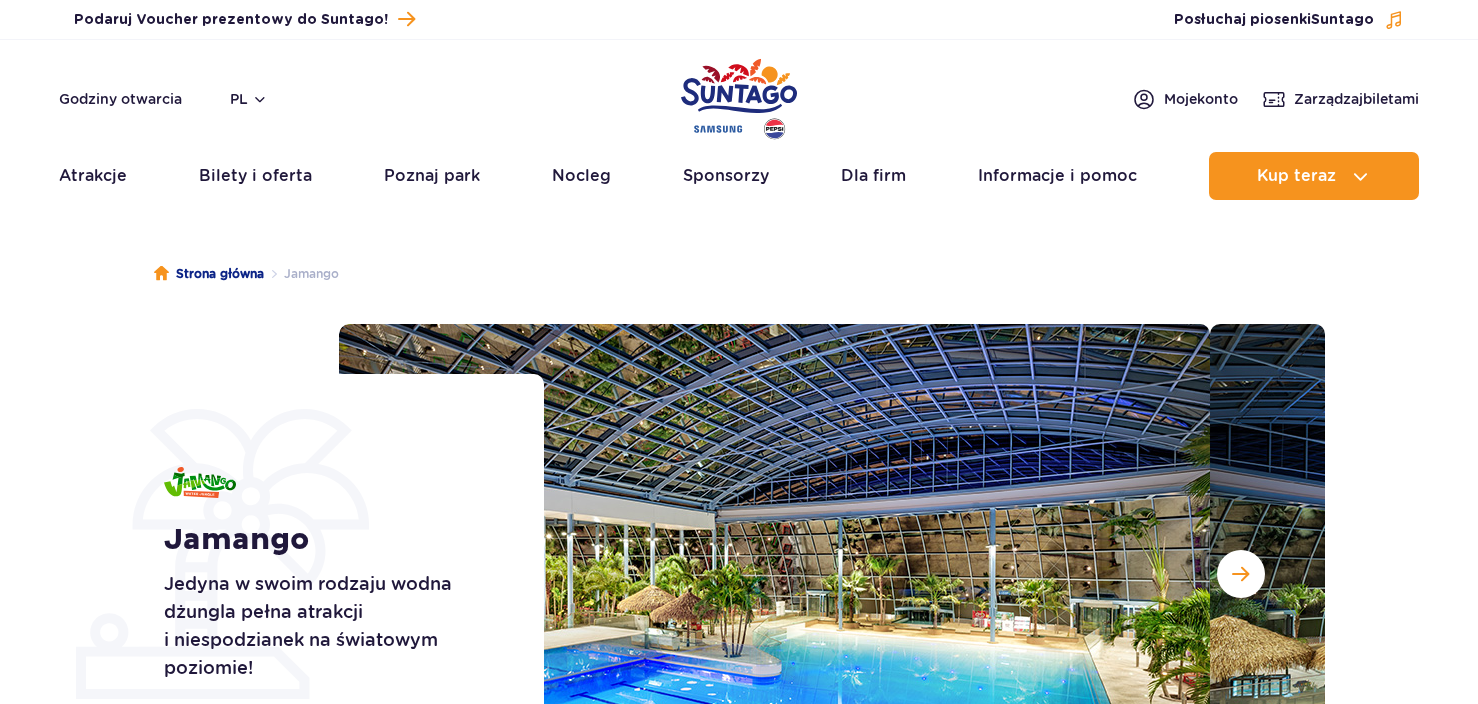 scroll, scrollTop: 0, scrollLeft: 0, axis: both 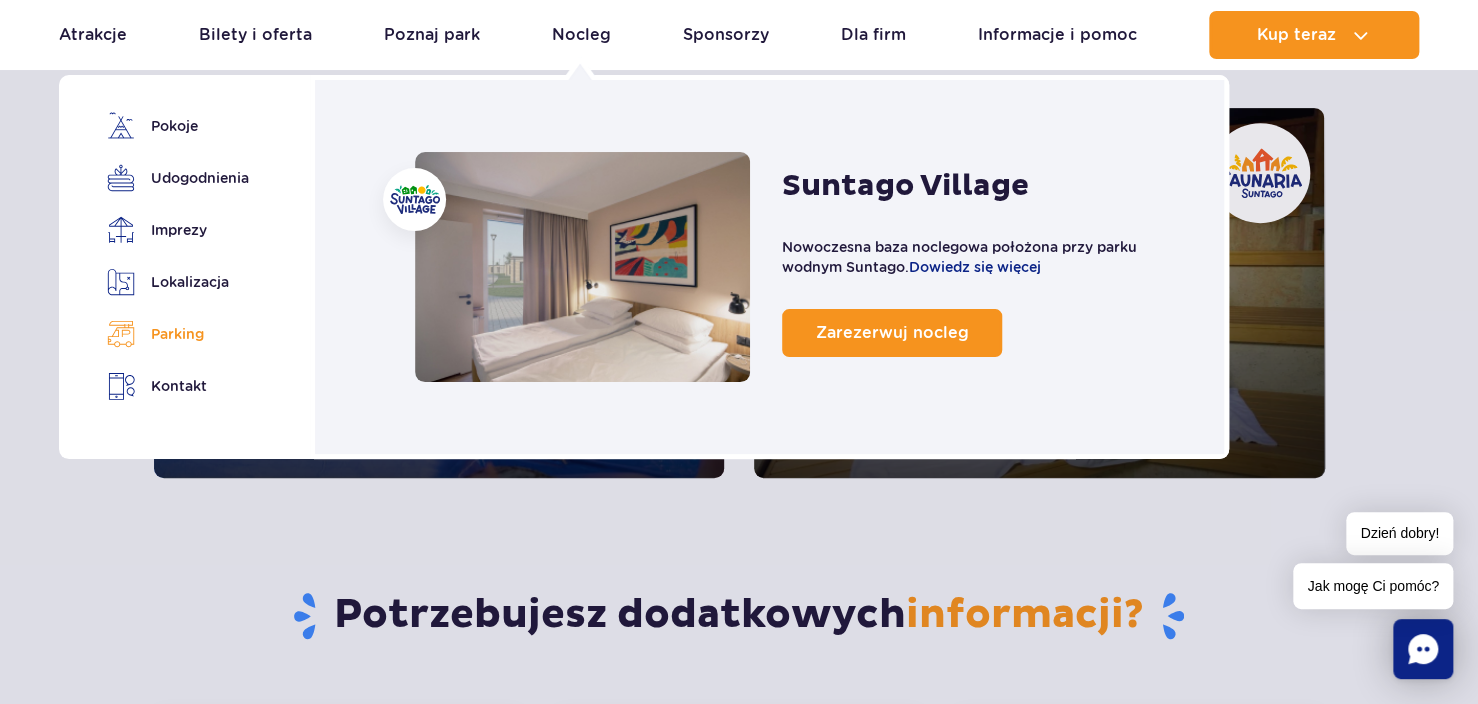 click on "Parking" at bounding box center (174, 334) 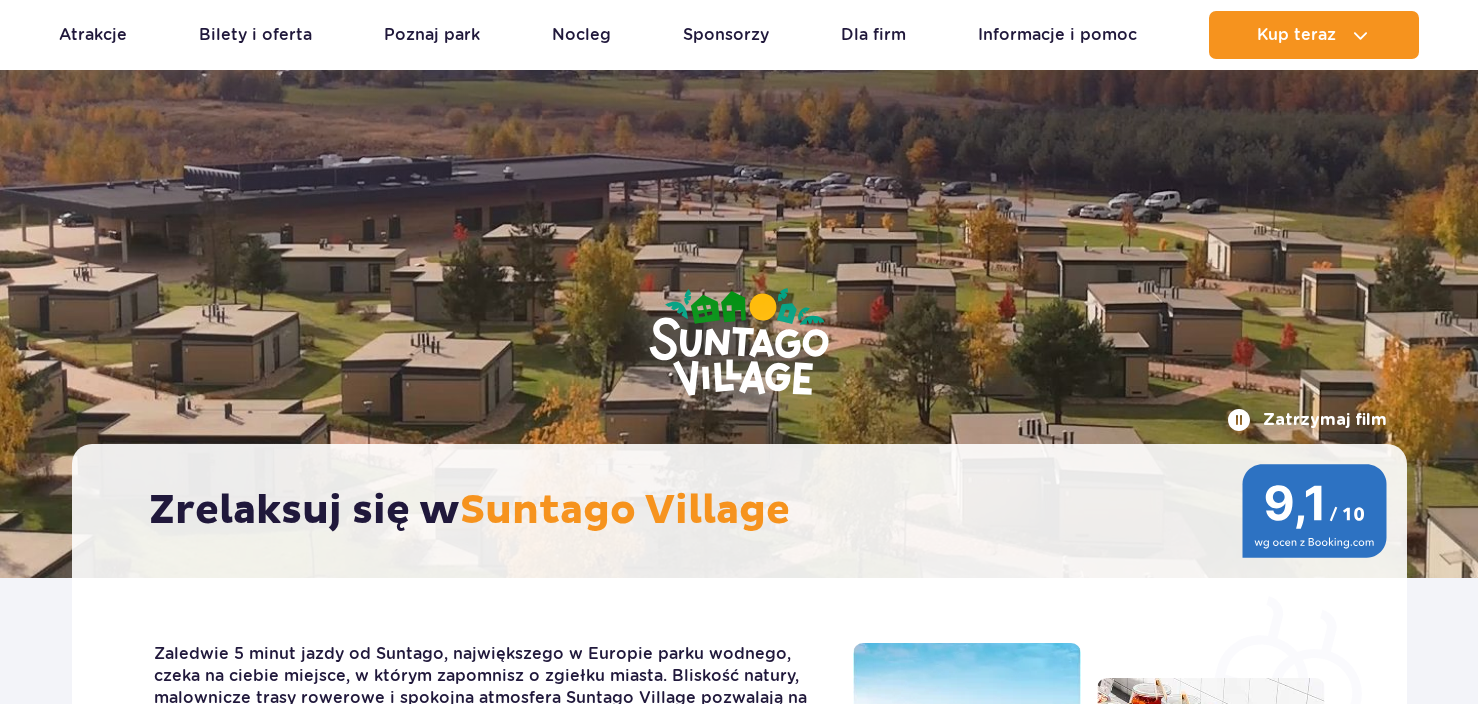 scroll, scrollTop: 5911, scrollLeft: 0, axis: vertical 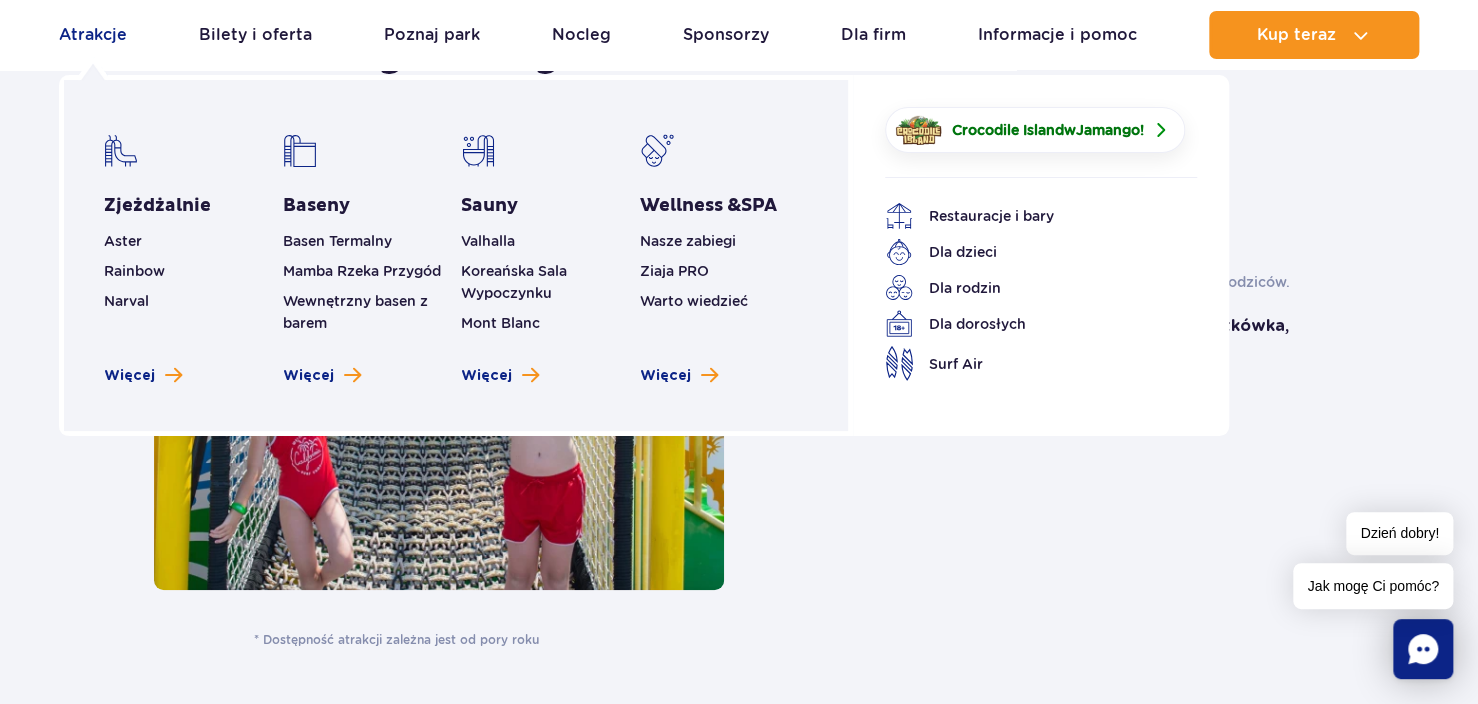 click on "Atrakcje" at bounding box center [93, 35] 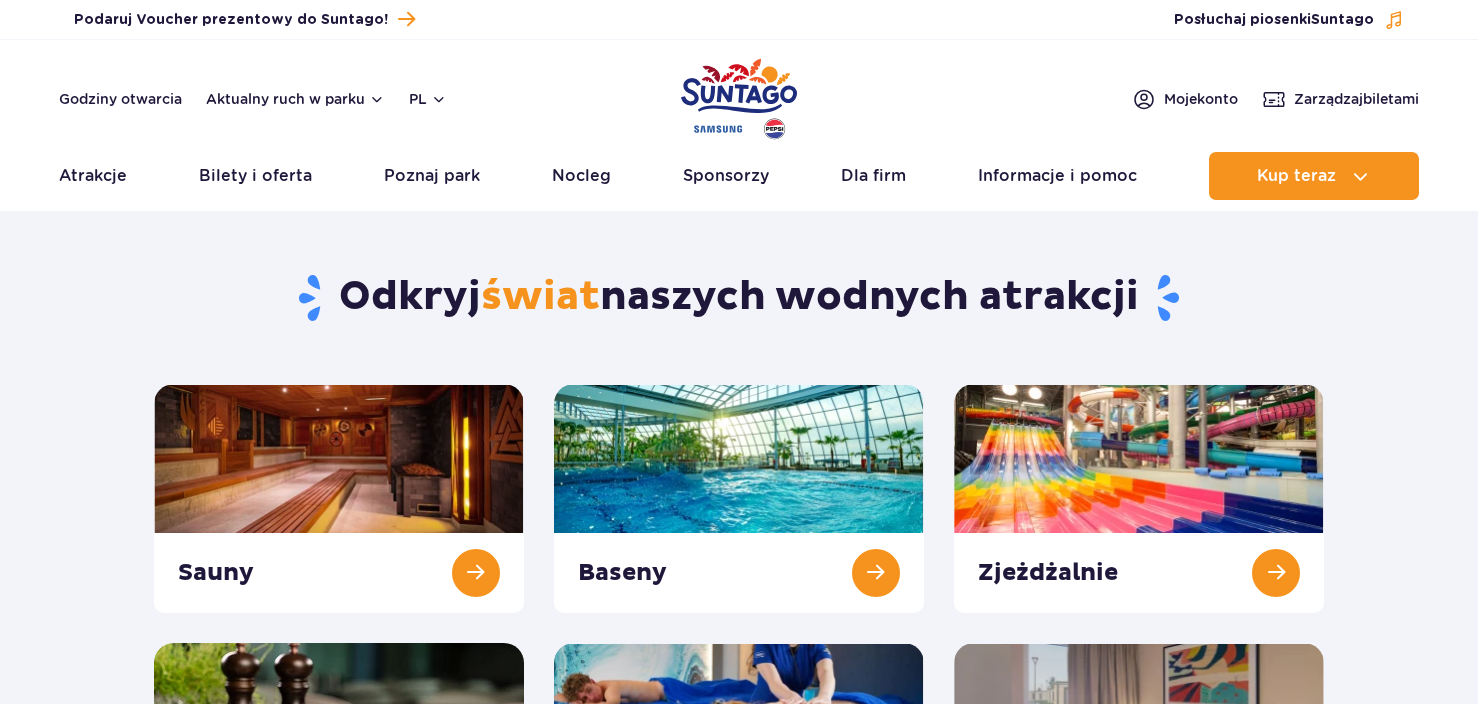 scroll, scrollTop: 0, scrollLeft: 0, axis: both 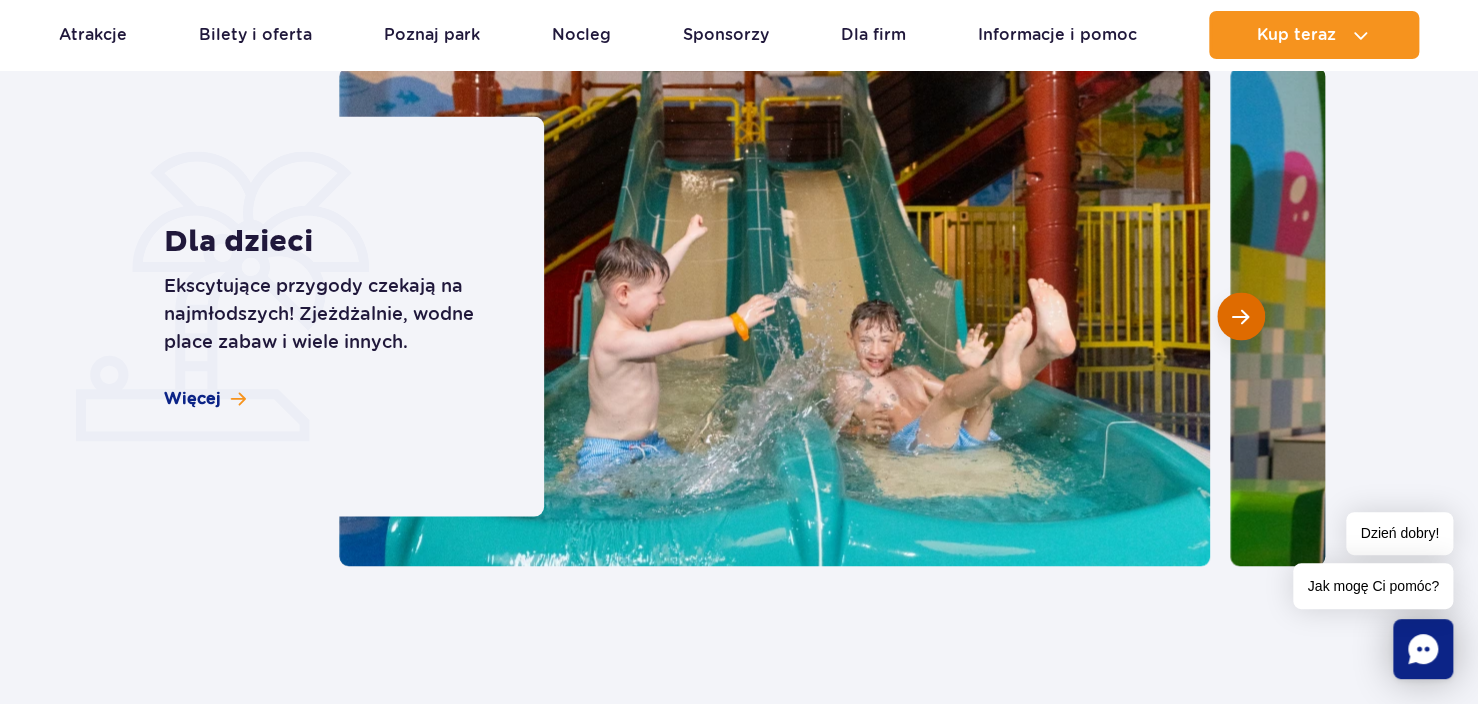 click at bounding box center (1241, 316) 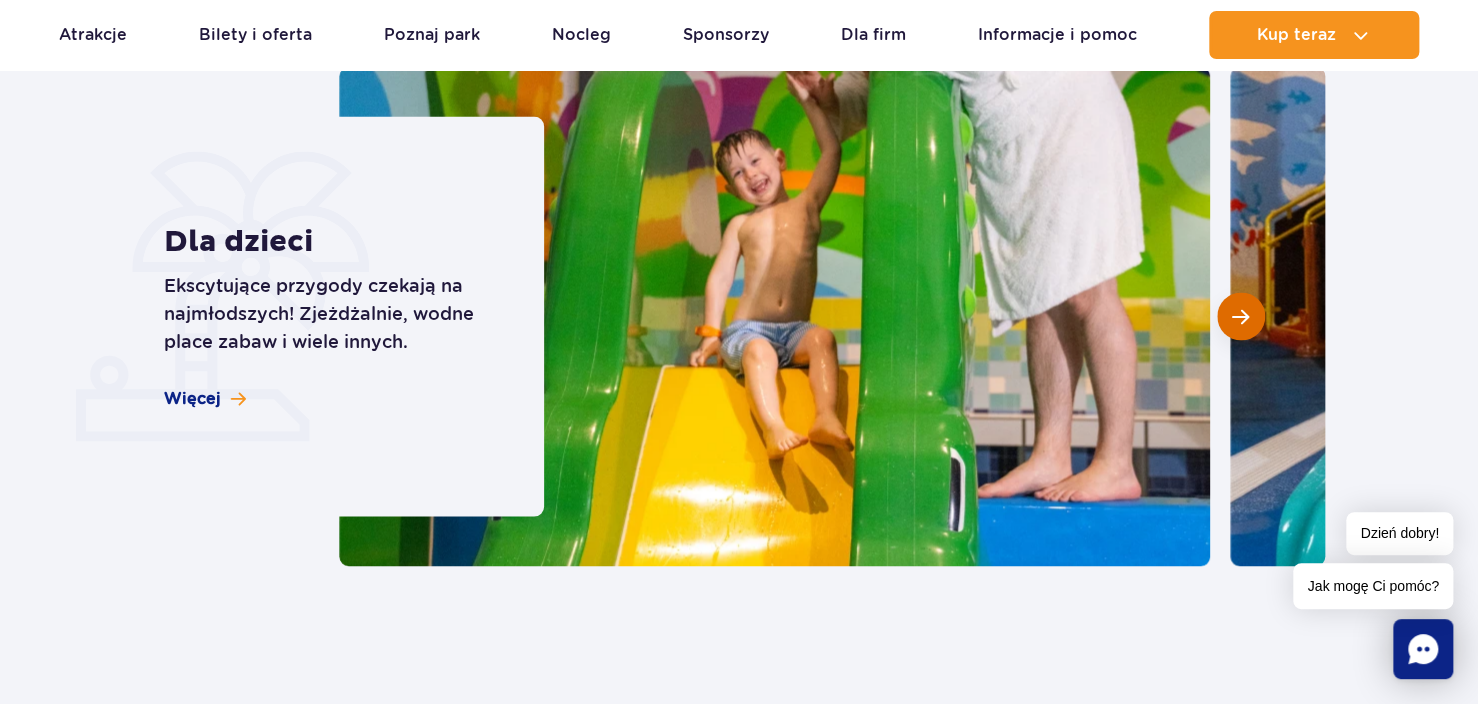 click at bounding box center (1241, 316) 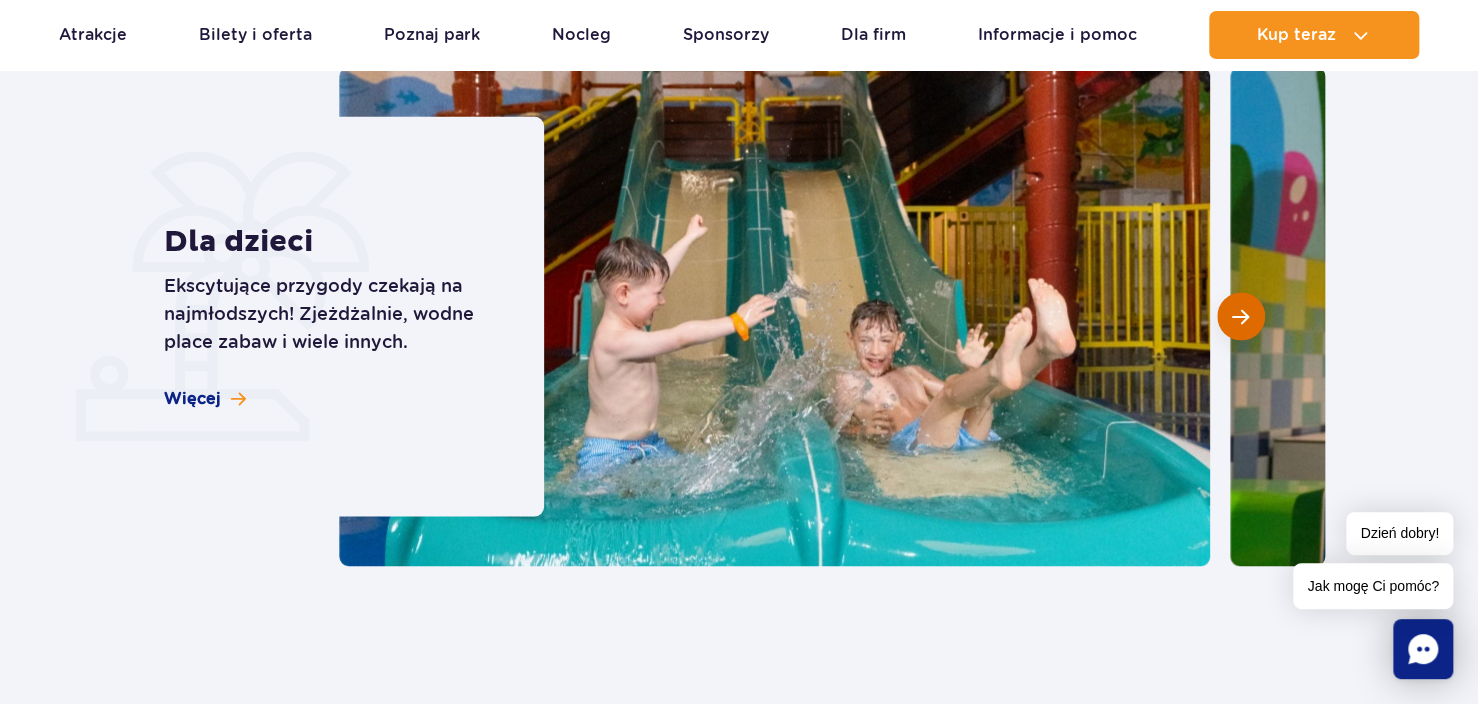 click at bounding box center (1241, 316) 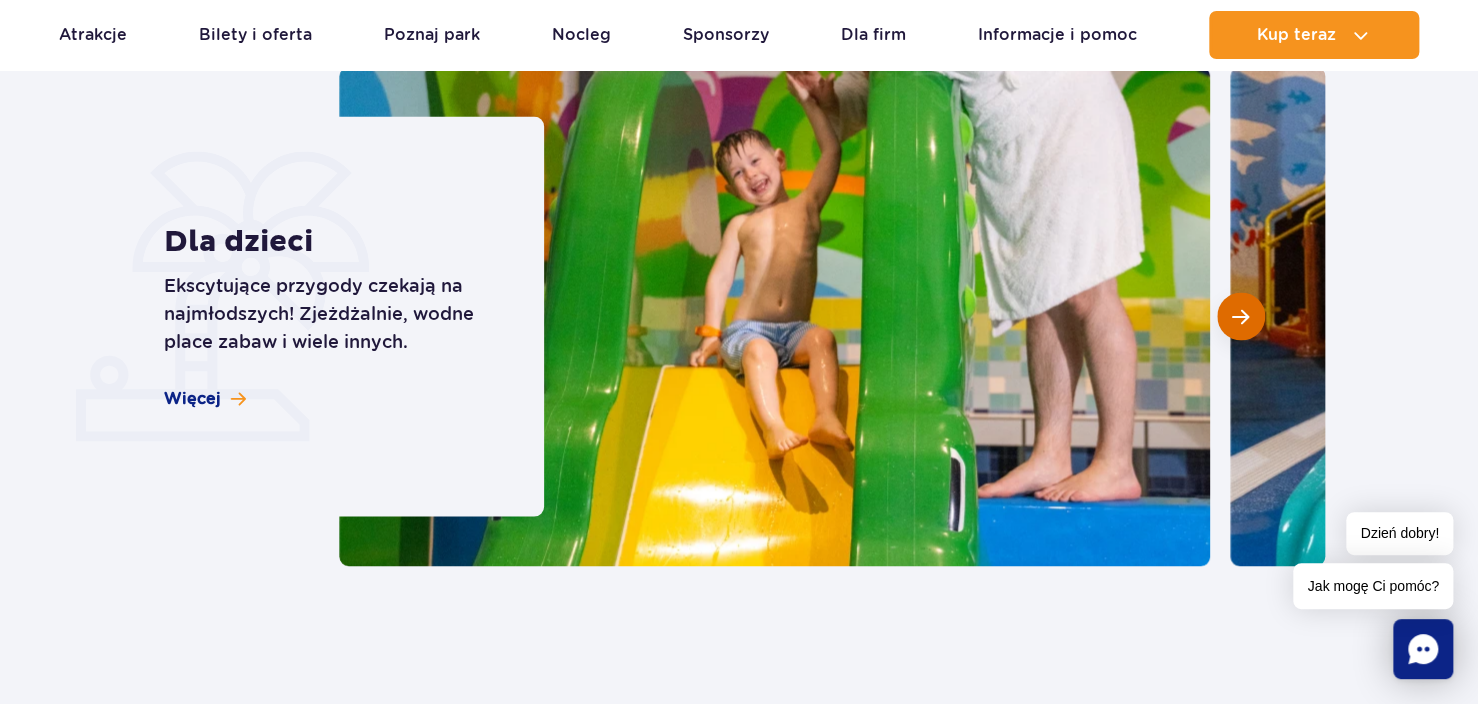 type 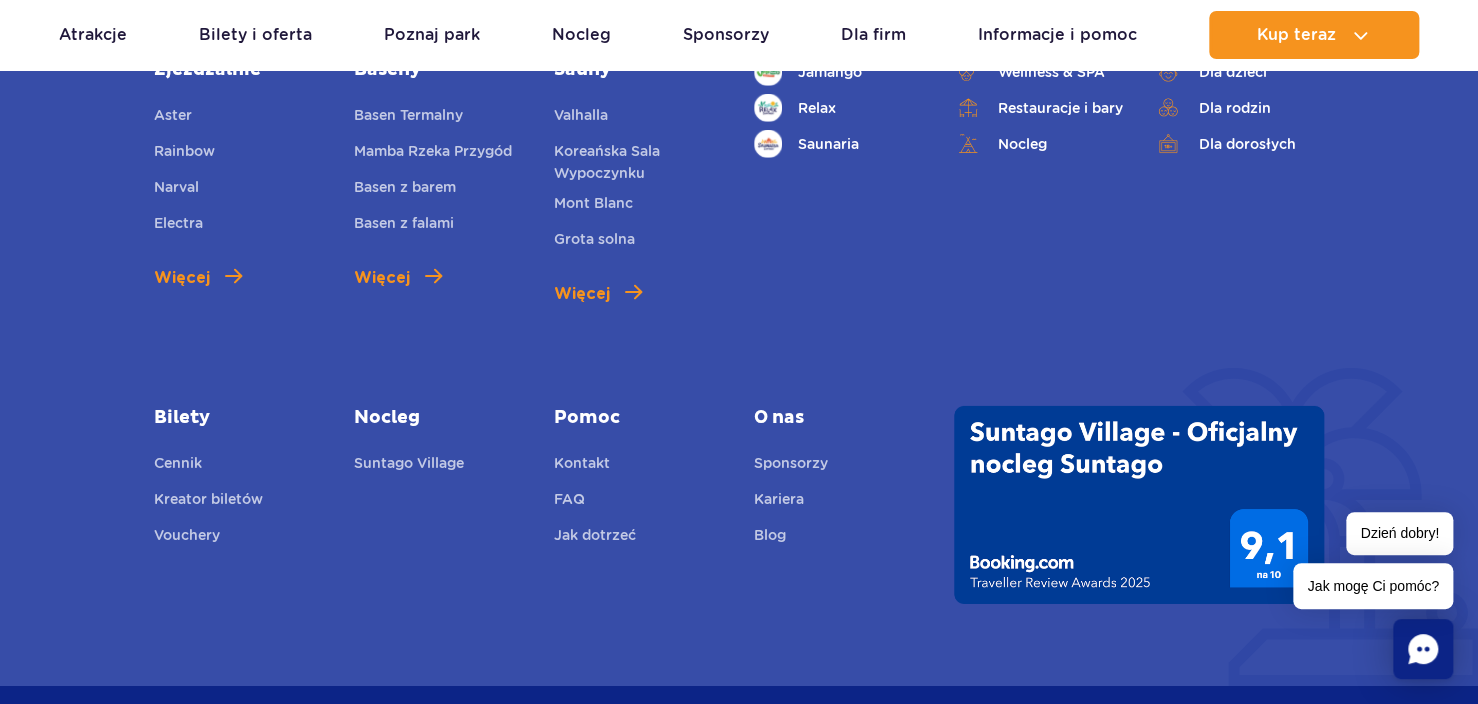 scroll, scrollTop: 2960, scrollLeft: 0, axis: vertical 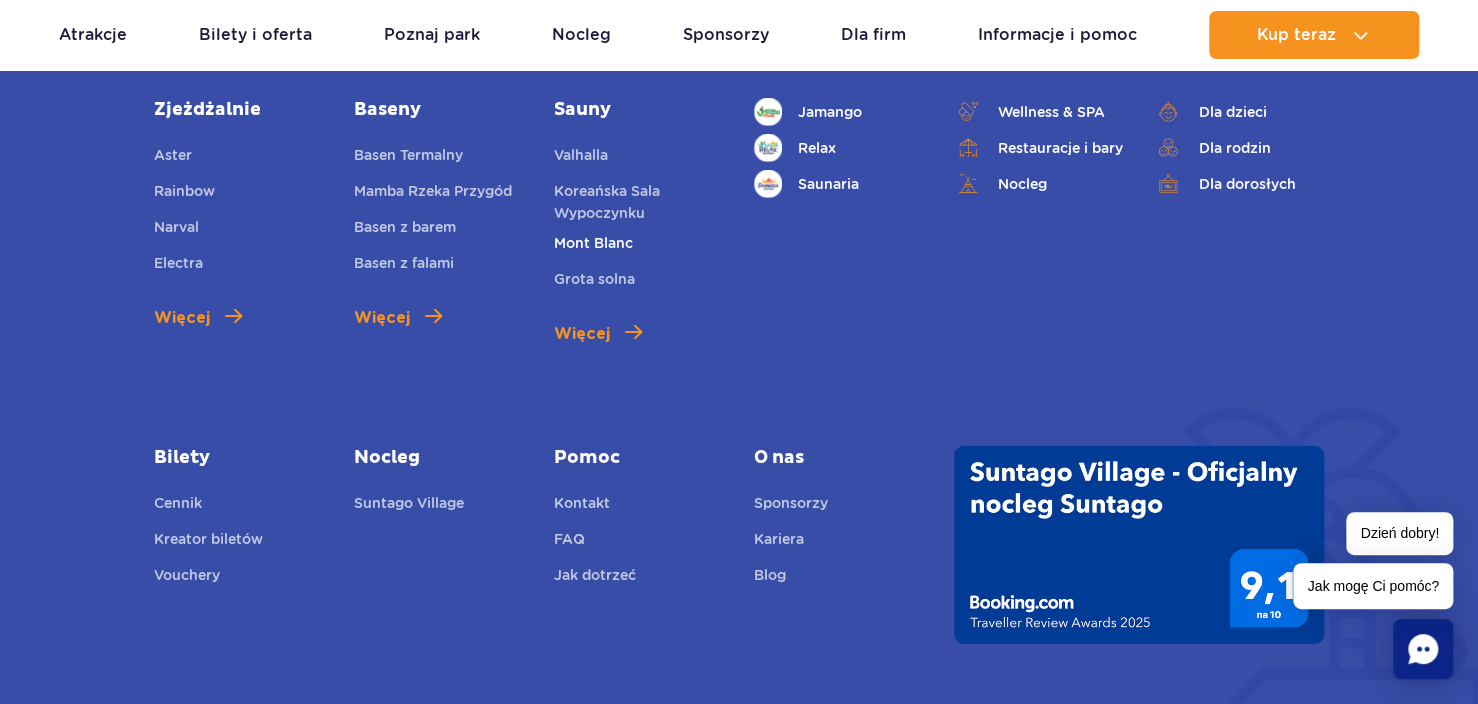 click on "Mont Blanc" at bounding box center (593, 243) 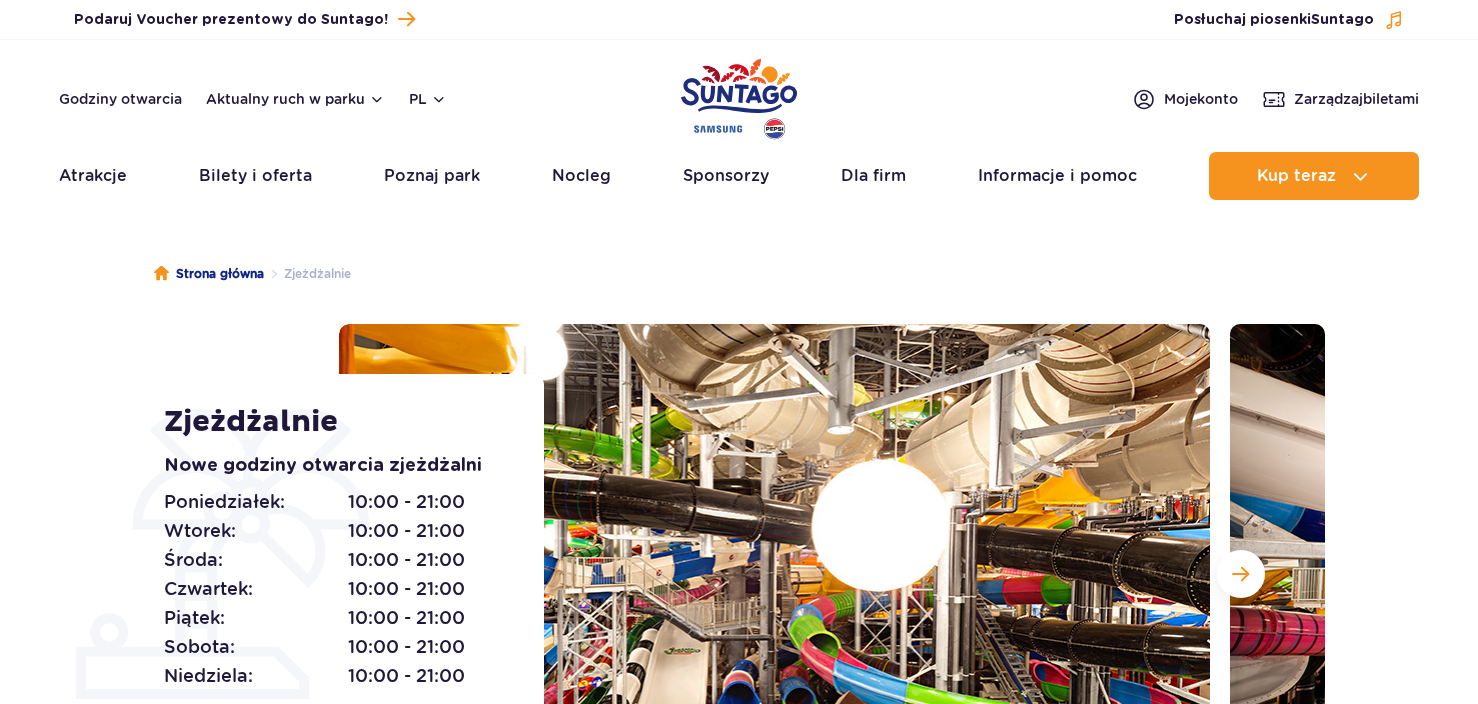 scroll, scrollTop: 0, scrollLeft: 0, axis: both 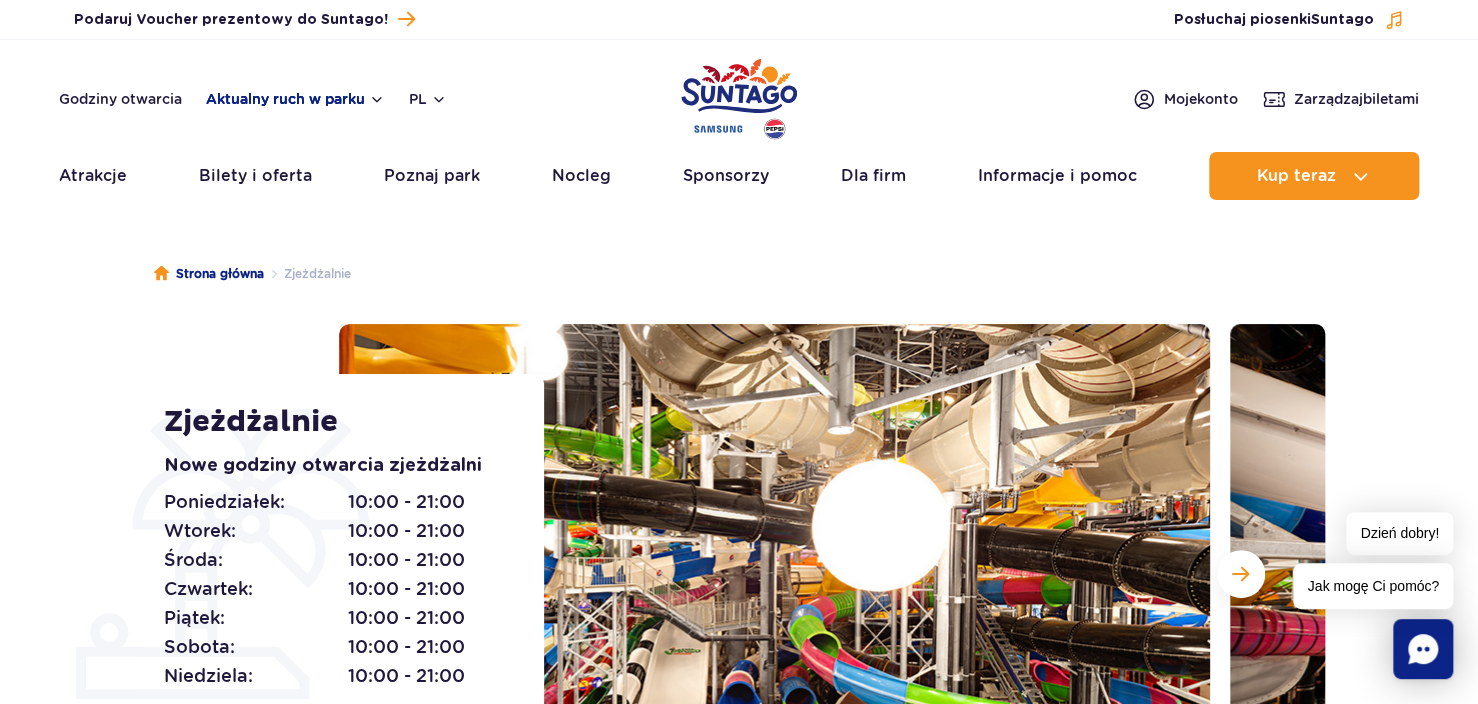 click on "Aktualny ruch w parku" at bounding box center (295, 99) 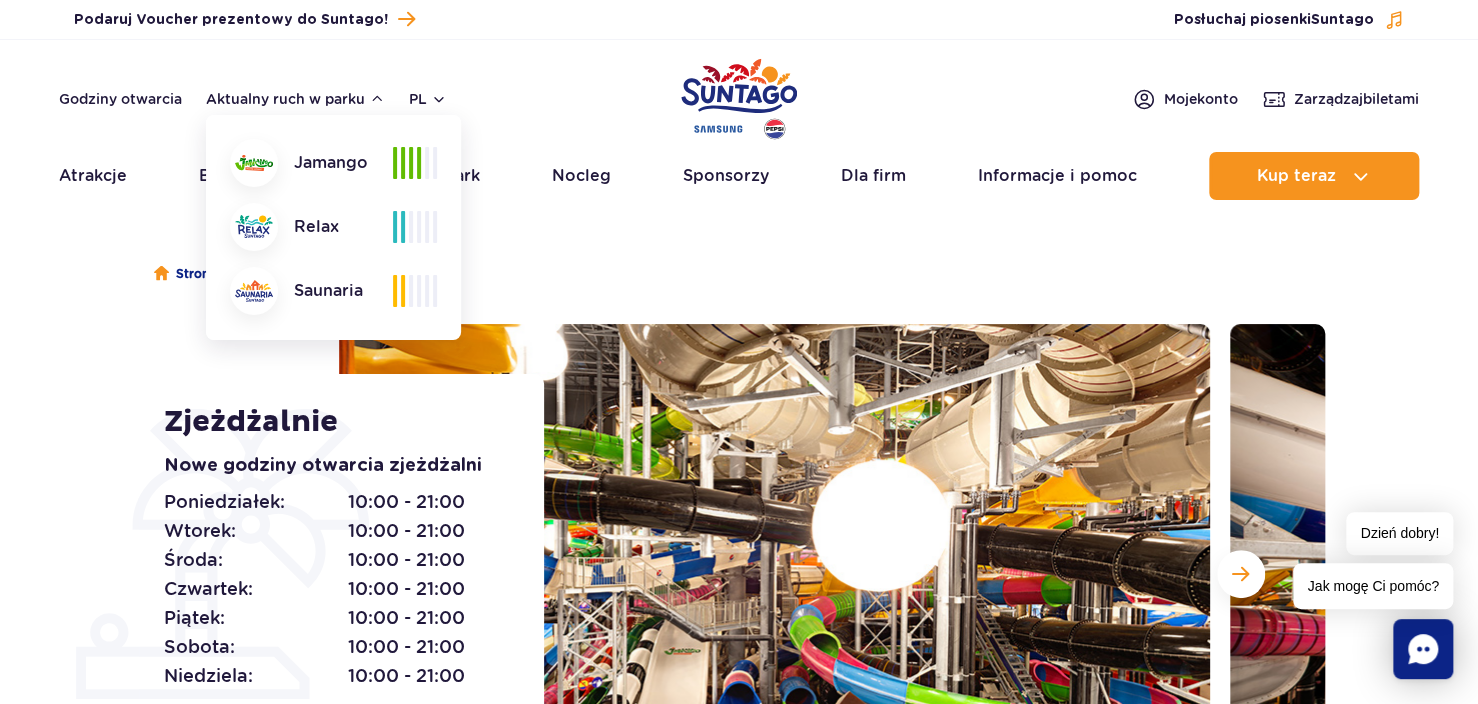 click at bounding box center [254, 163] 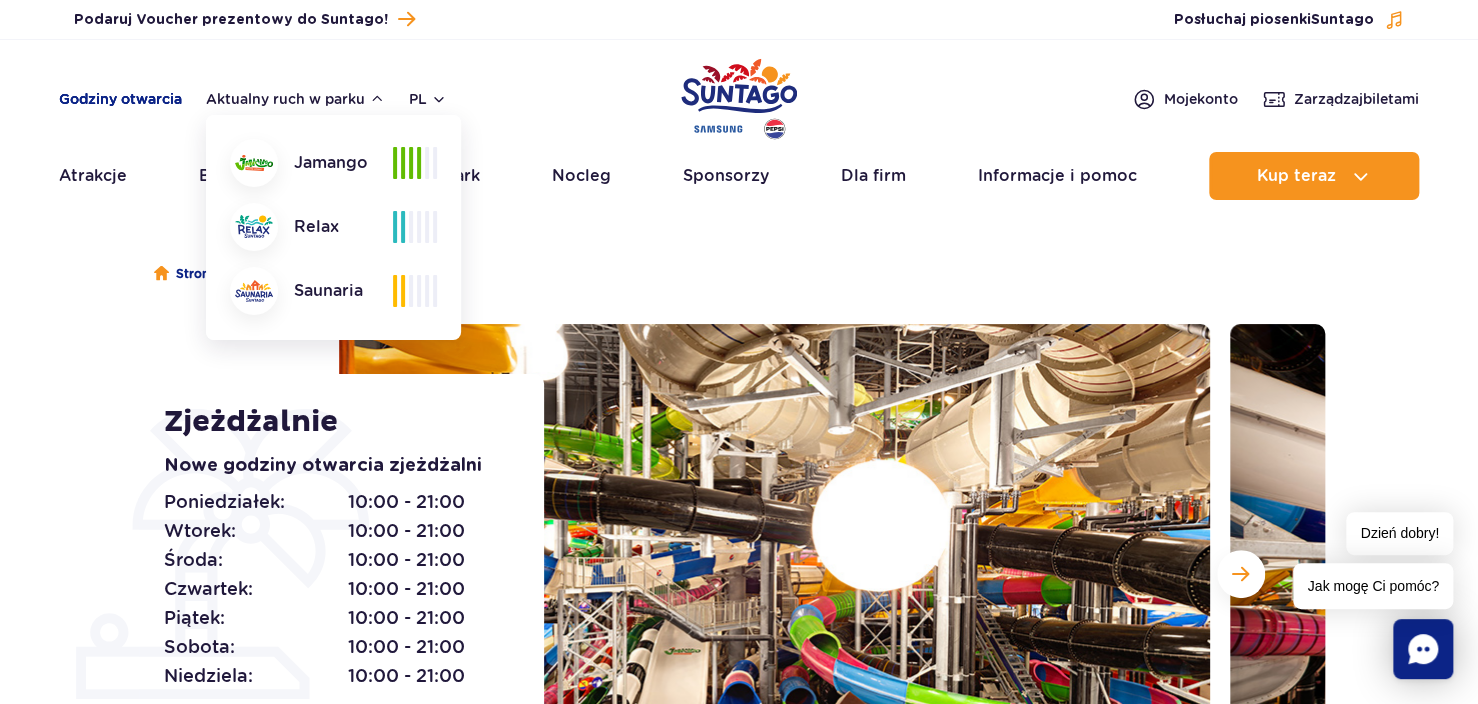click on "Godziny otwarcia" at bounding box center [120, 99] 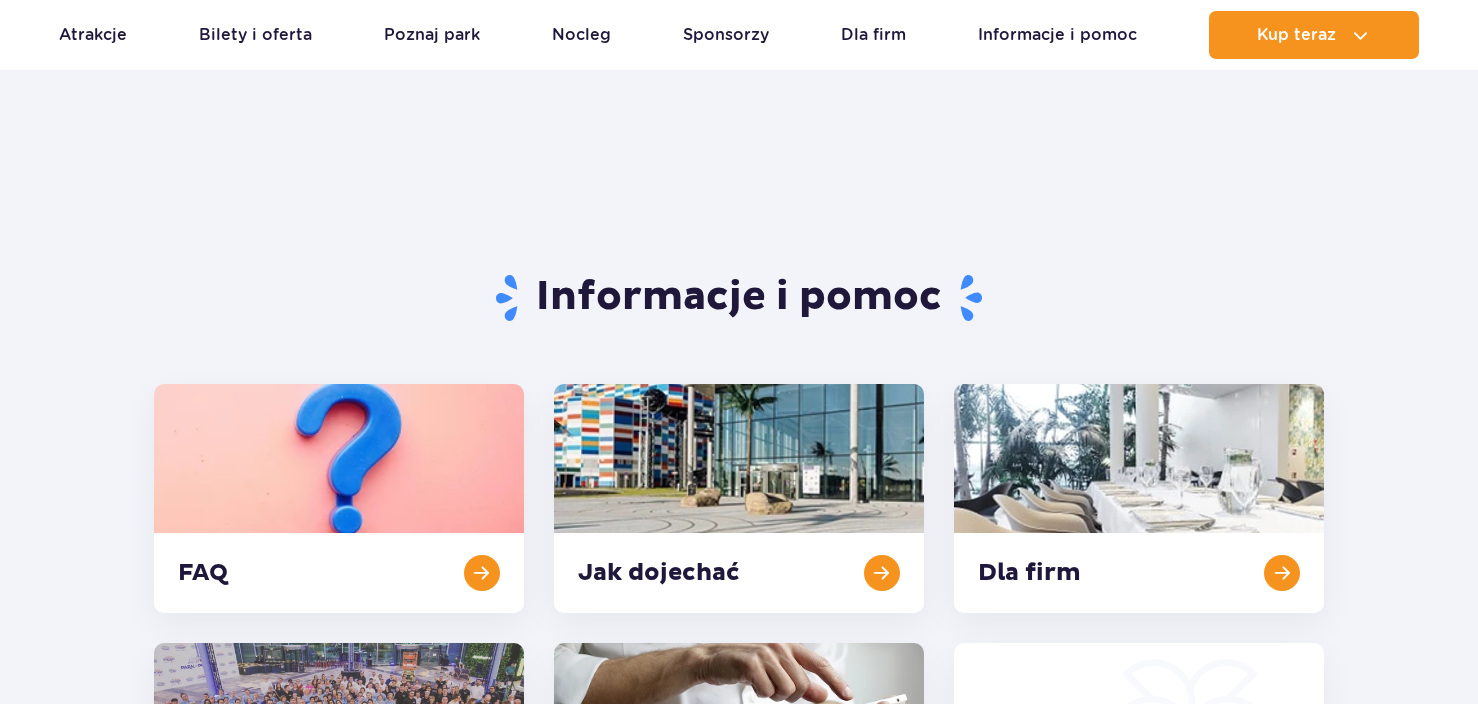 scroll, scrollTop: 818, scrollLeft: 0, axis: vertical 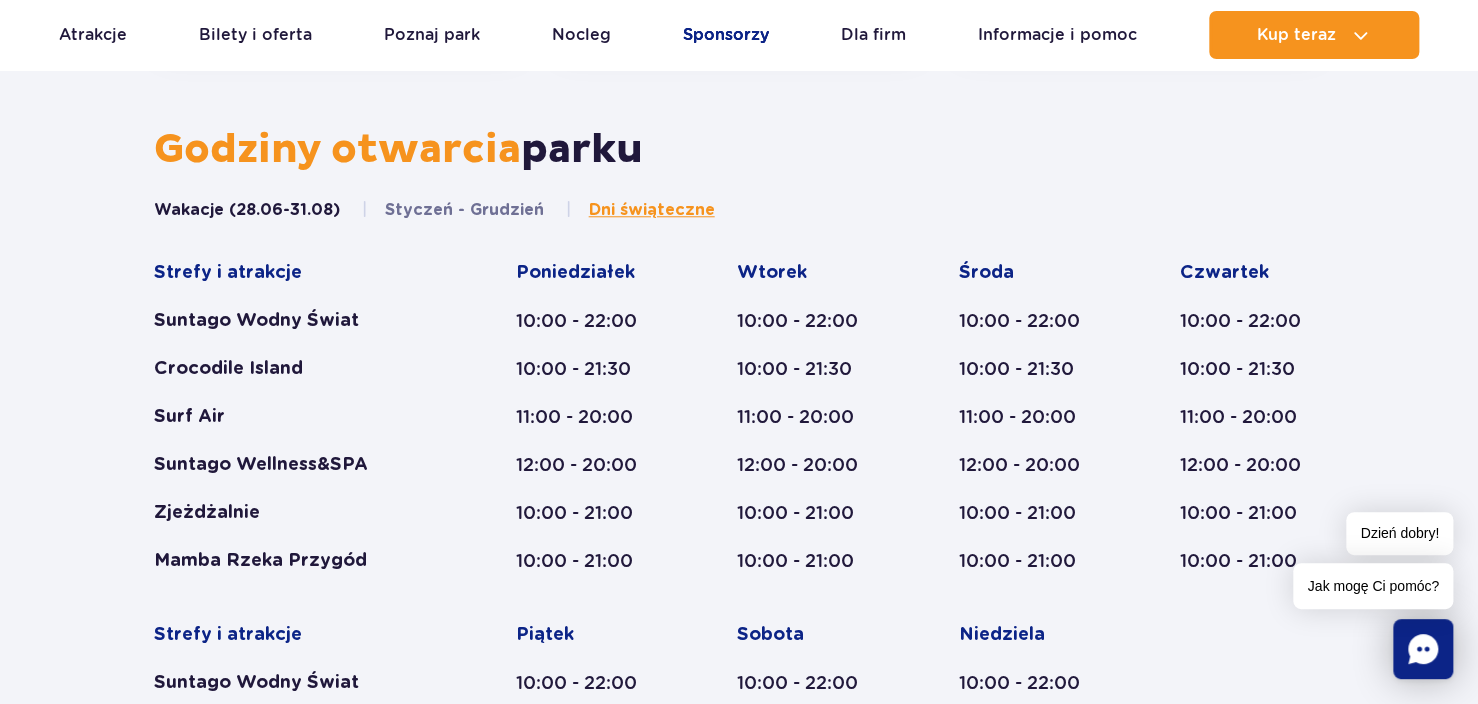 click on "Sponsorzy" at bounding box center (726, 35) 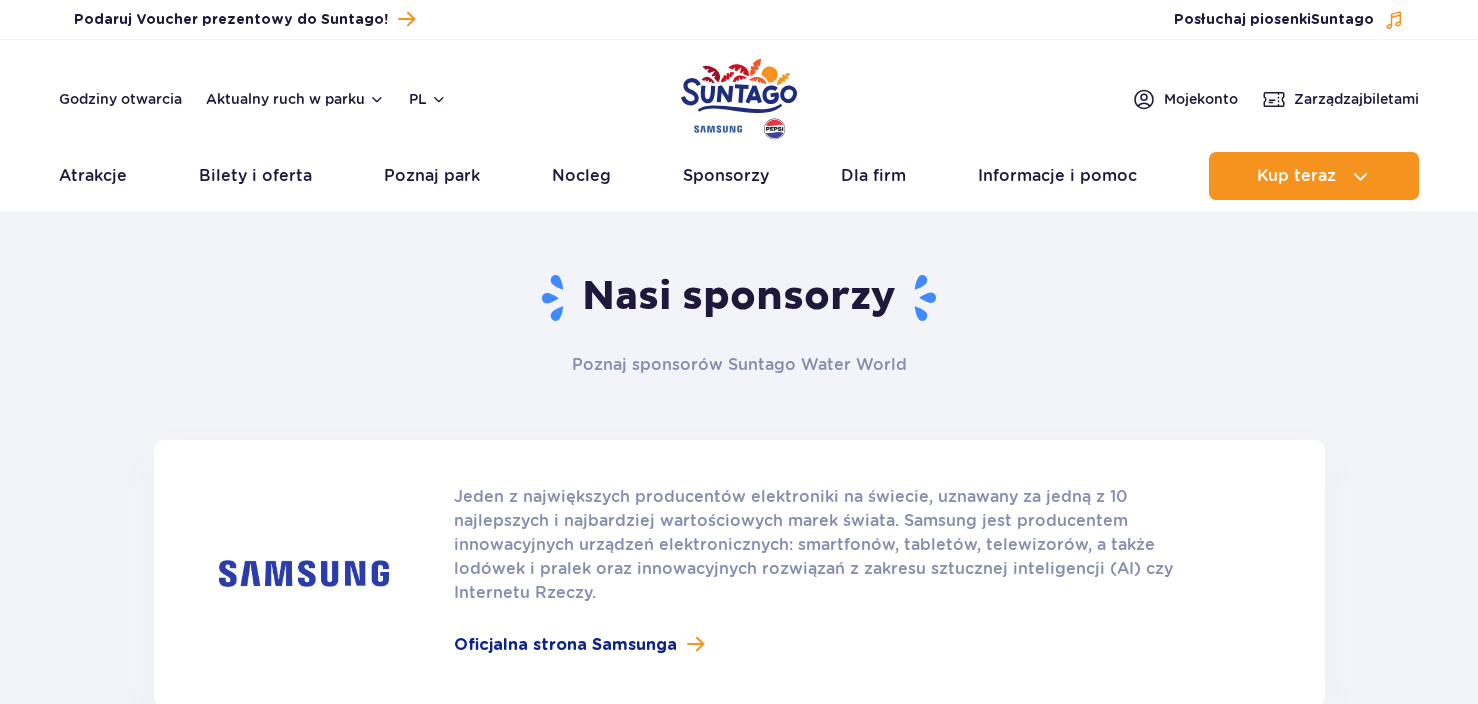 scroll, scrollTop: 0, scrollLeft: 0, axis: both 